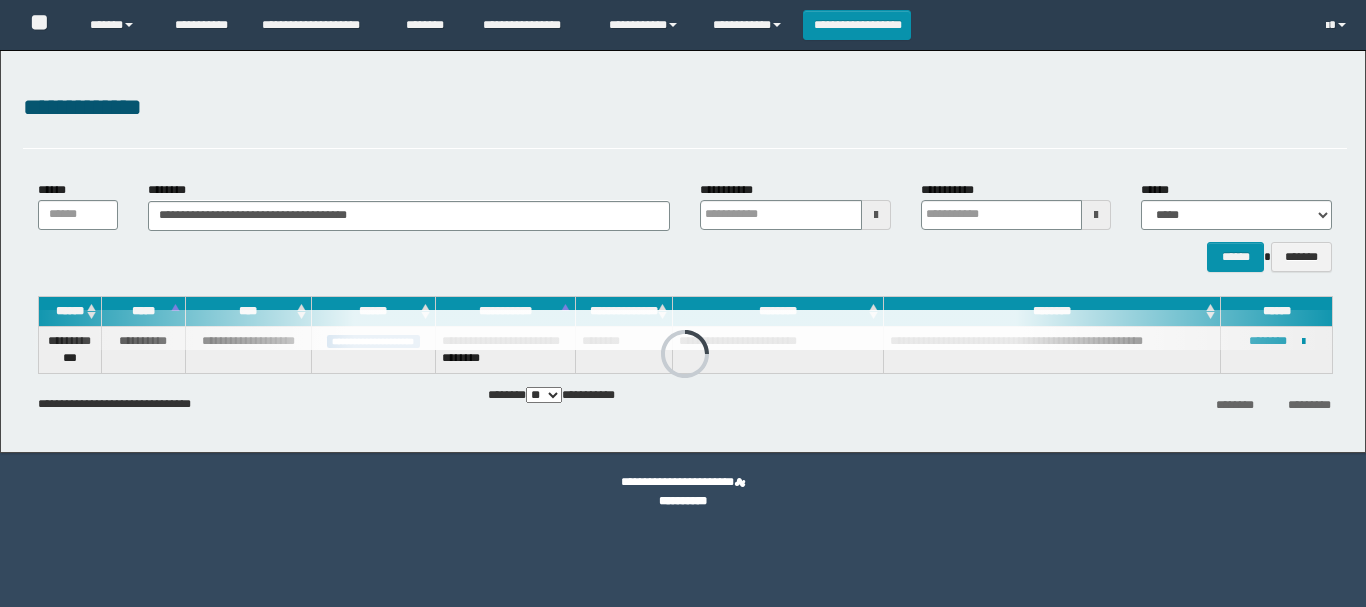 scroll, scrollTop: 0, scrollLeft: 0, axis: both 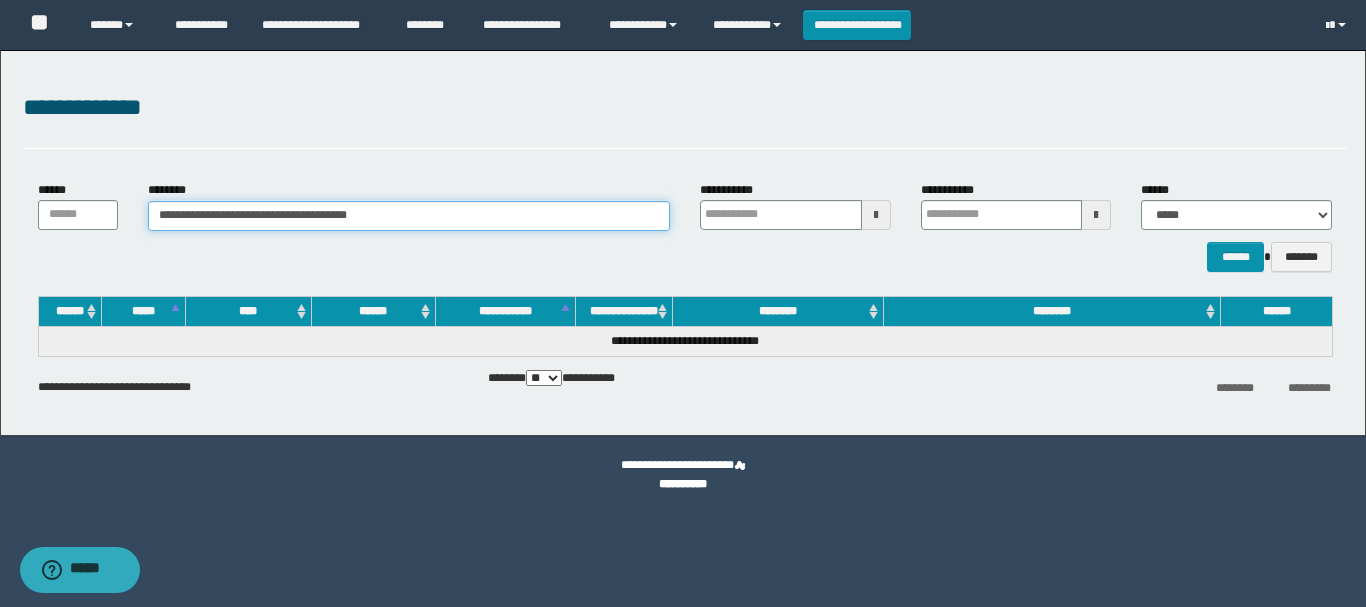 click on "**********" at bounding box center (409, 216) 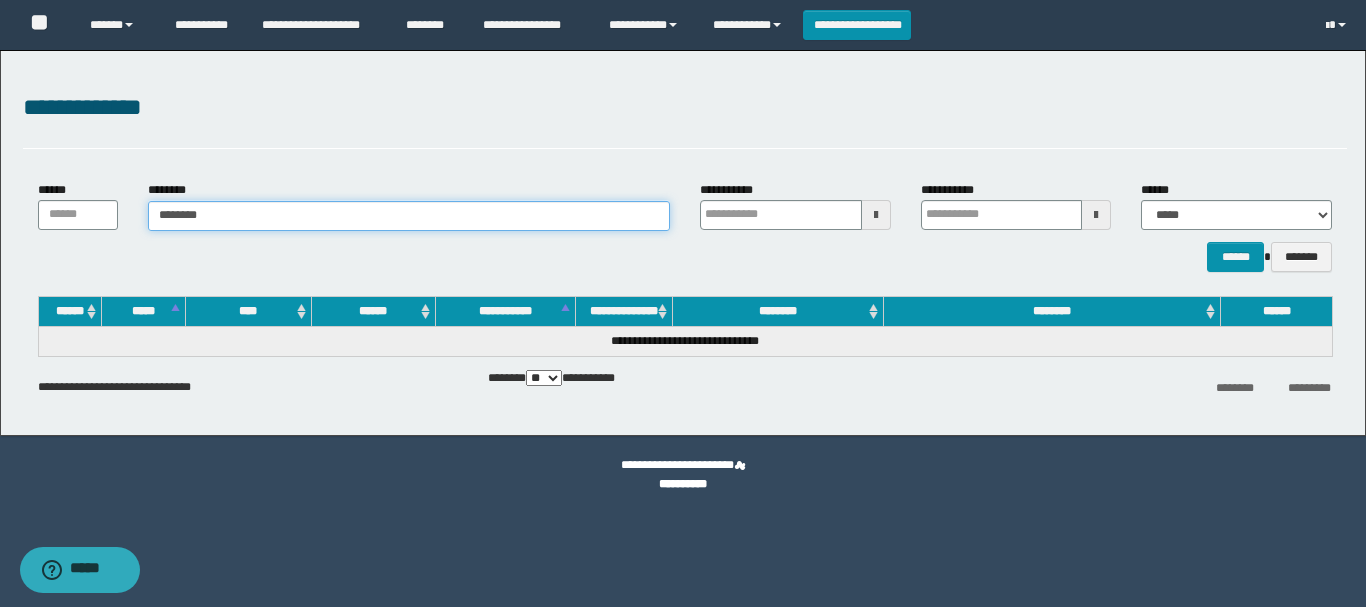type on "********" 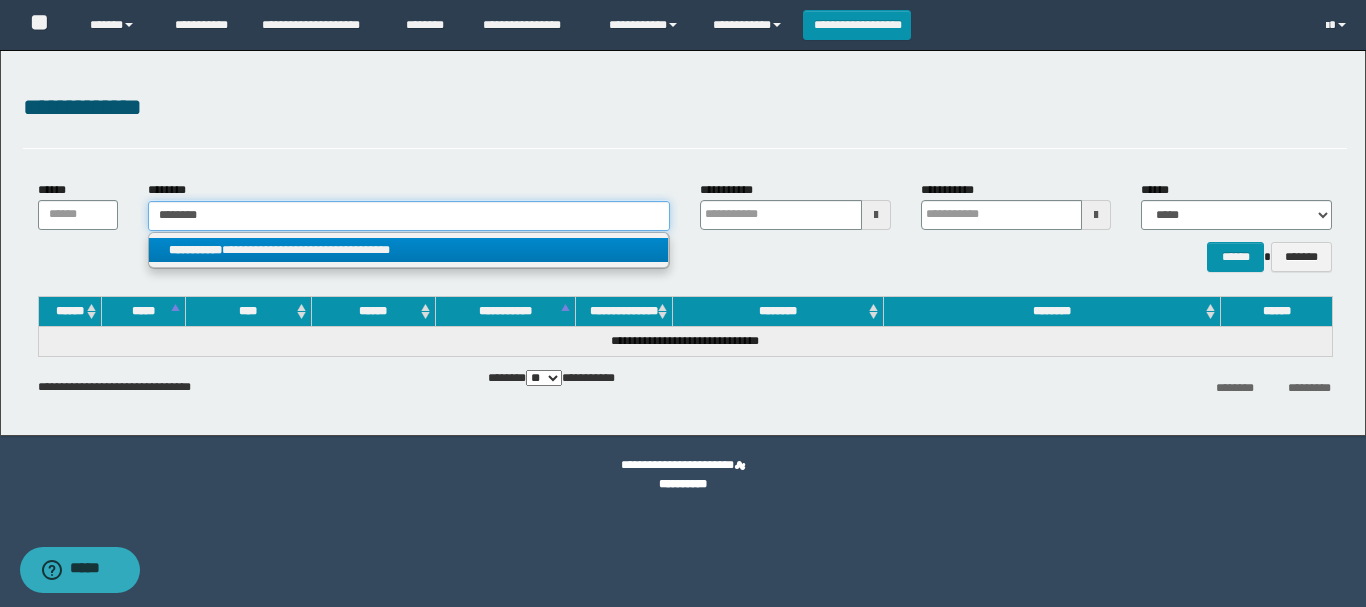 type on "********" 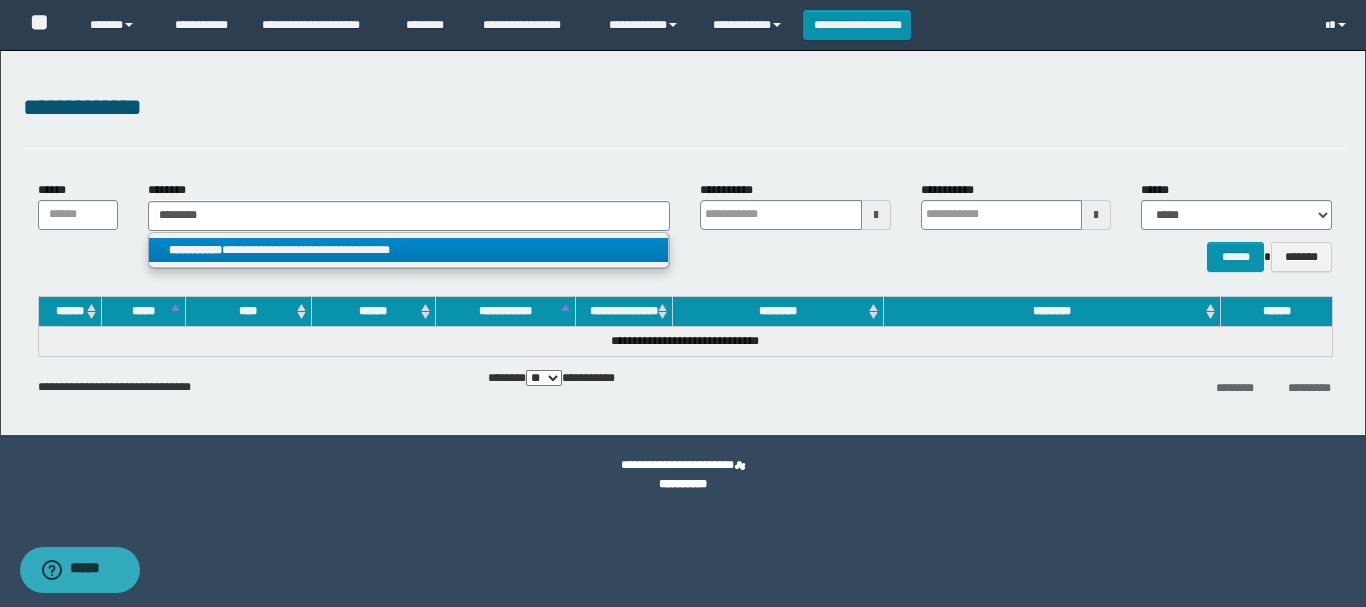 click on "**********" at bounding box center (408, 250) 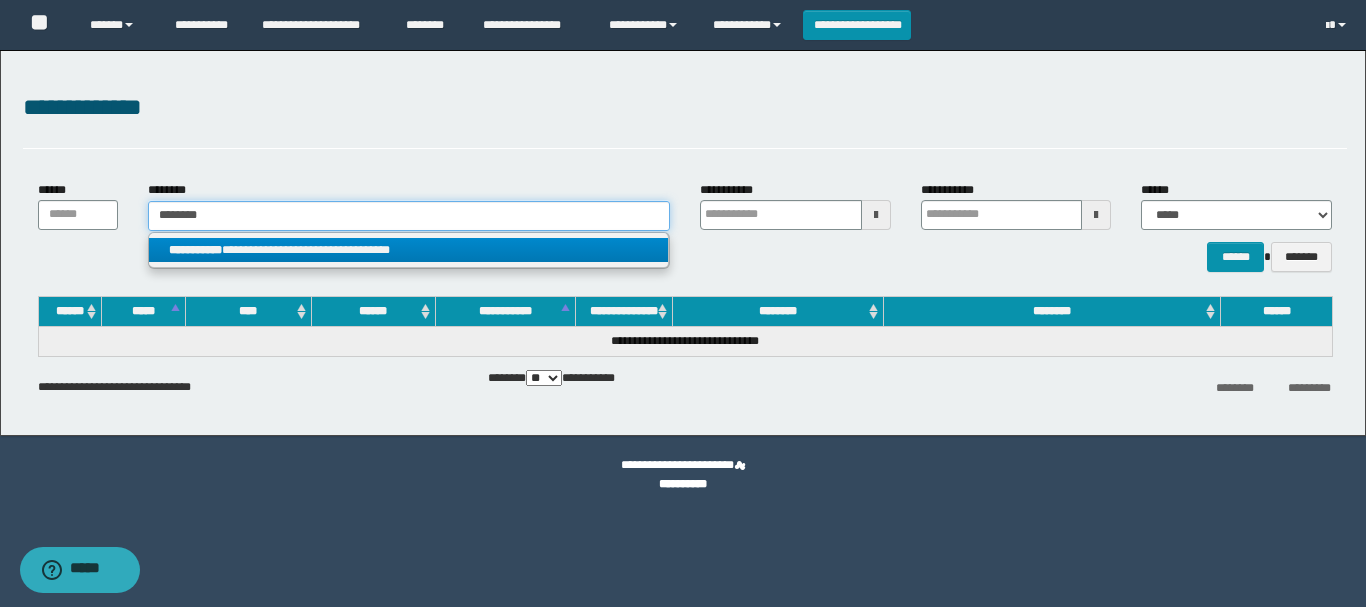 type 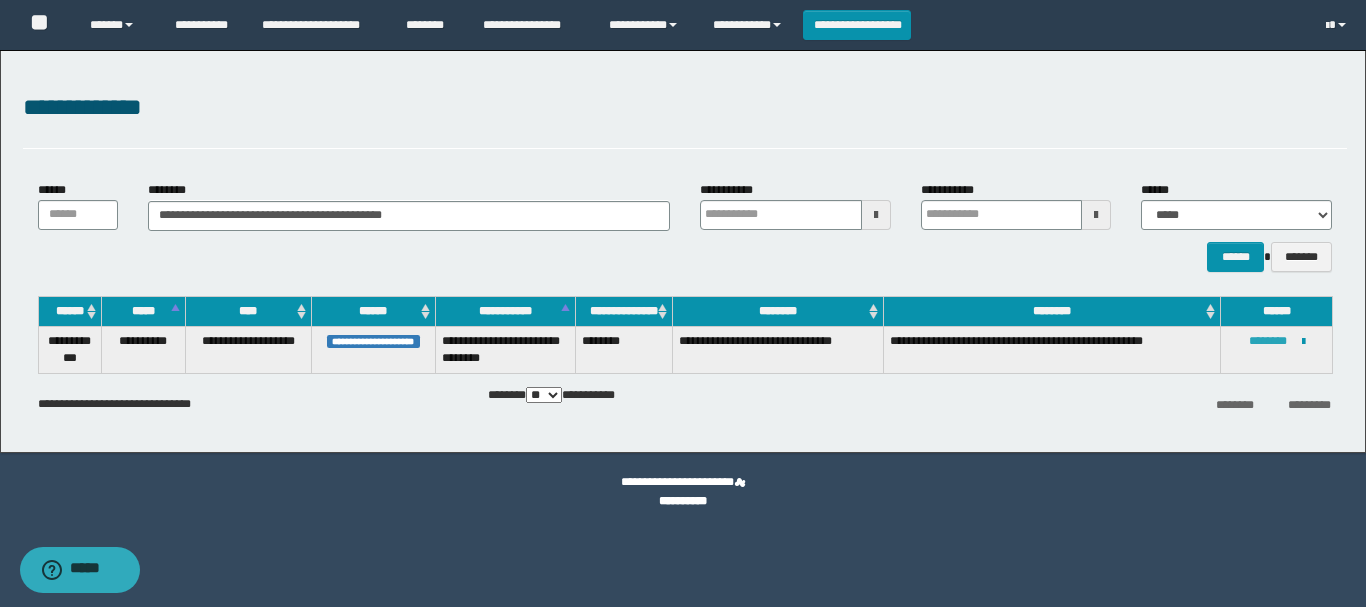 click on "********" at bounding box center [1268, 341] 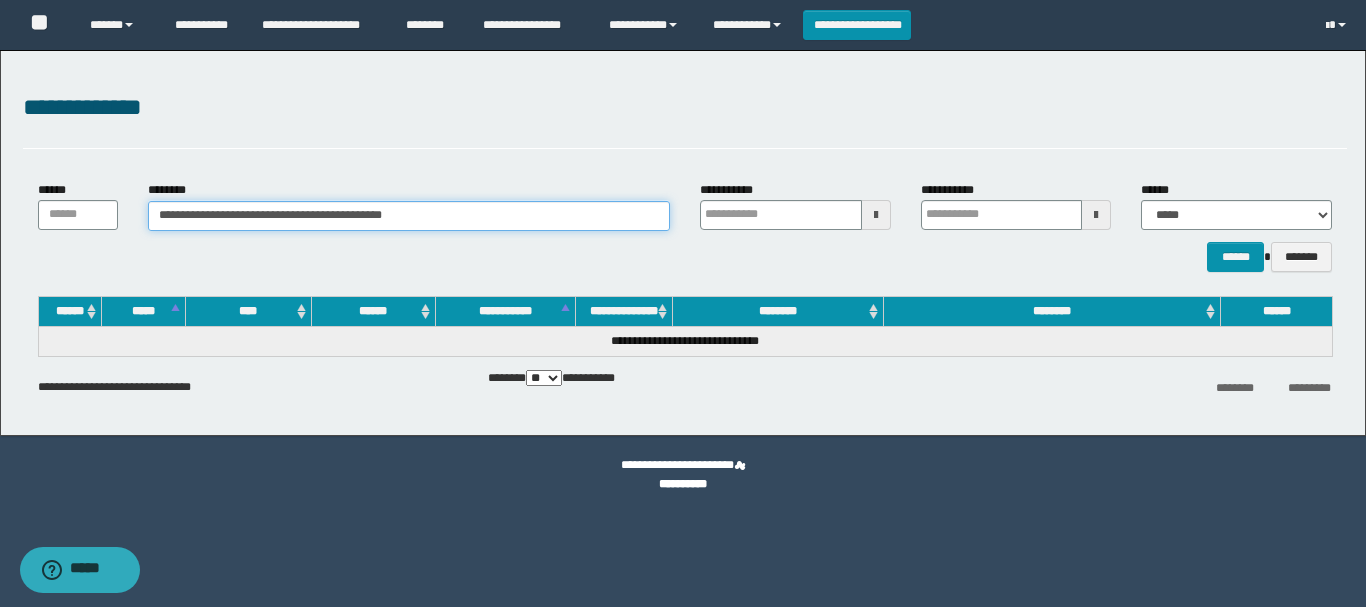 drag, startPoint x: 462, startPoint y: 220, endPoint x: 21, endPoint y: 229, distance: 441.09183 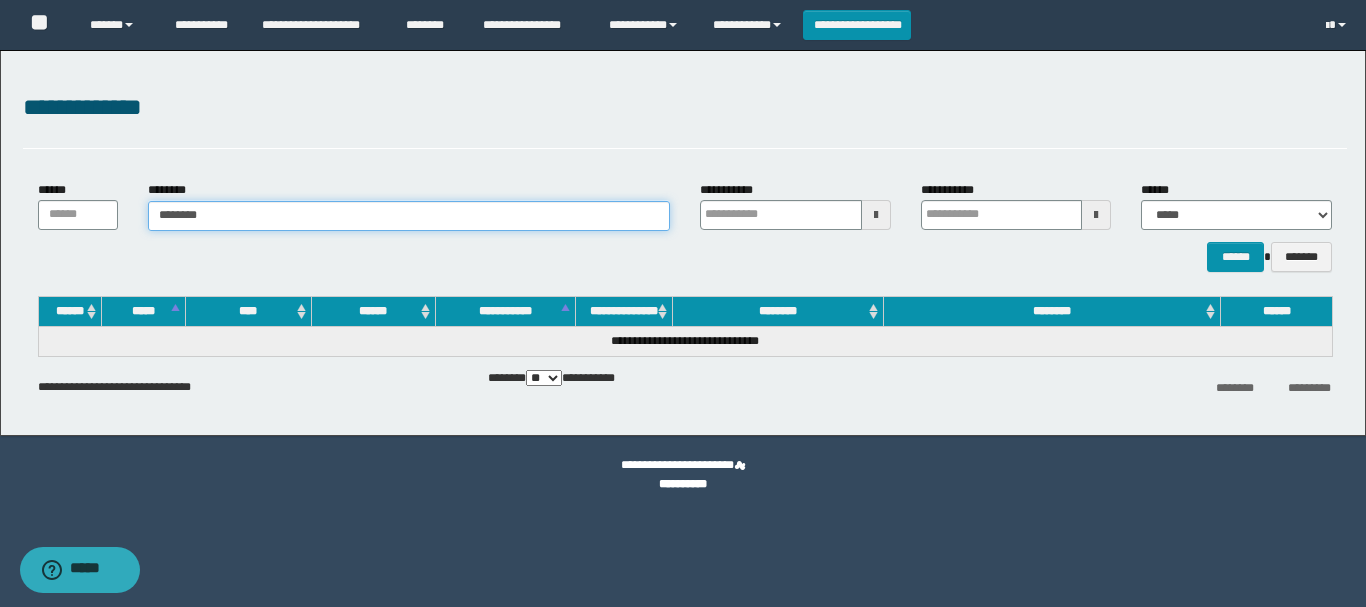 type on "********" 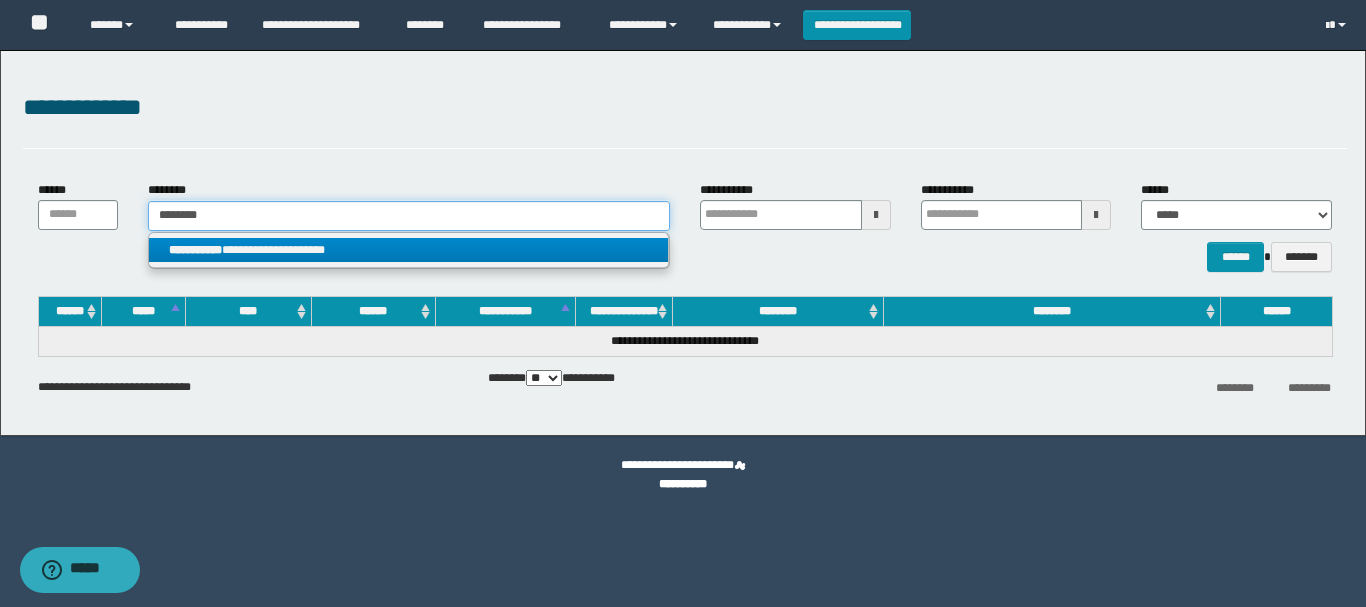 type on "********" 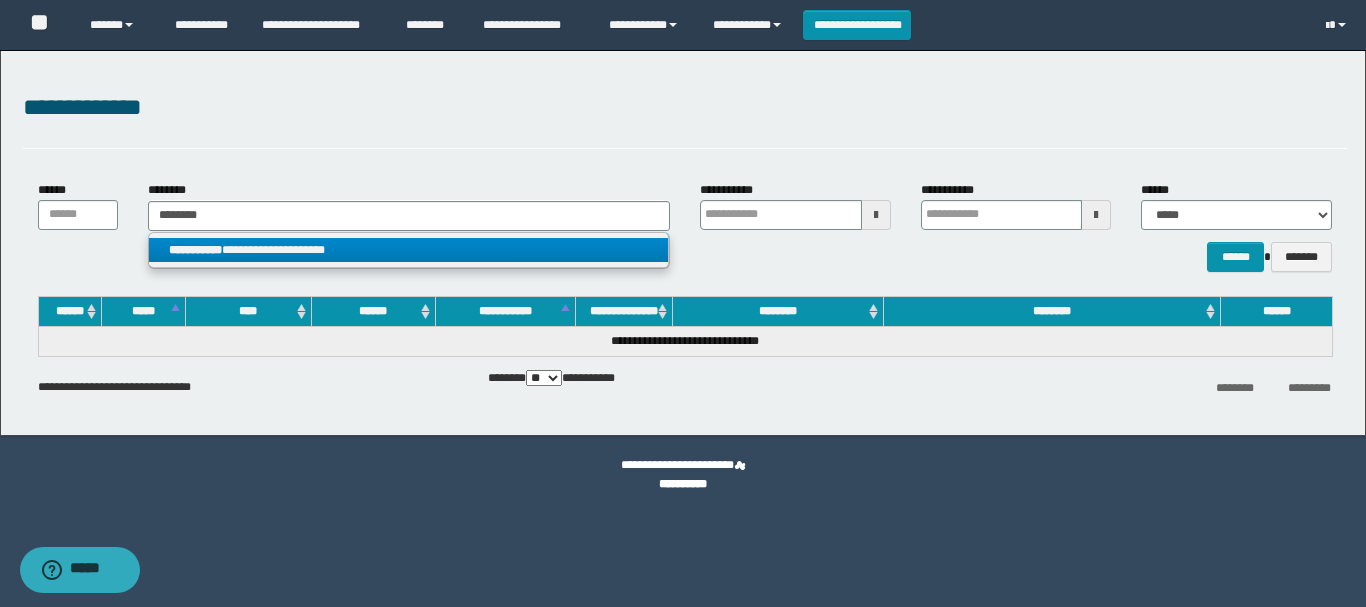 click on "**********" at bounding box center (408, 250) 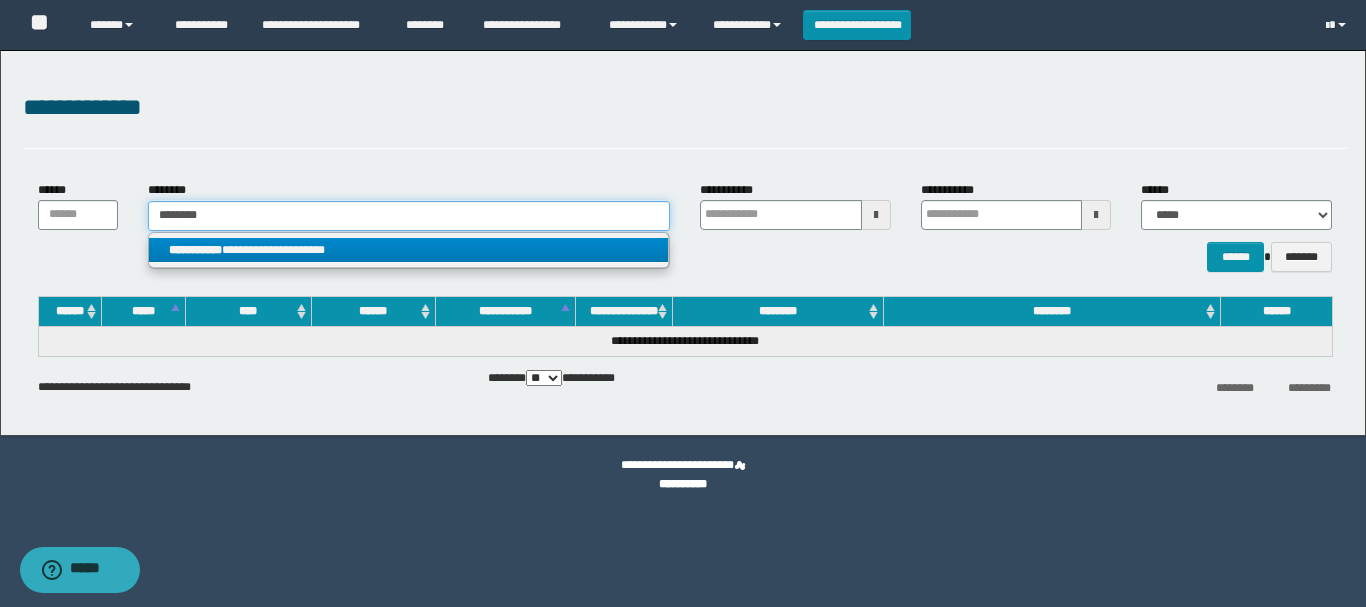 type 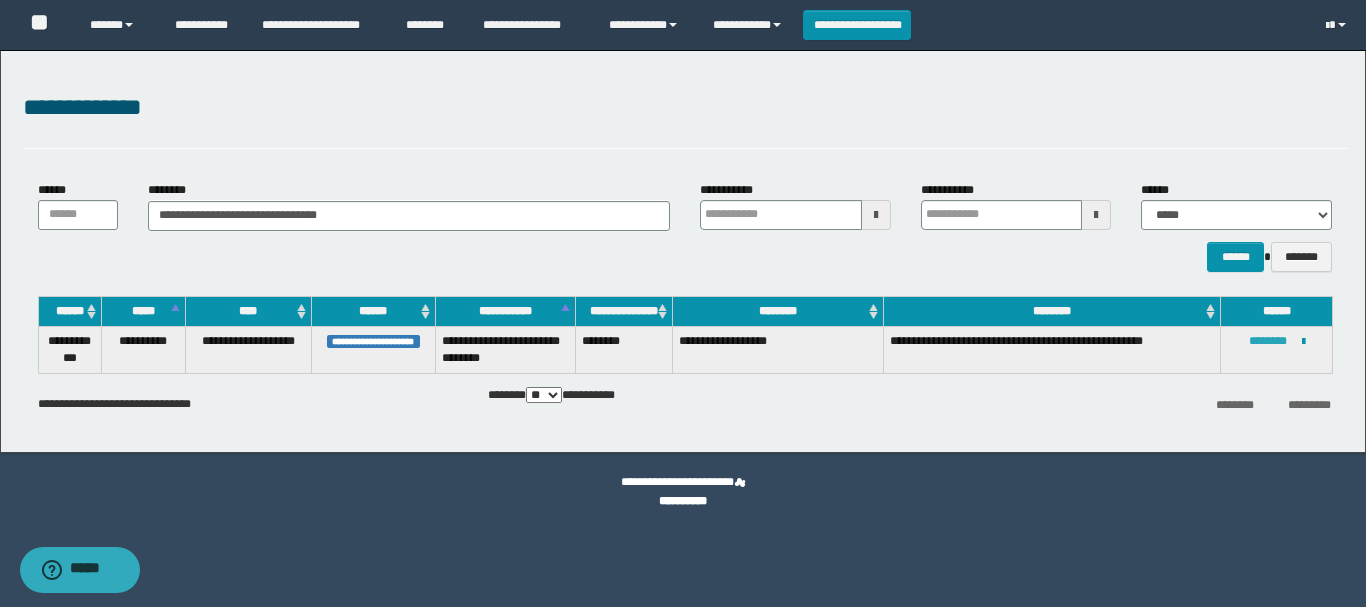 click on "********" at bounding box center (1268, 341) 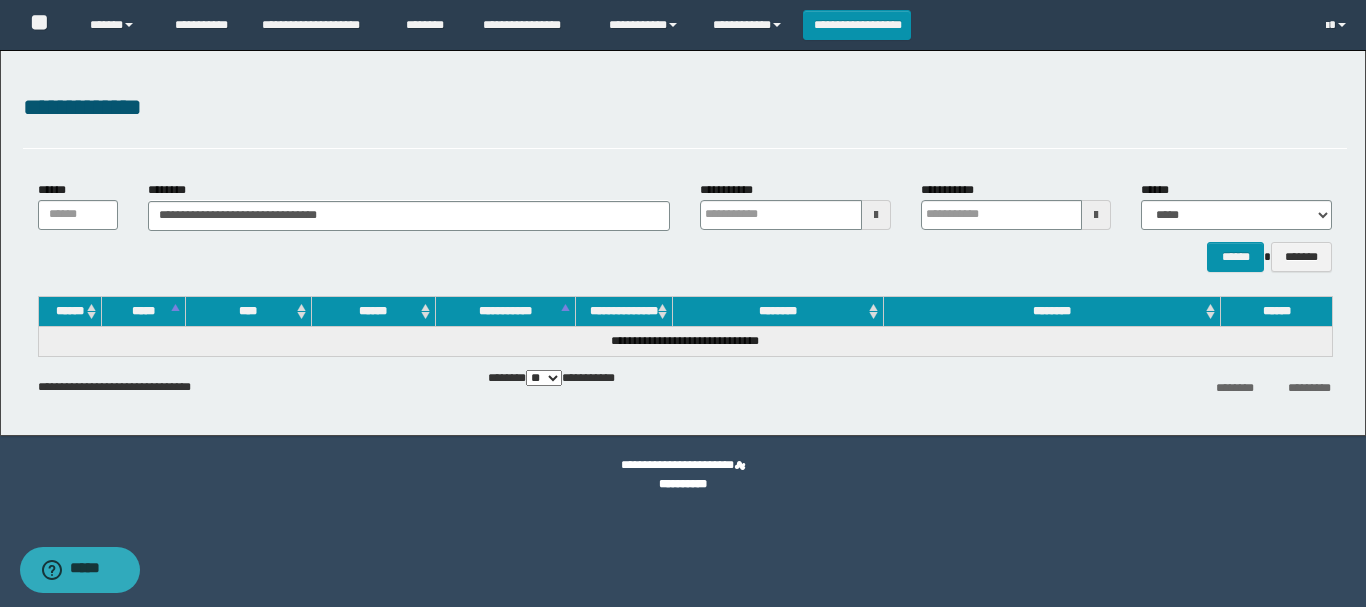 click on "**********" at bounding box center (685, 108) 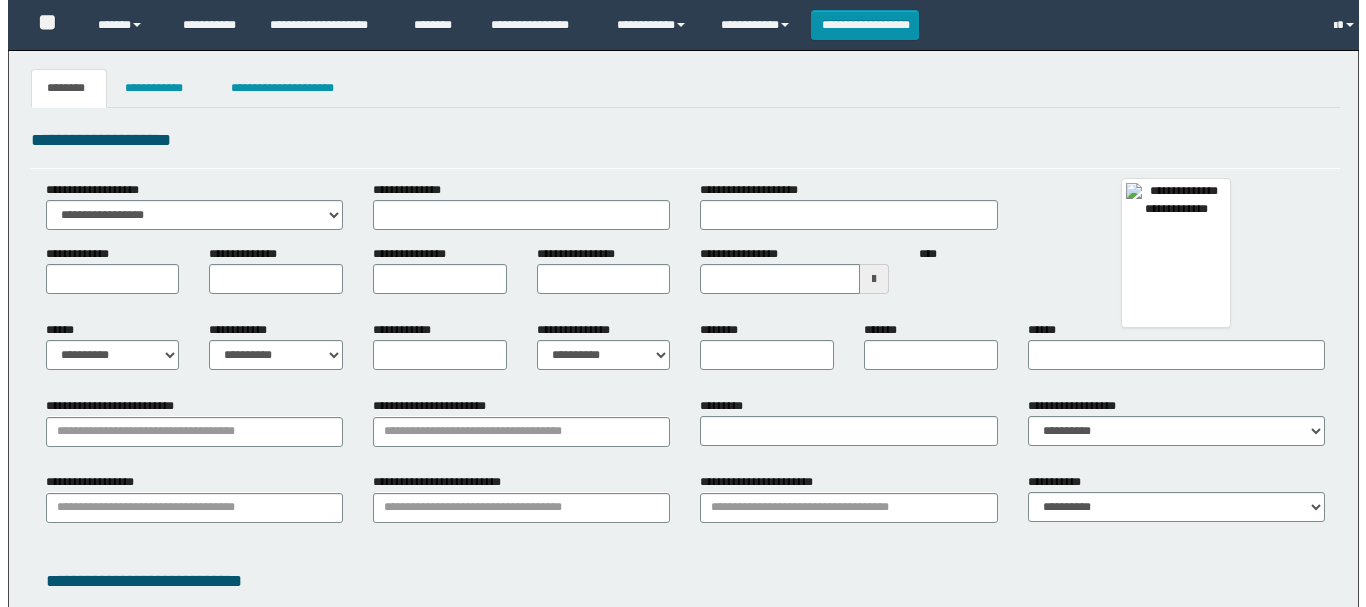 scroll, scrollTop: 0, scrollLeft: 0, axis: both 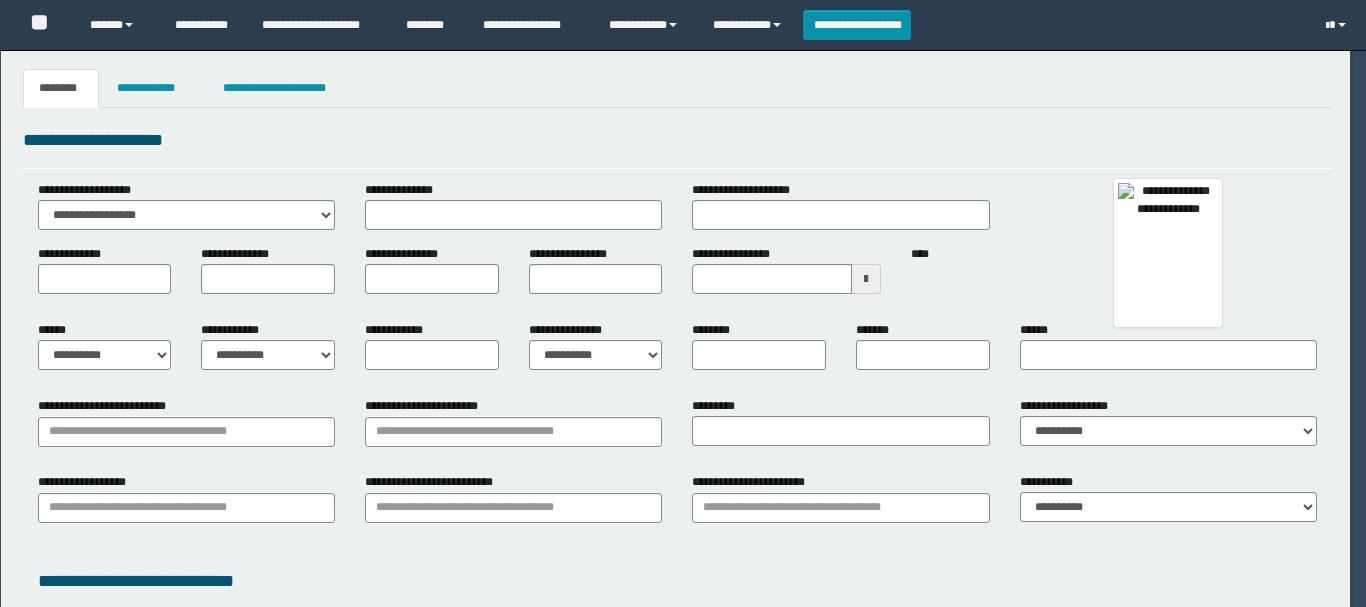 select on "***" 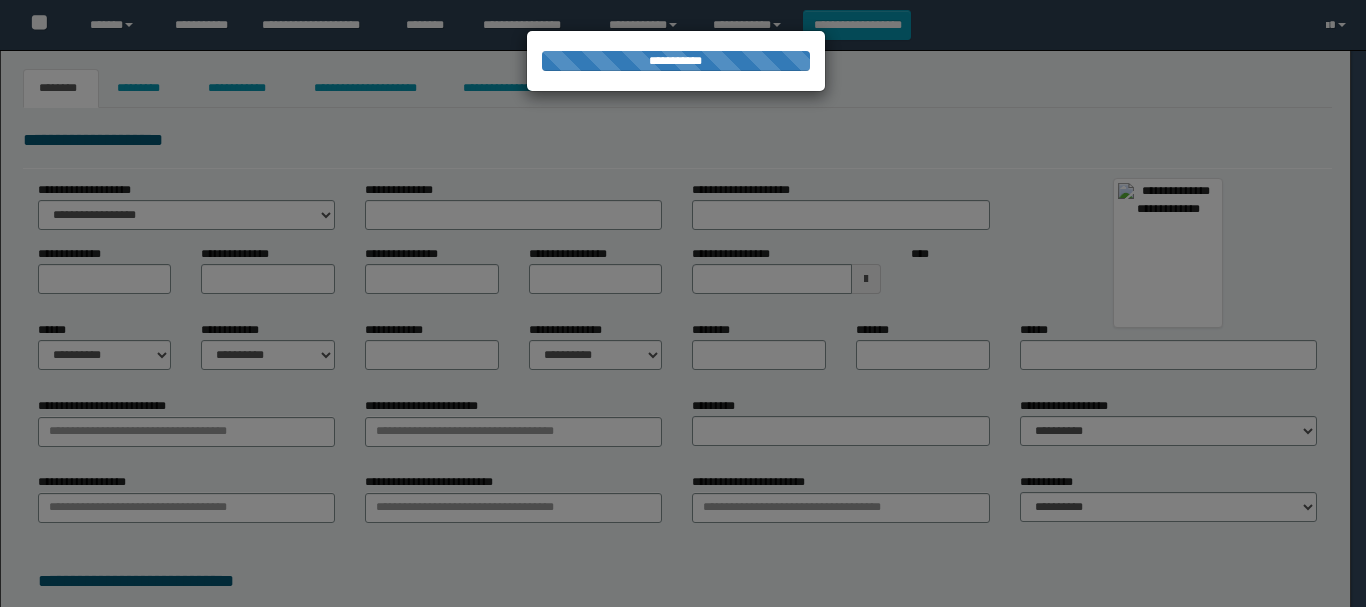 type on "*****" 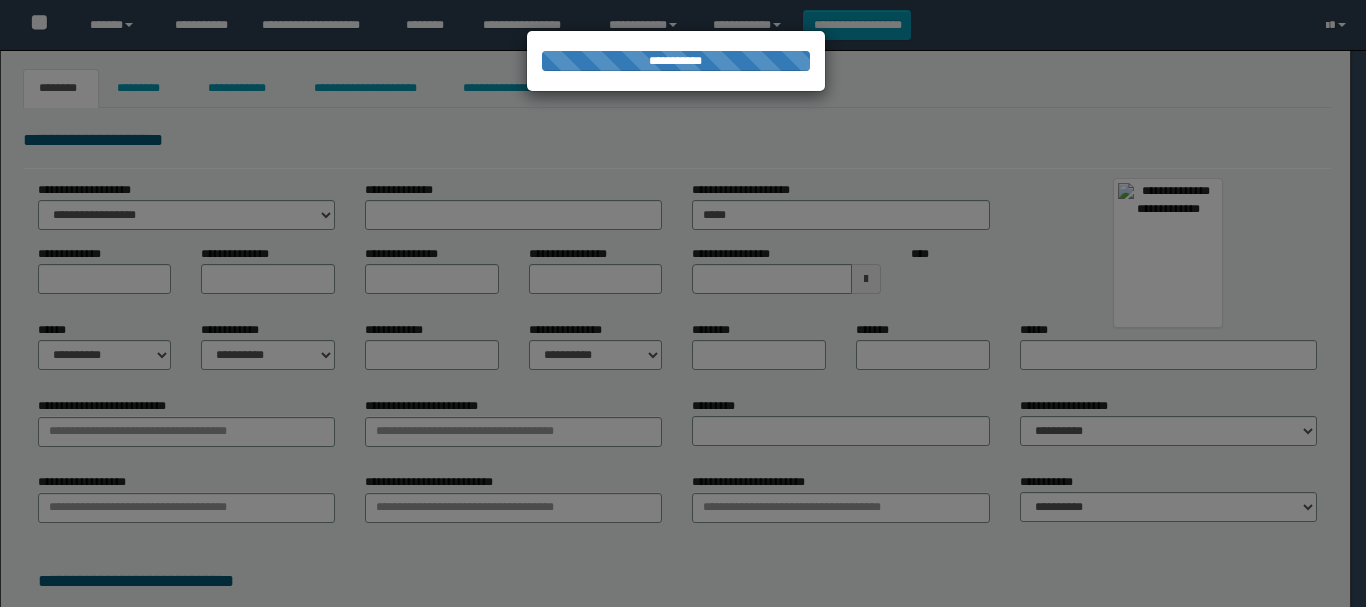 type on "******" 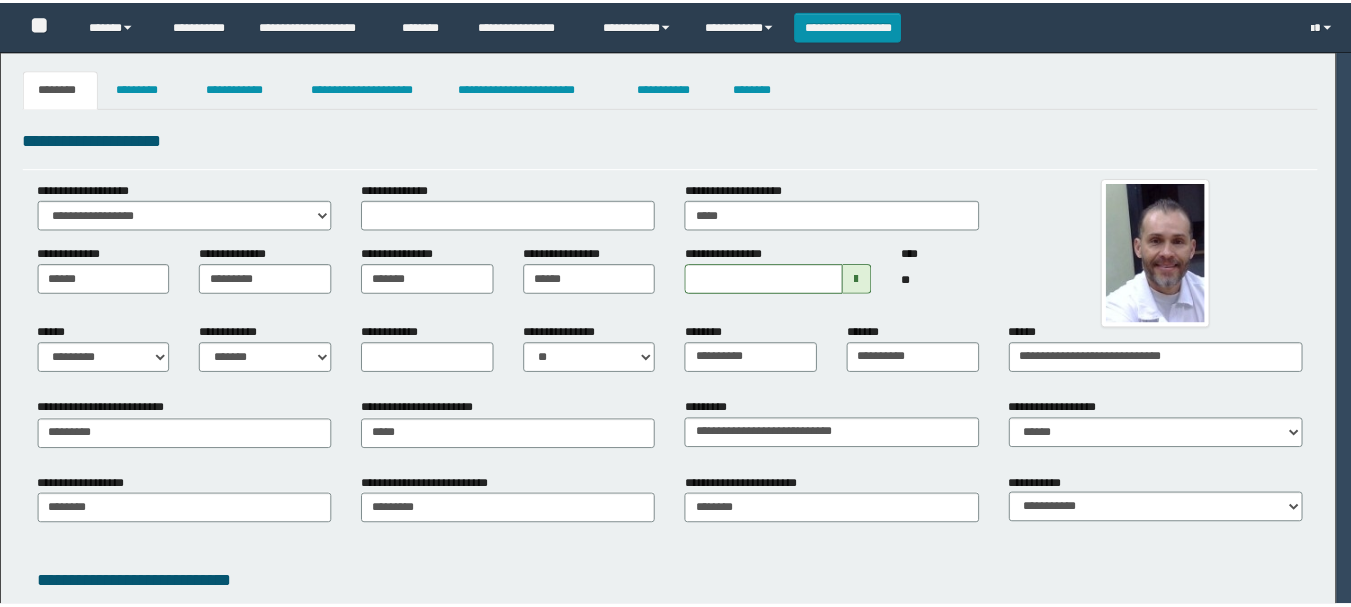 scroll, scrollTop: 0, scrollLeft: 0, axis: both 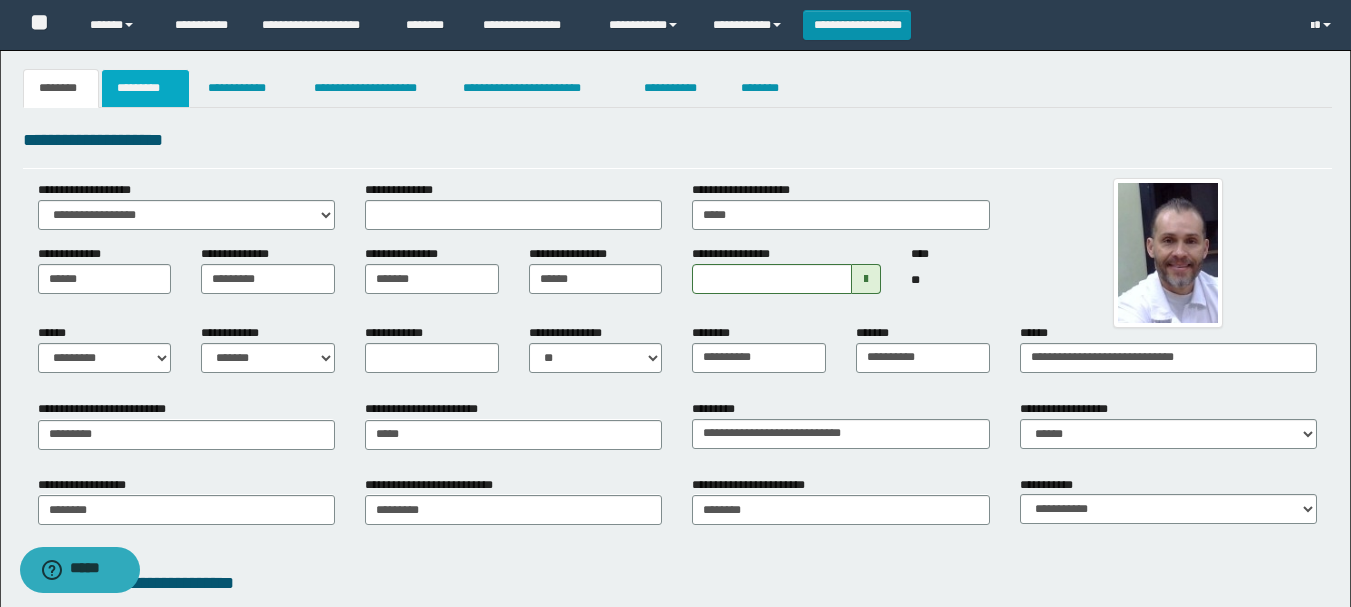 click on "*********" at bounding box center (145, 88) 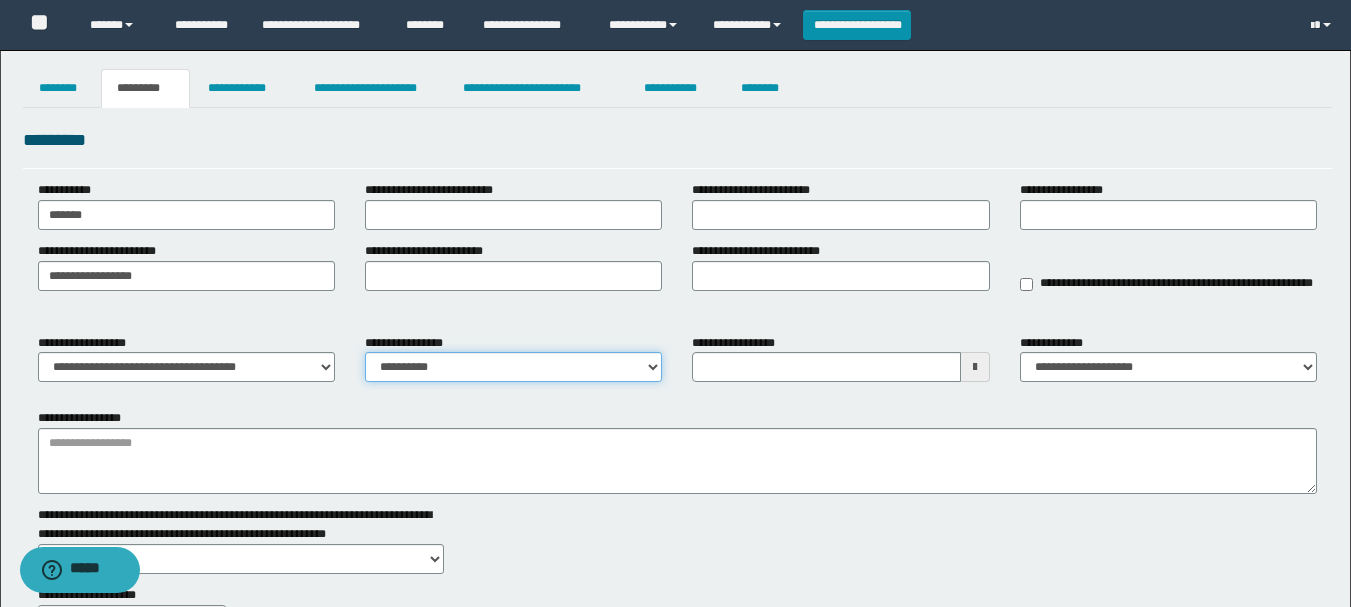 click on "**********" at bounding box center (513, 367) 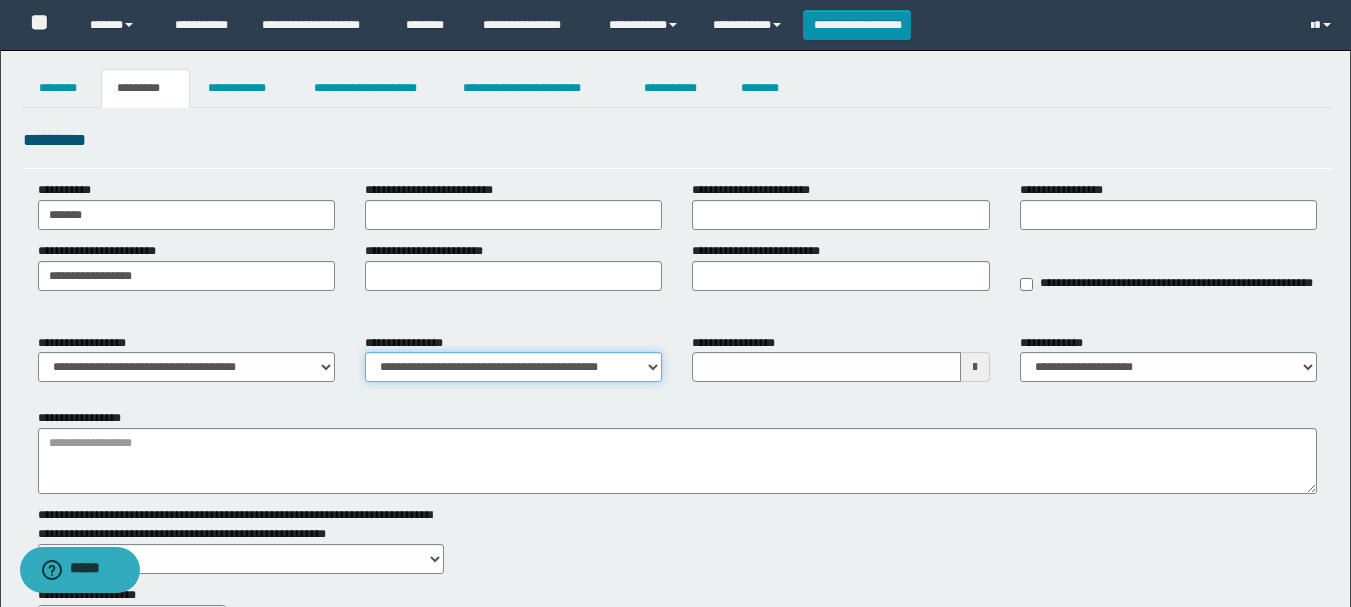 click on "**********" at bounding box center [513, 367] 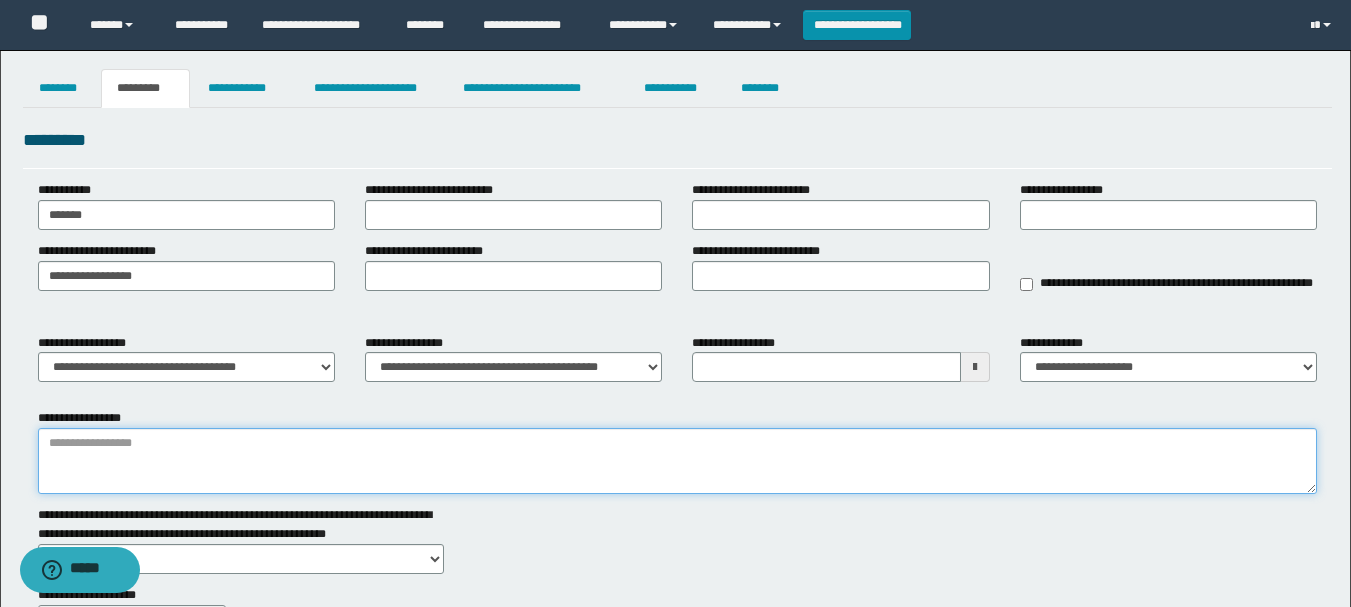 click on "**********" at bounding box center [677, 461] 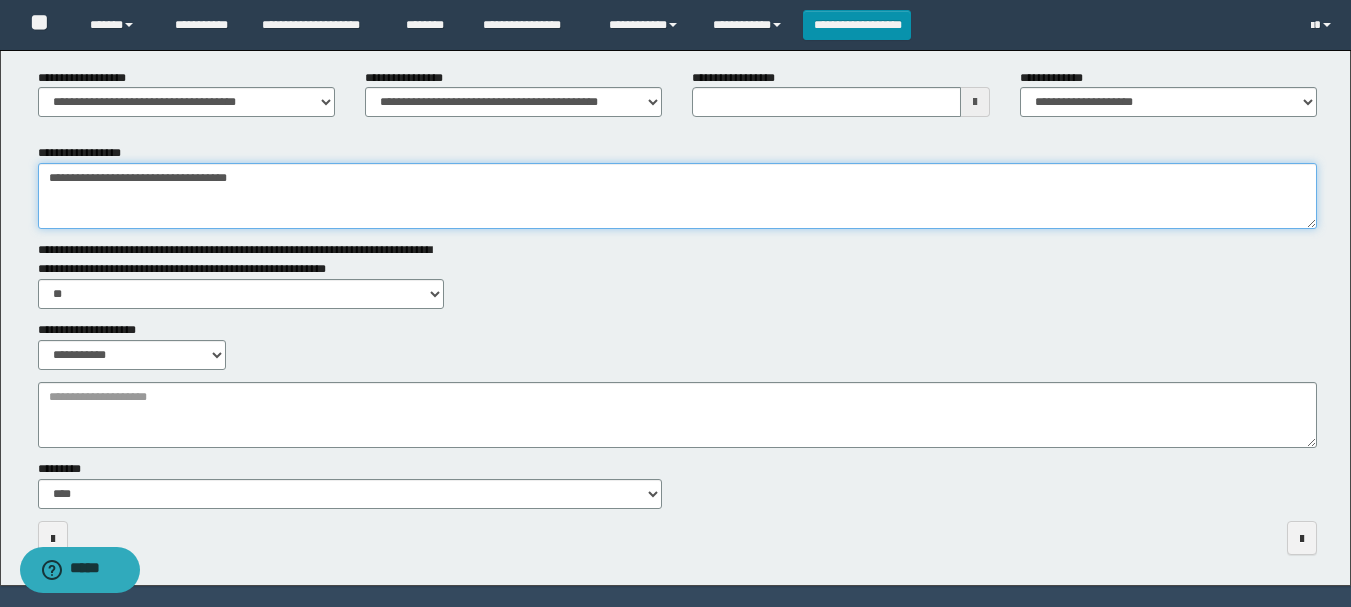 scroll, scrollTop: 300, scrollLeft: 0, axis: vertical 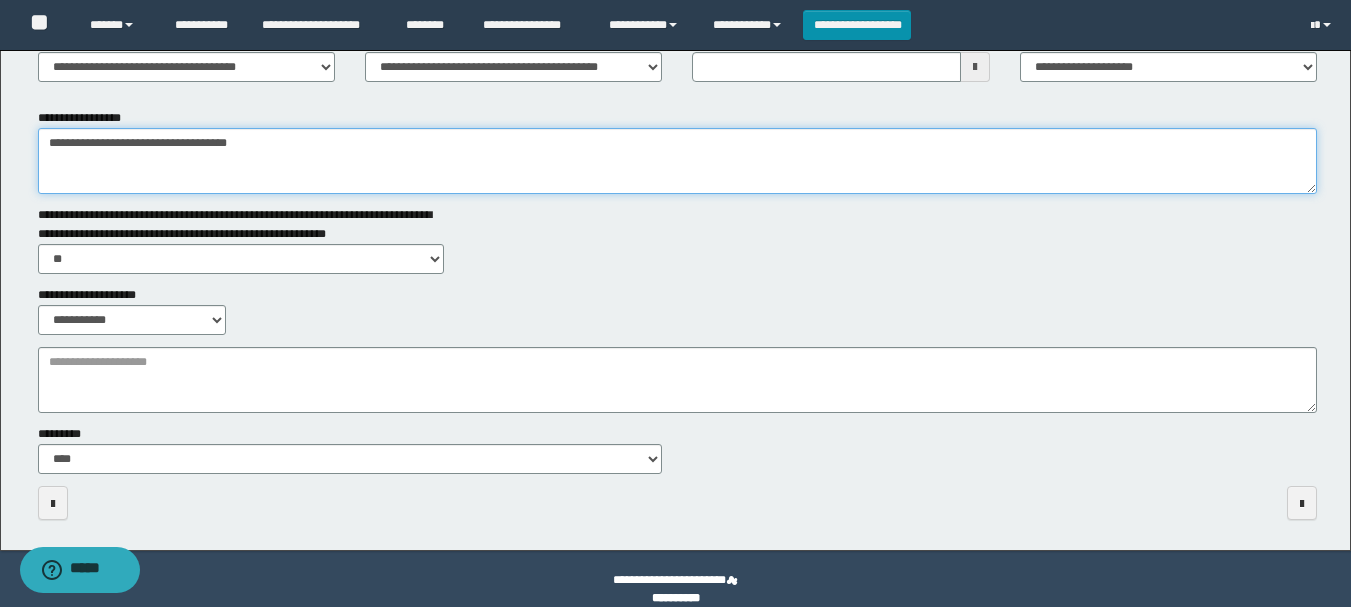 type on "**********" 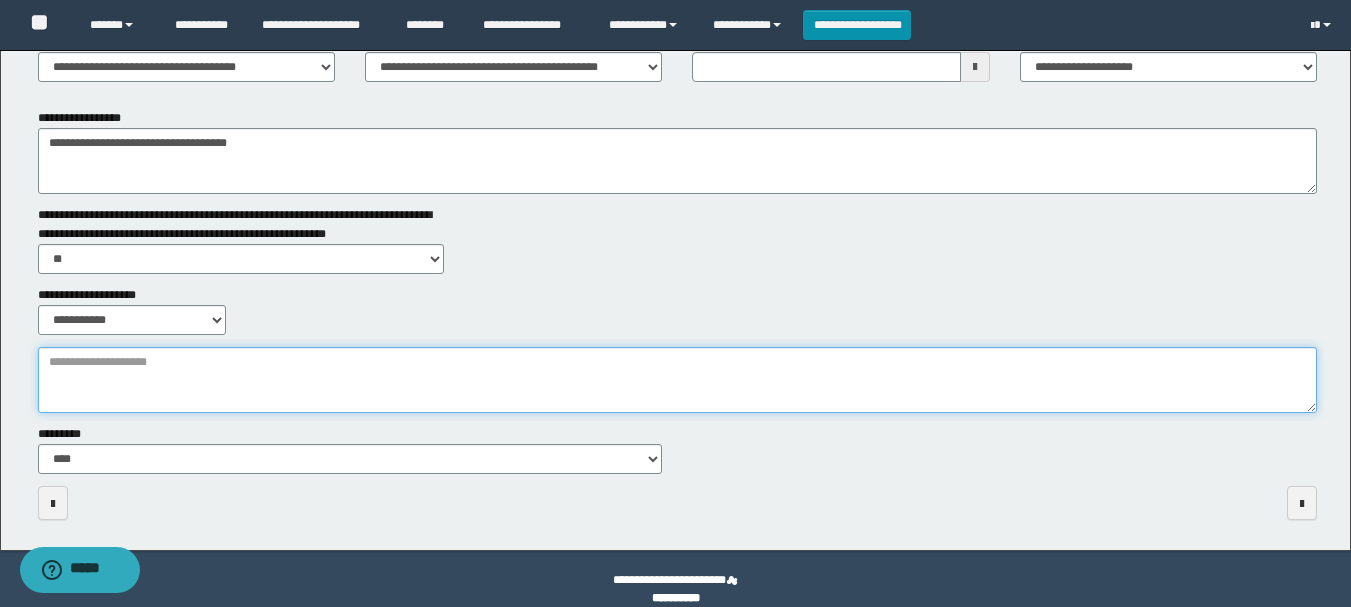 click on "**********" at bounding box center (677, 380) 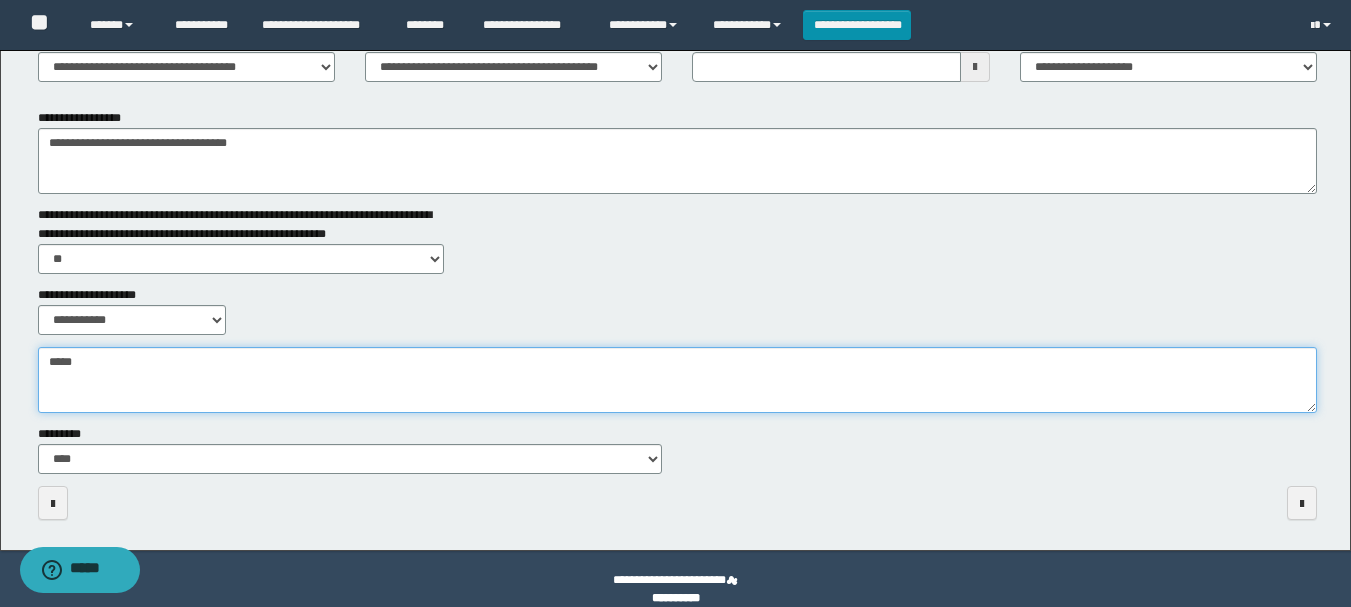 type on "*****" 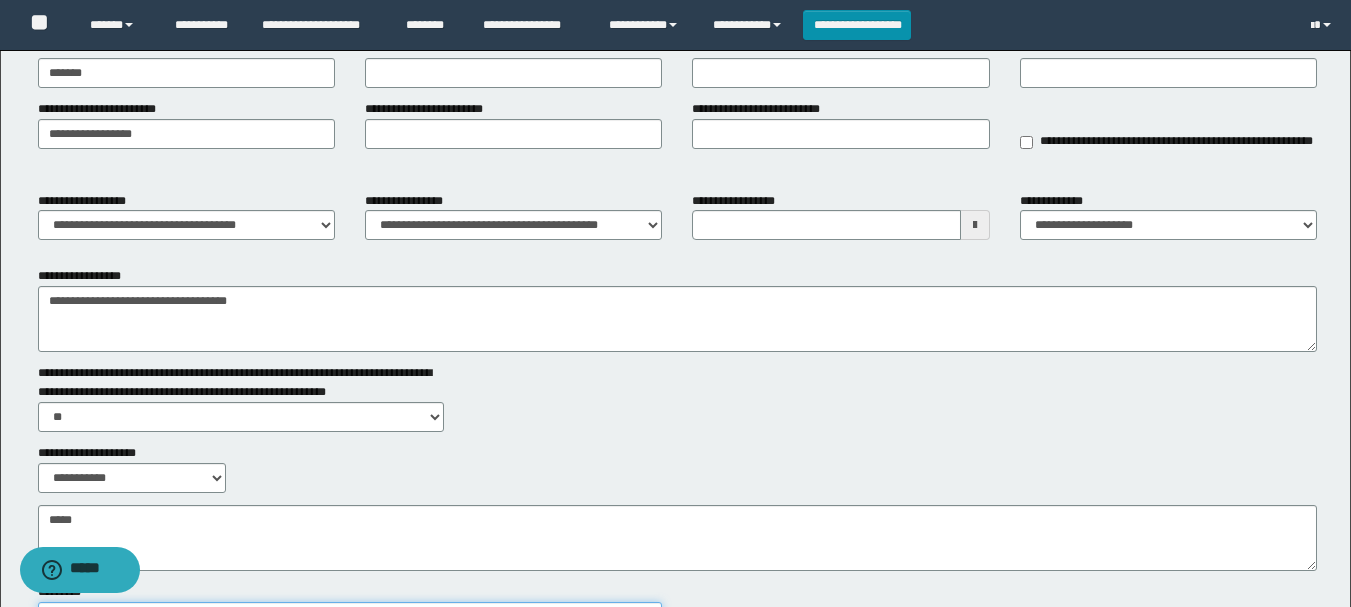 scroll, scrollTop: 0, scrollLeft: 0, axis: both 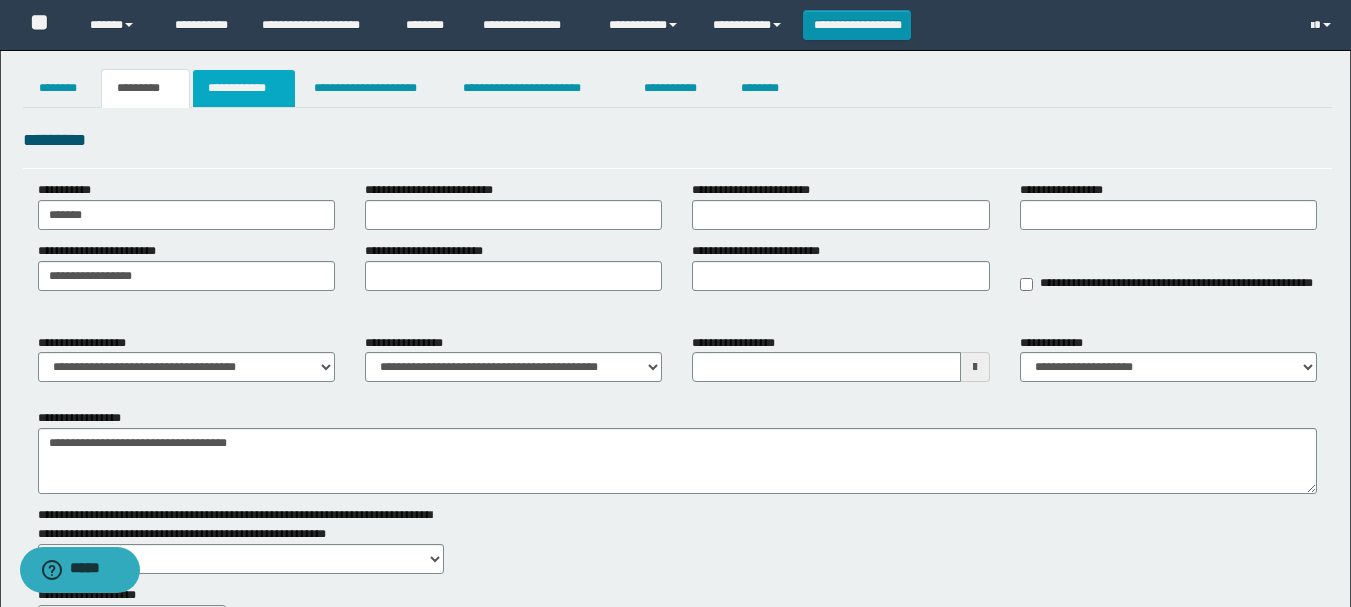 click on "**********" at bounding box center (244, 88) 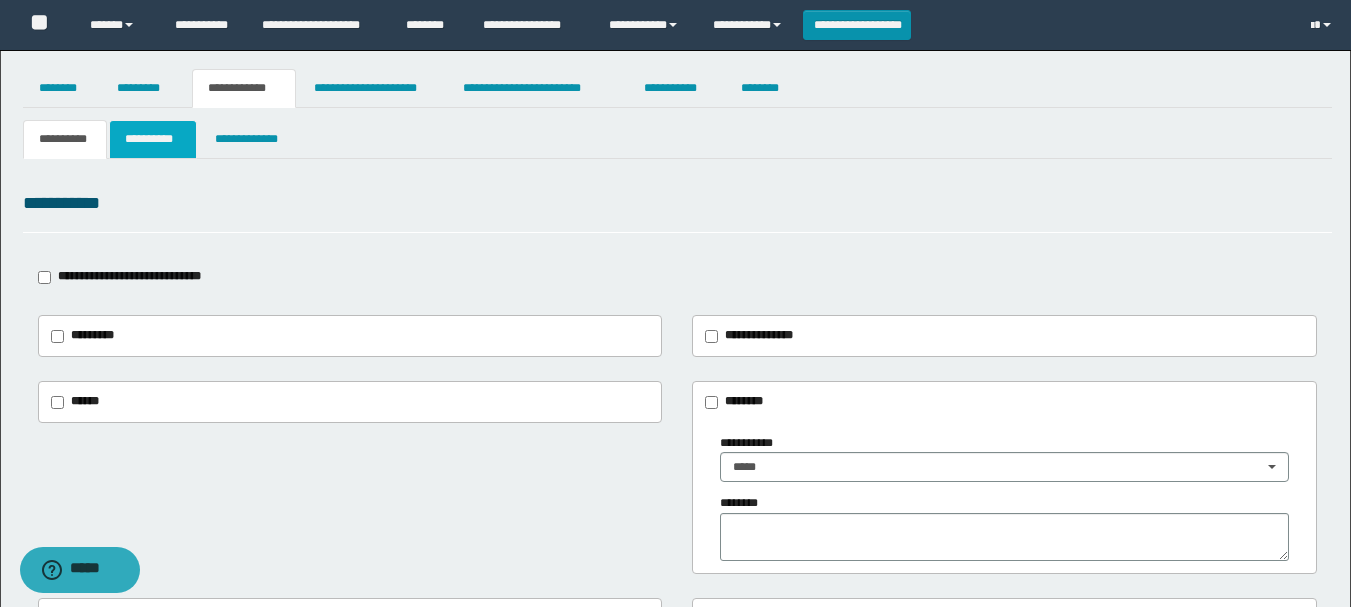 click on "**********" at bounding box center [153, 139] 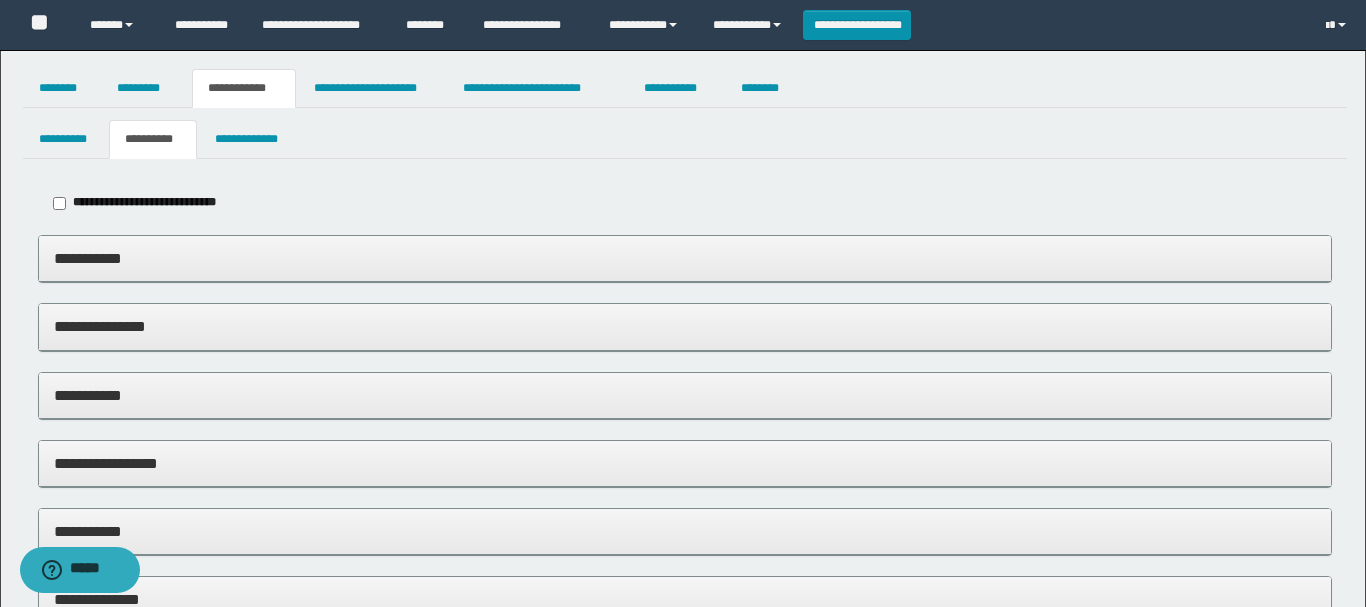 type on "*****" 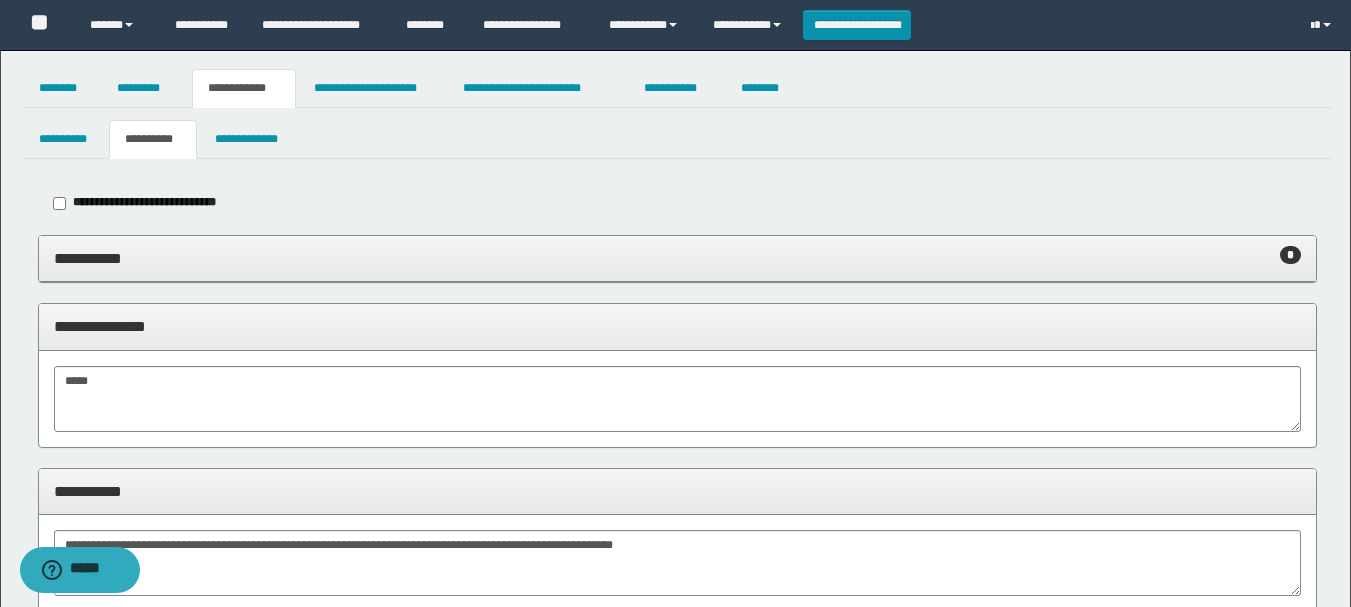 click on "**********" at bounding box center (677, 258) 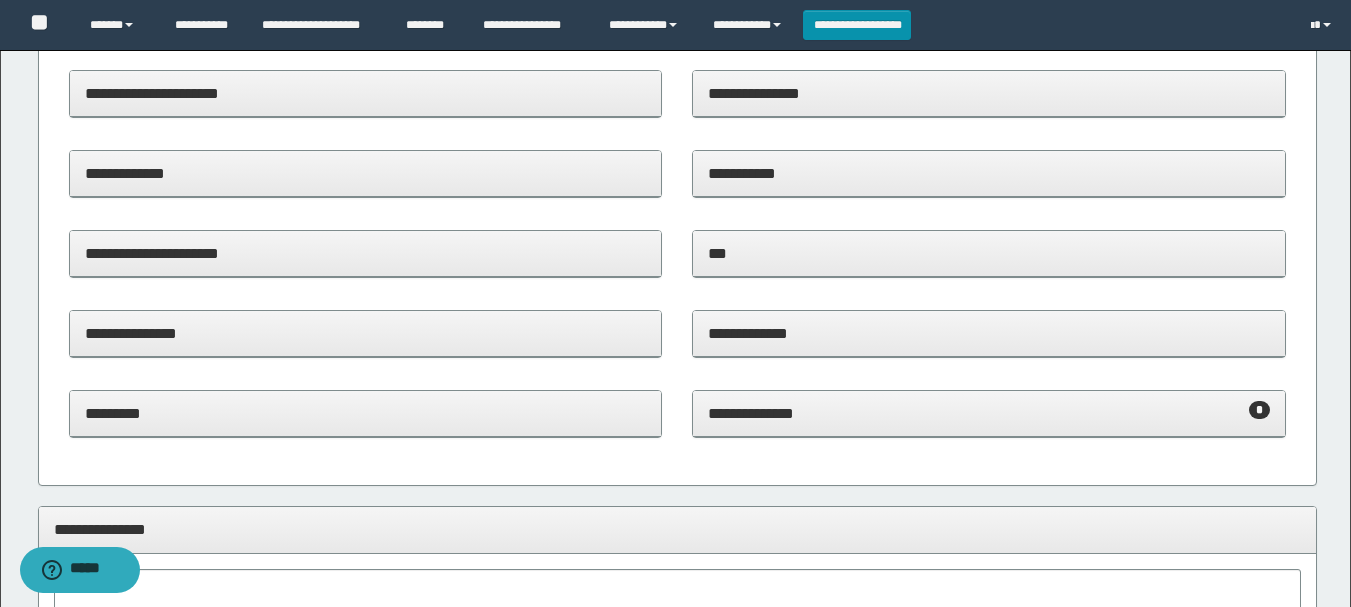 click on "**********" at bounding box center (989, 413) 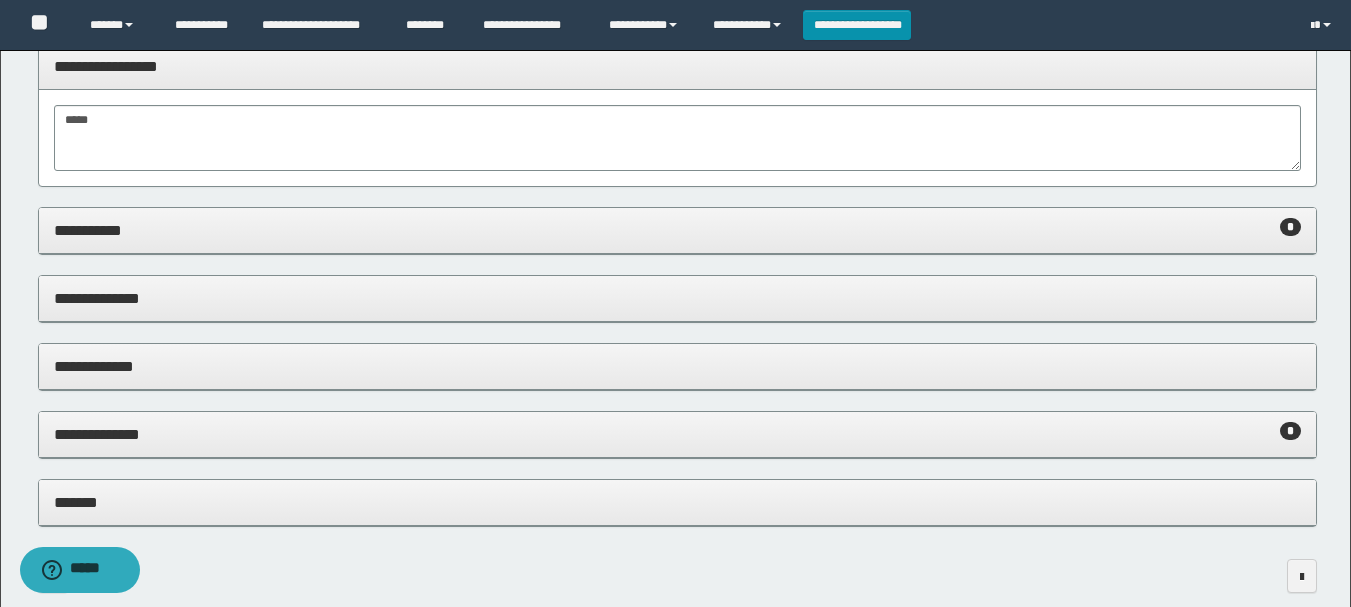 scroll, scrollTop: 1800, scrollLeft: 0, axis: vertical 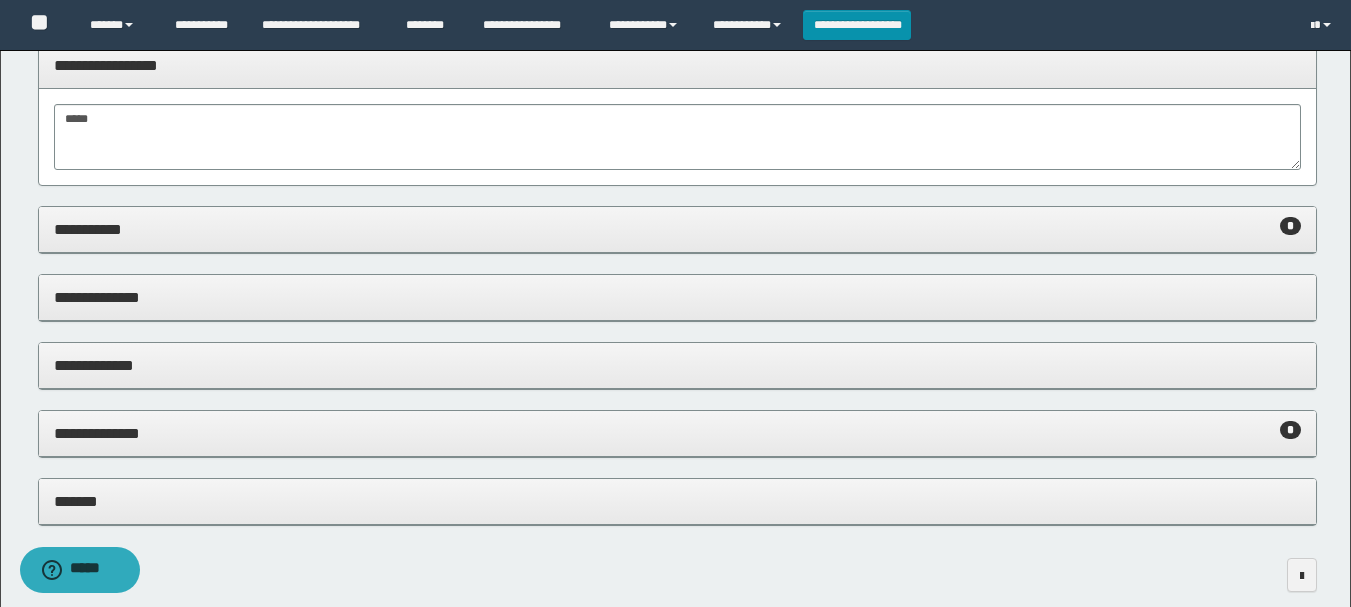 click on "**********" at bounding box center (677, 229) 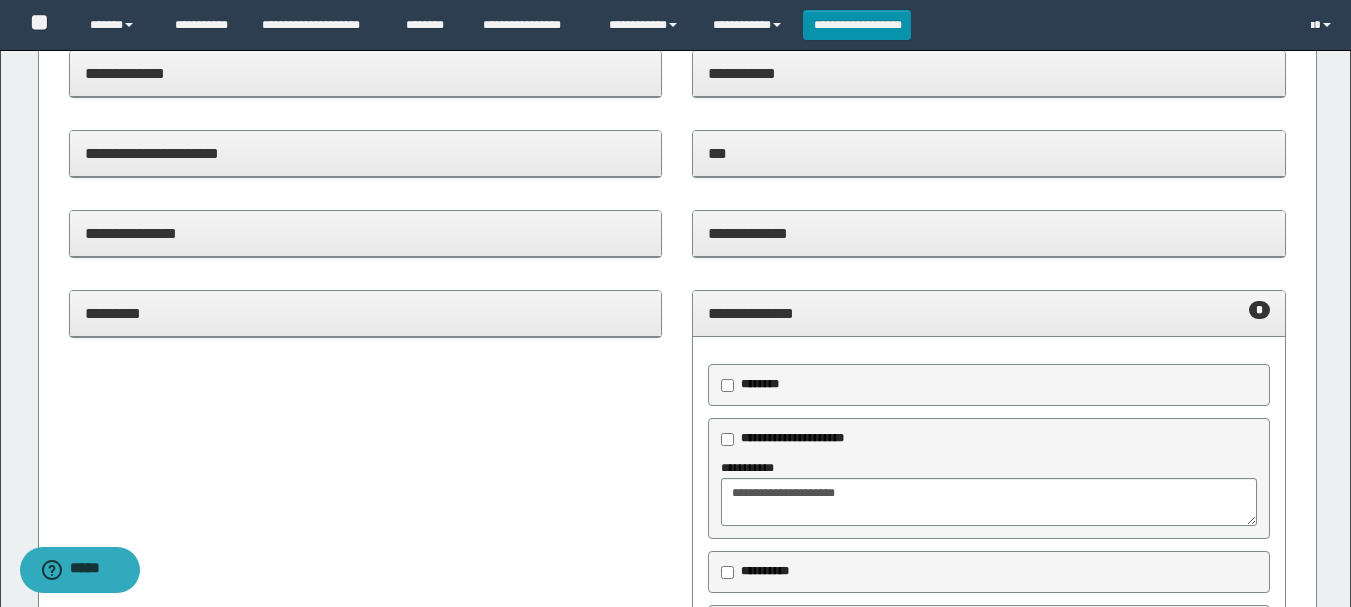 scroll, scrollTop: 0, scrollLeft: 0, axis: both 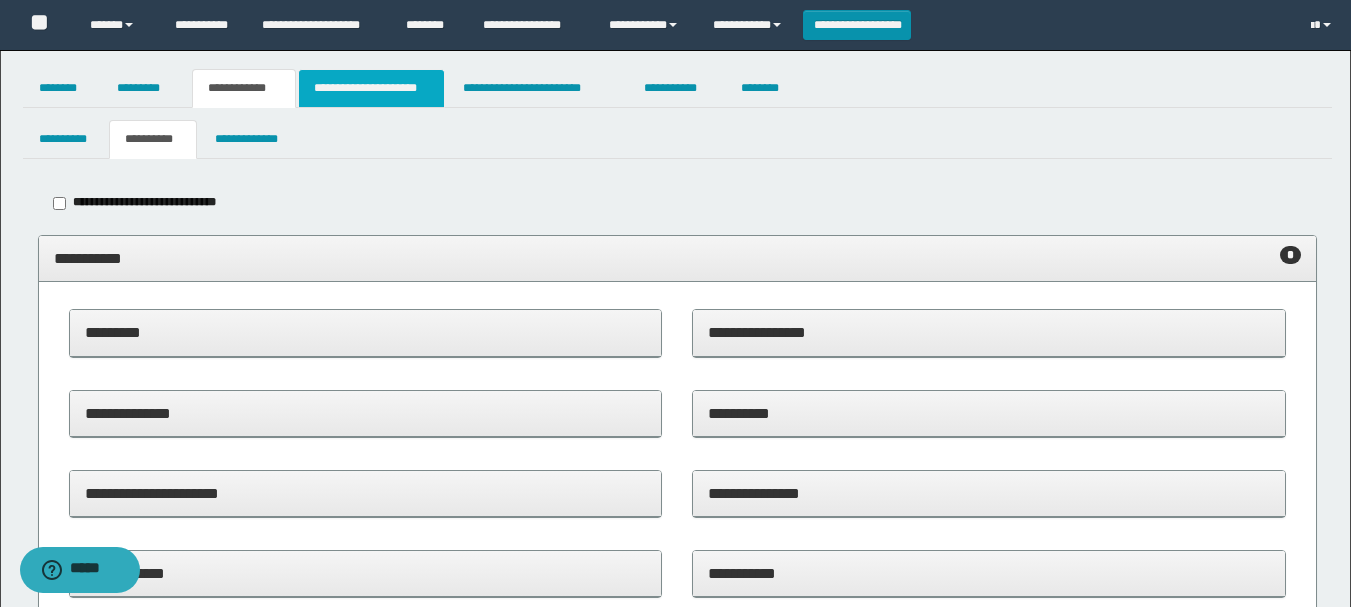 click on "**********" at bounding box center (371, 88) 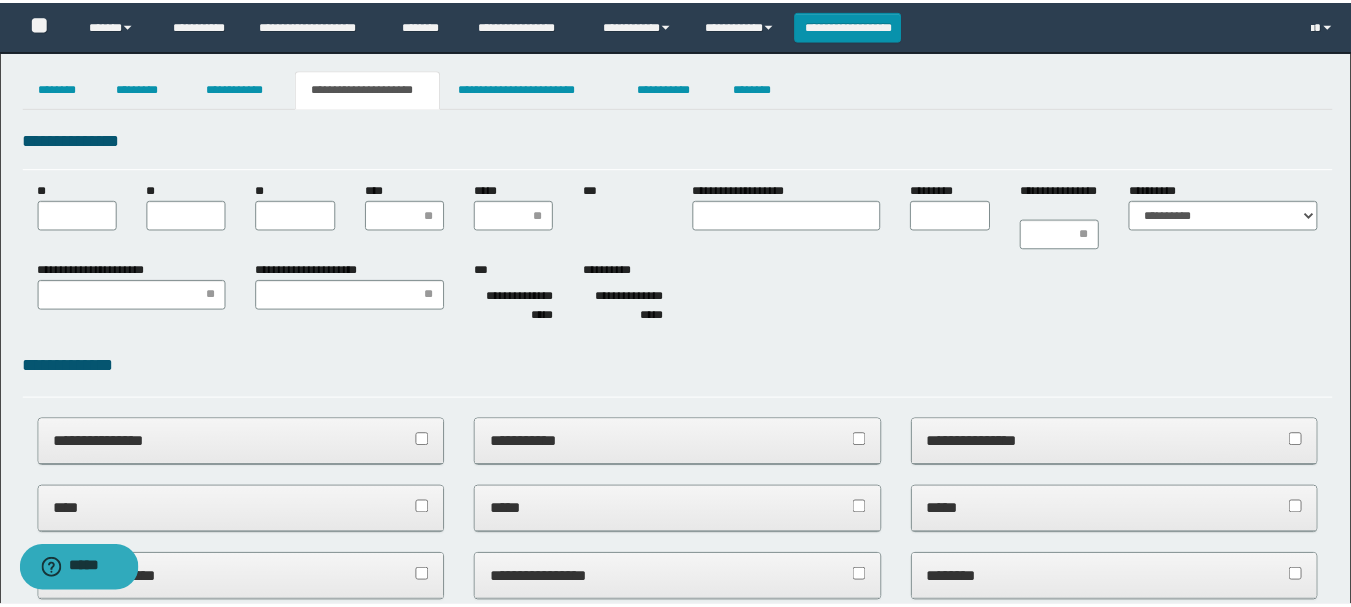 scroll, scrollTop: 0, scrollLeft: 0, axis: both 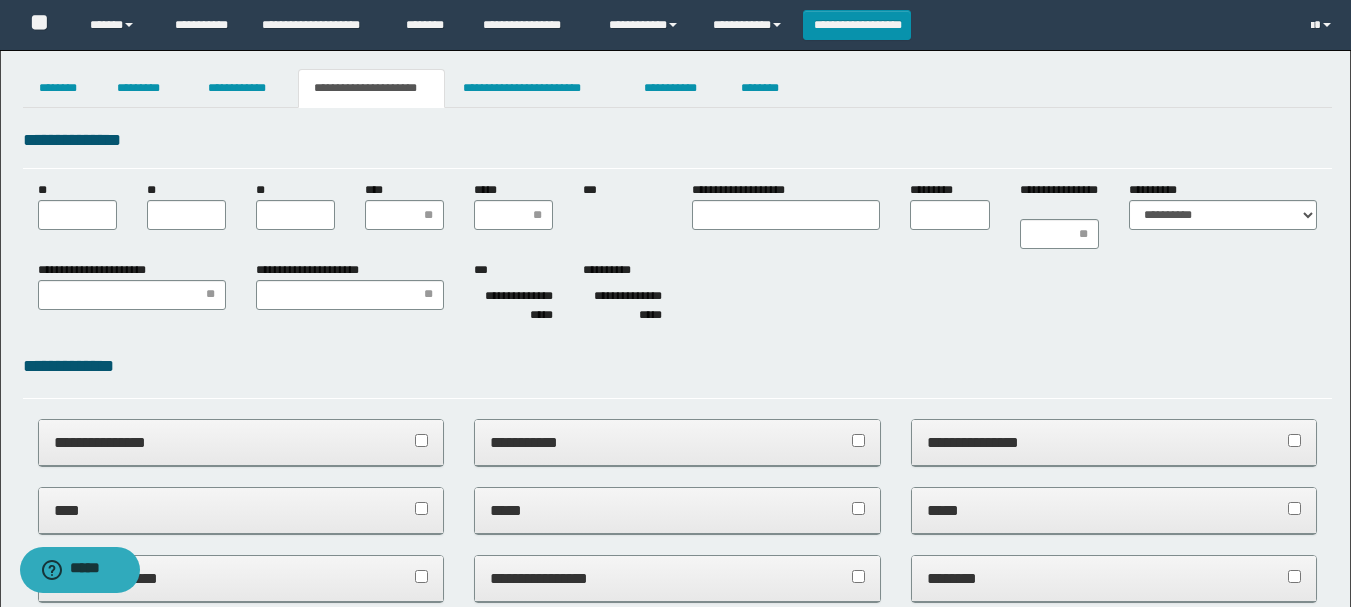 type 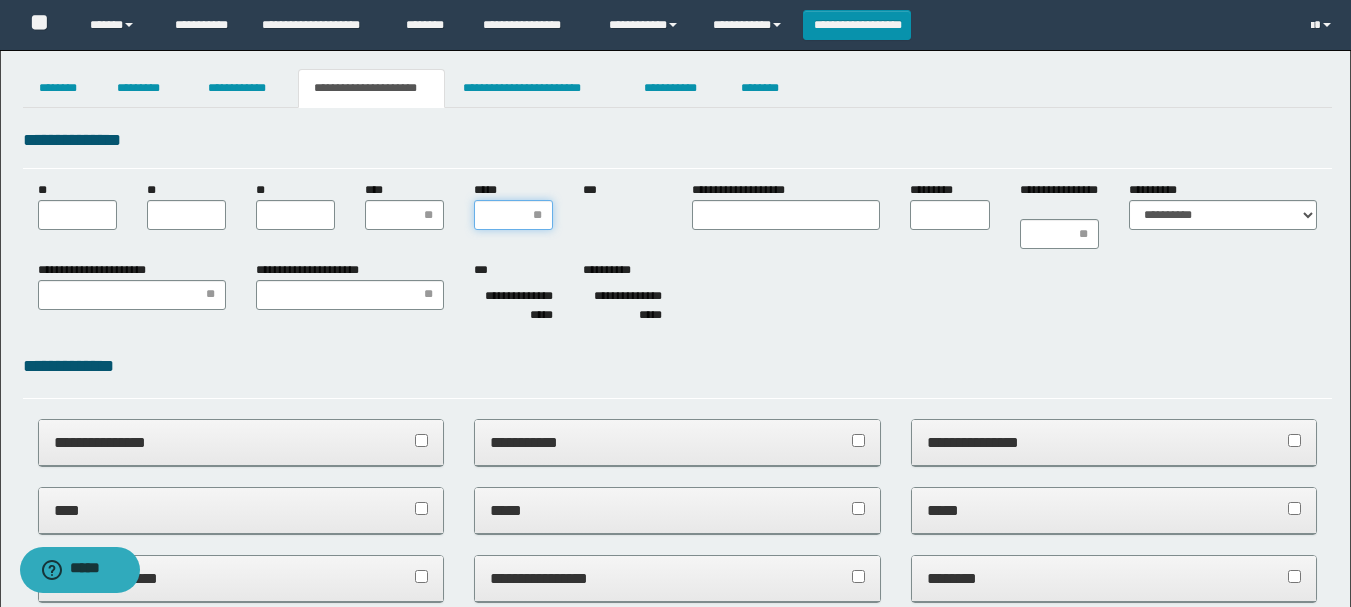 click on "*****" at bounding box center [513, 215] 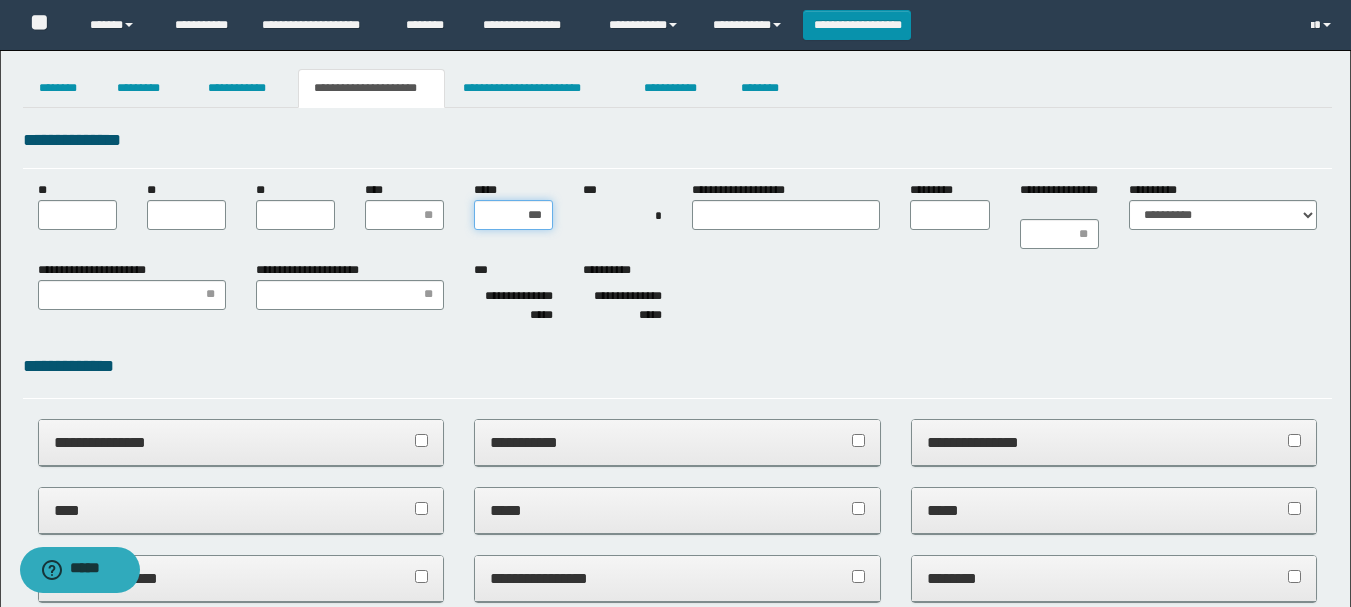 type on "****" 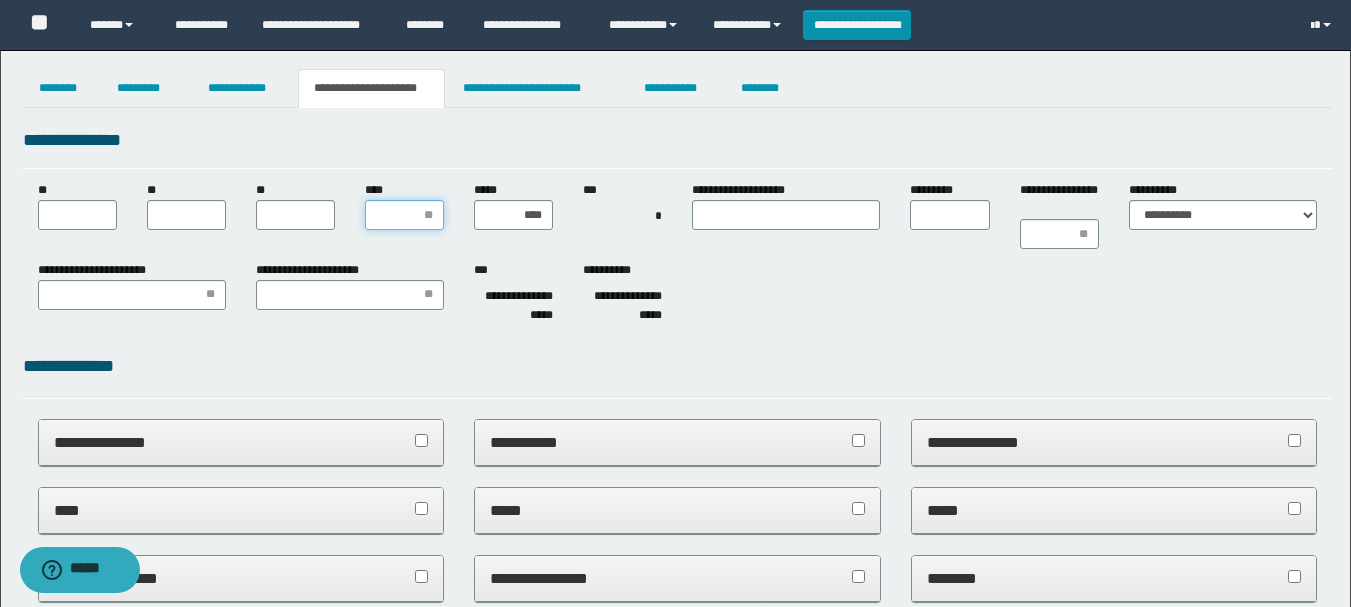 click on "****" at bounding box center (404, 215) 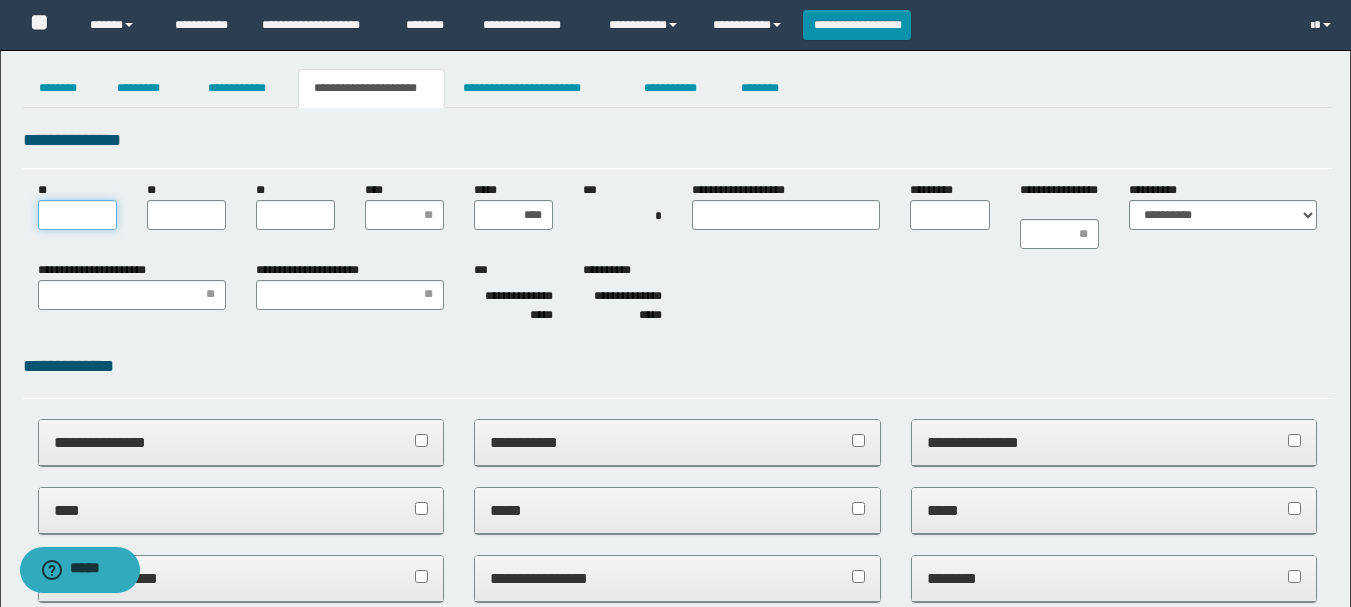 click on "**" at bounding box center (77, 215) 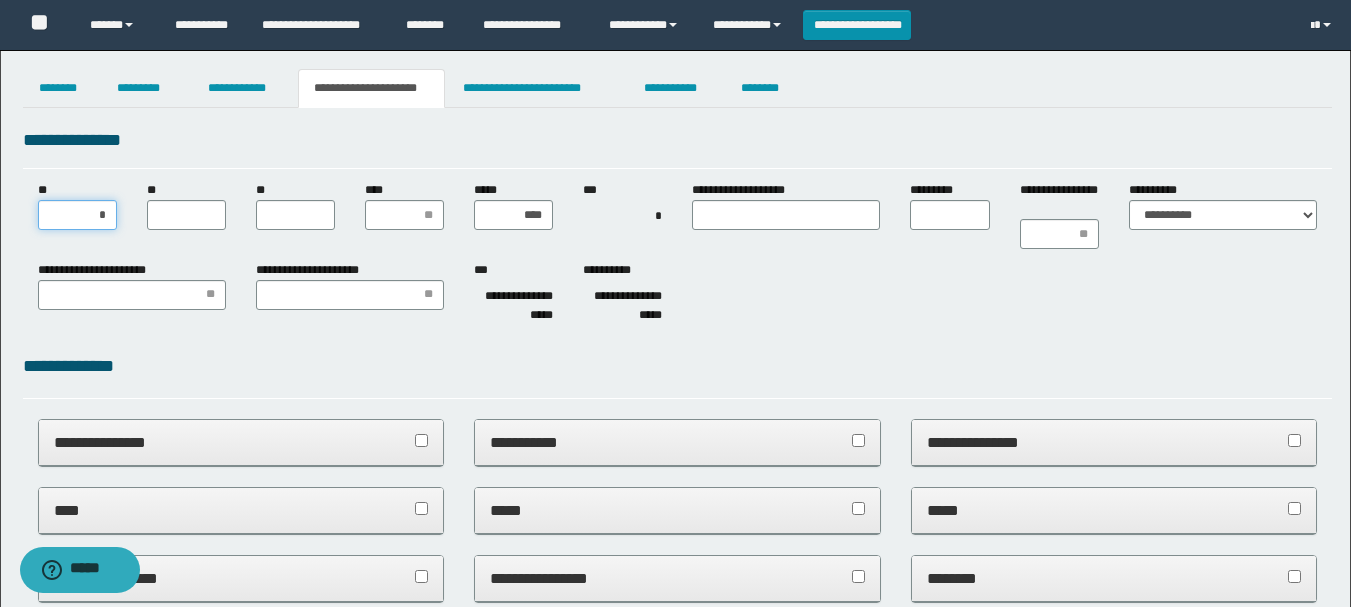 type on "**" 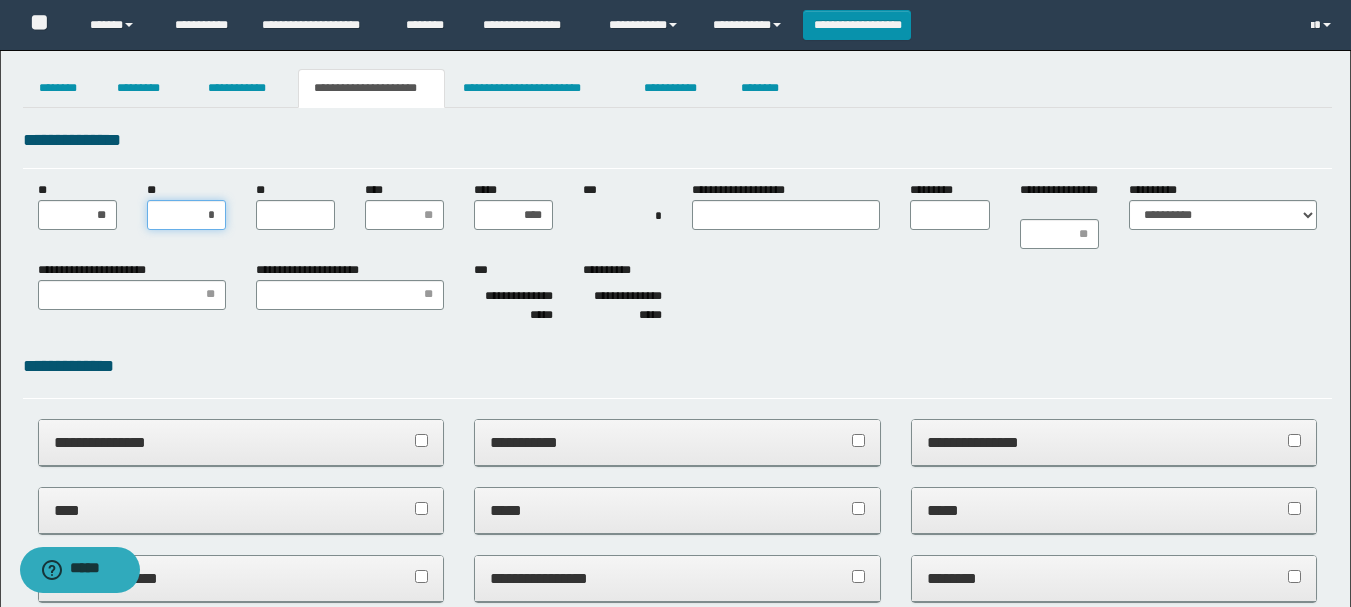 type on "**" 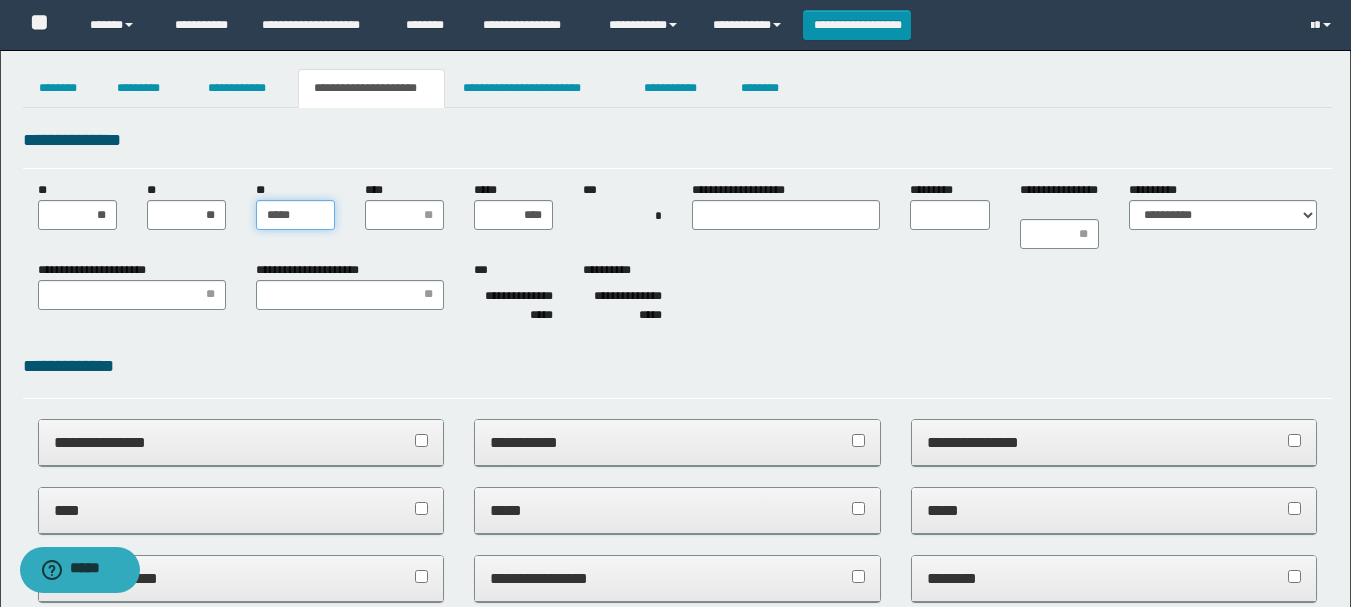 type on "******" 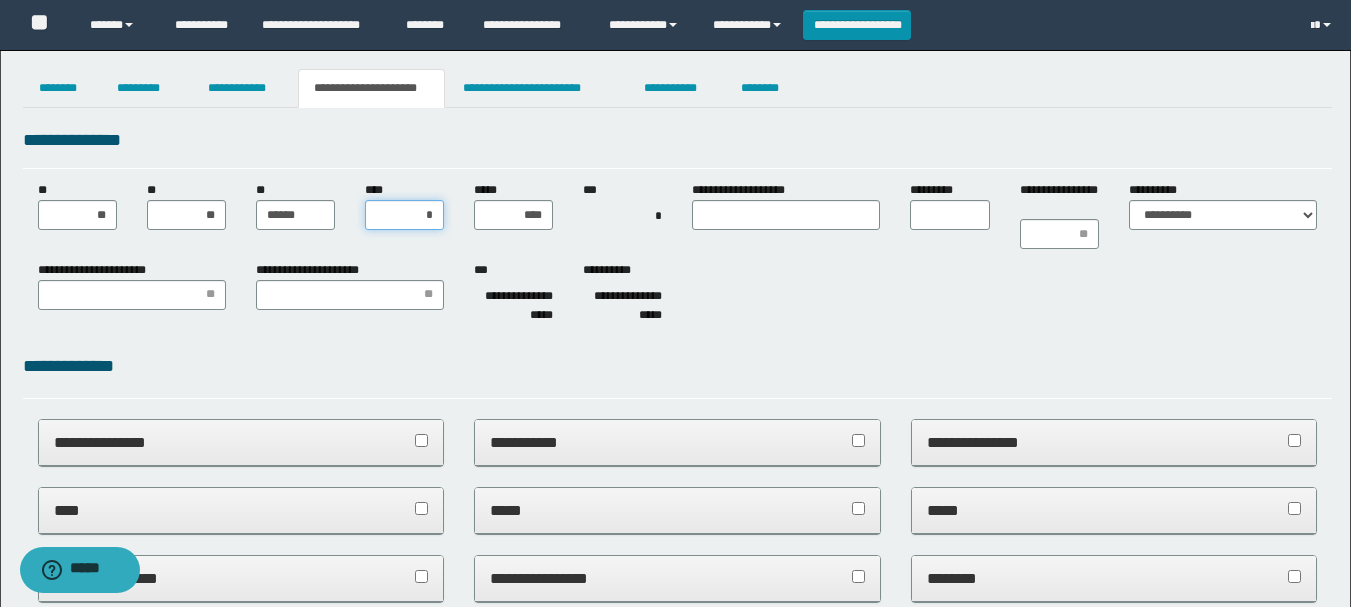 type on "**" 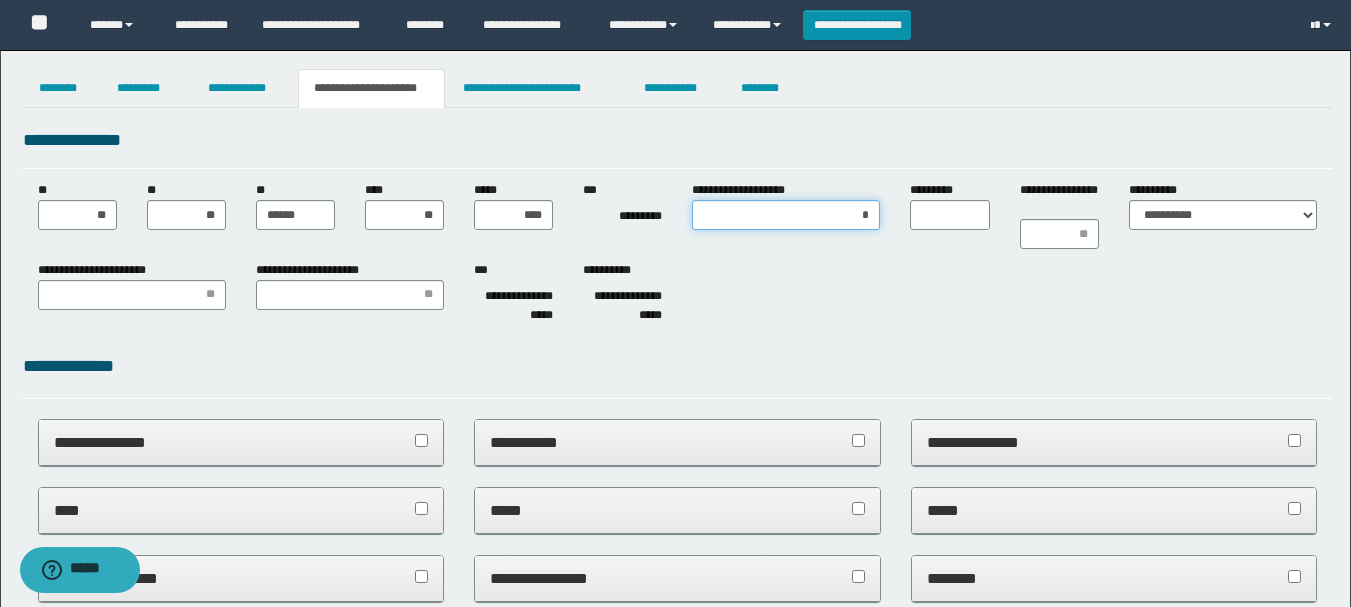 type on "**" 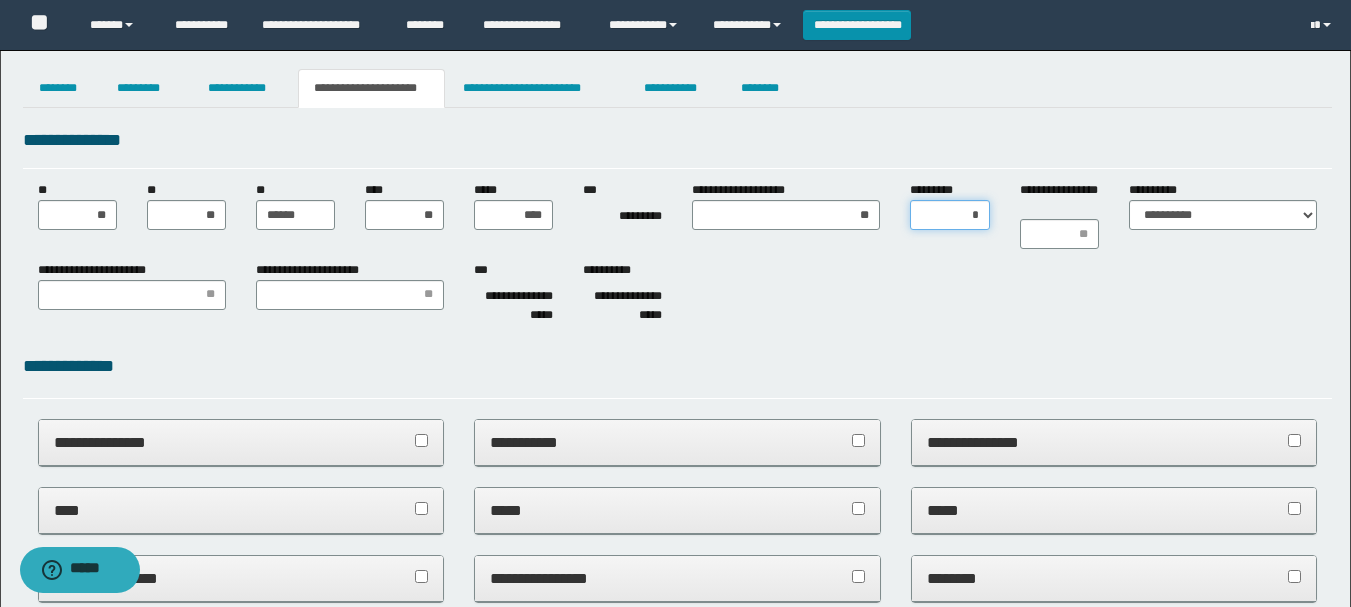 type on "**" 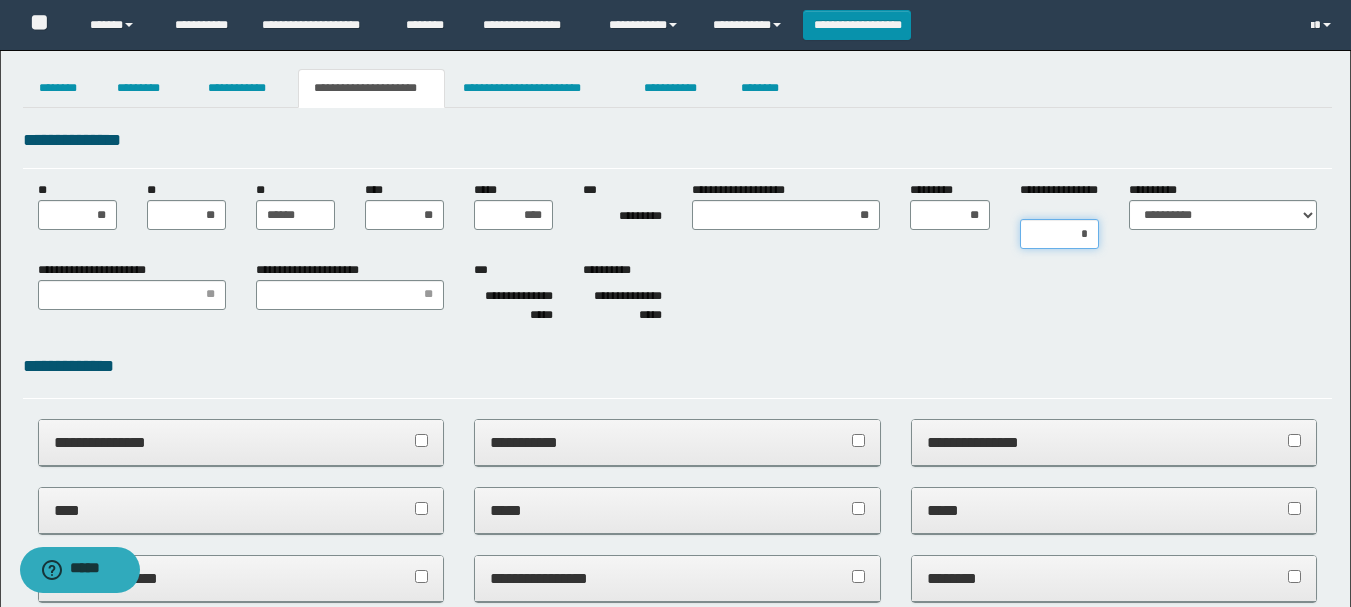 type on "**" 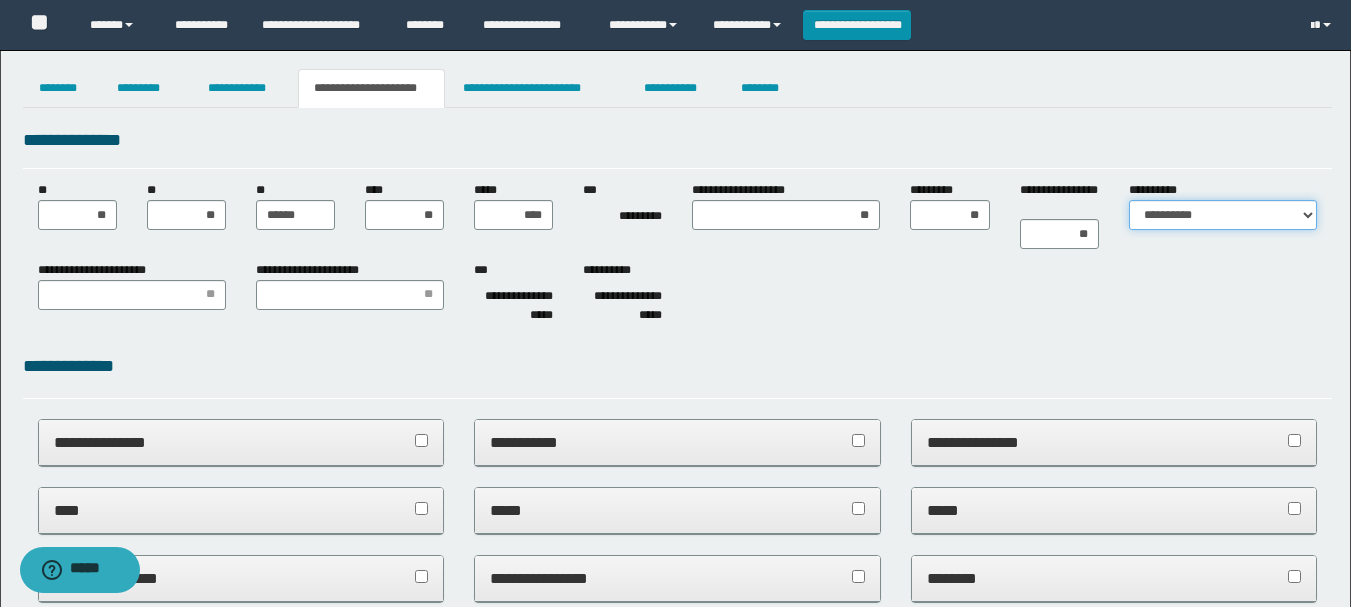 select on "*" 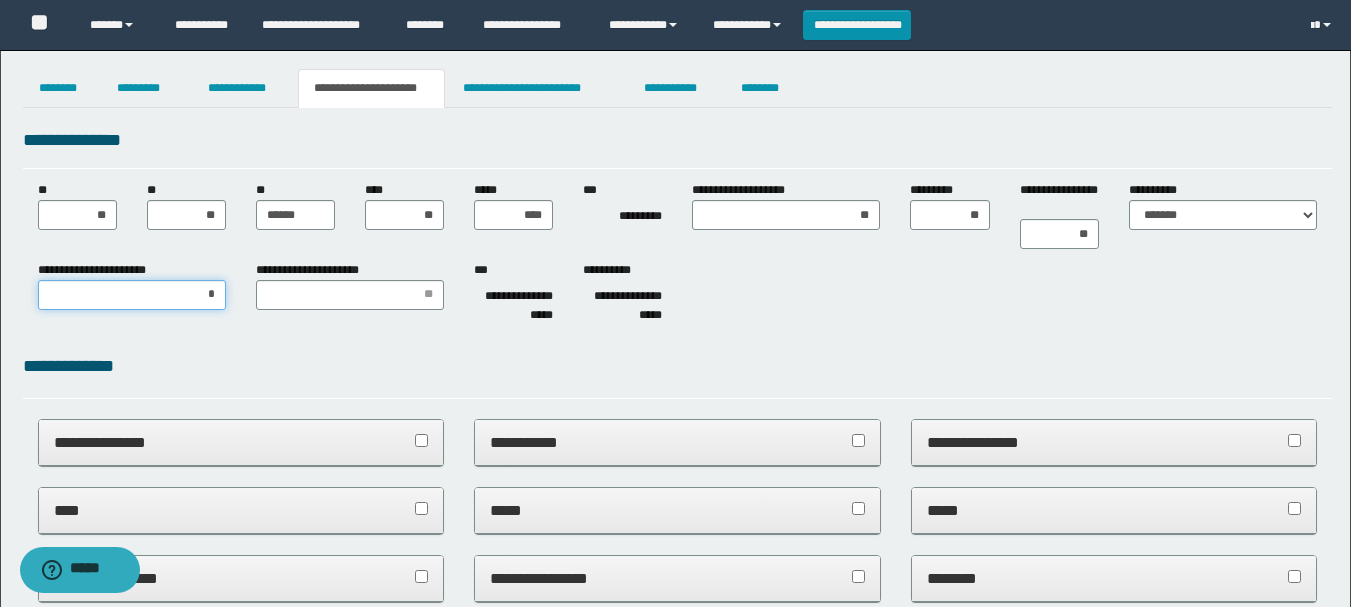 type on "**" 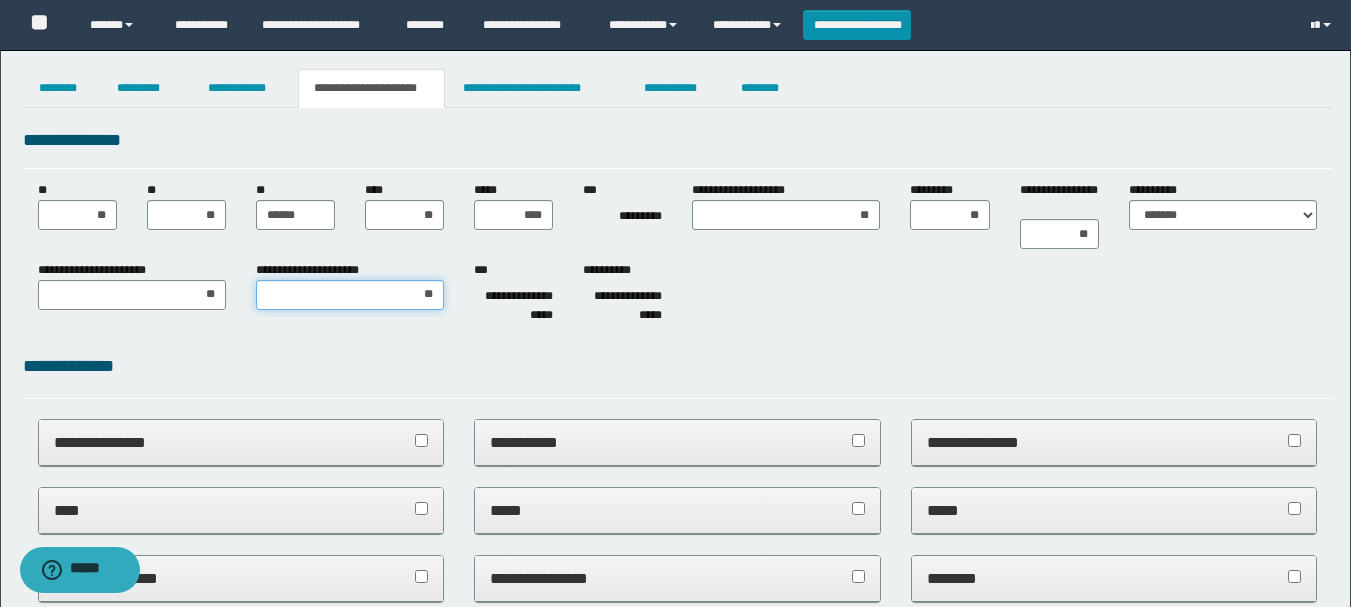 type on "***" 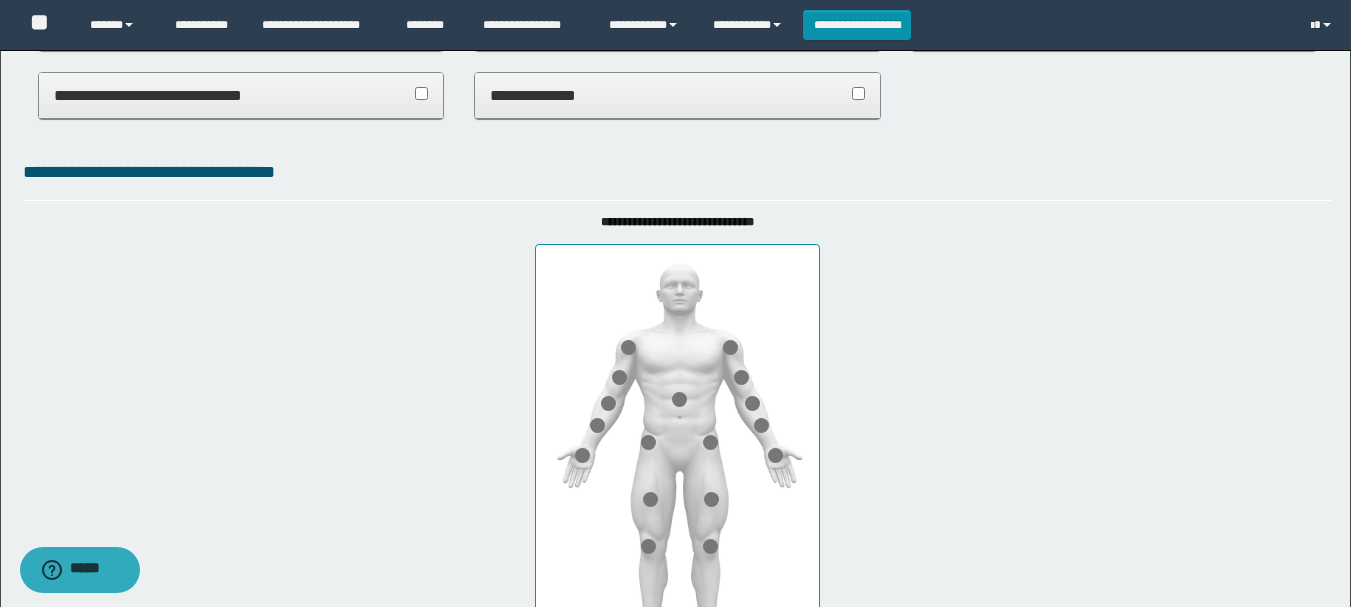 scroll, scrollTop: 1000, scrollLeft: 0, axis: vertical 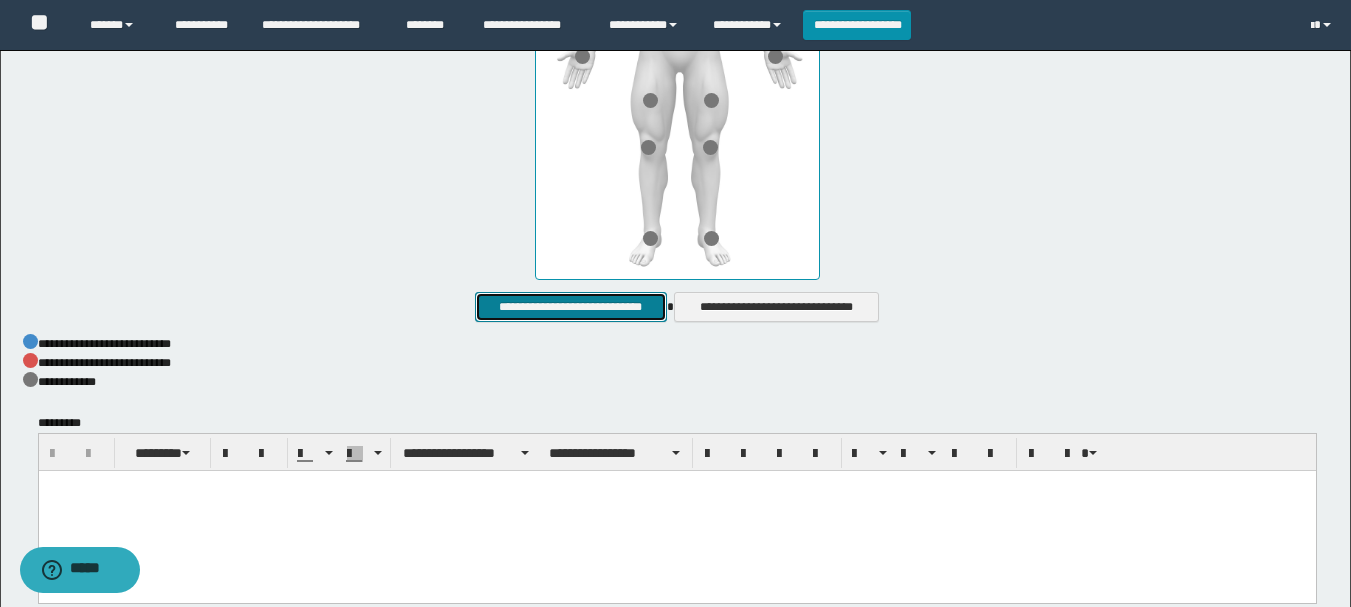 click on "**********" at bounding box center (570, 307) 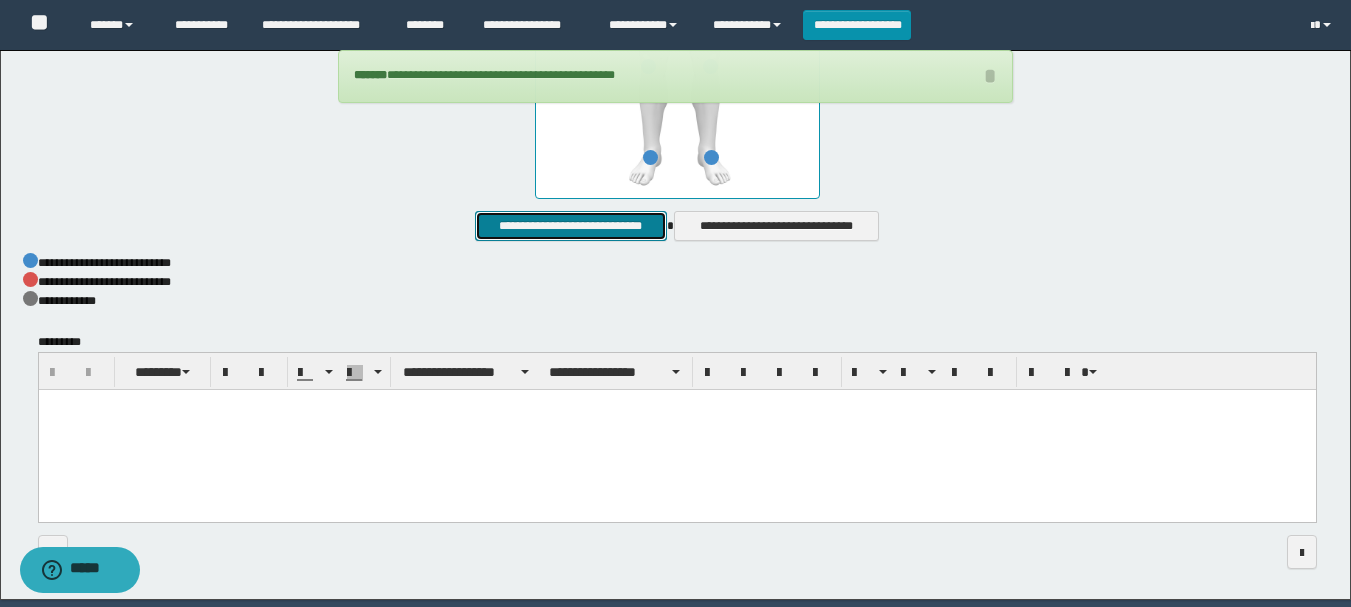 scroll, scrollTop: 1100, scrollLeft: 0, axis: vertical 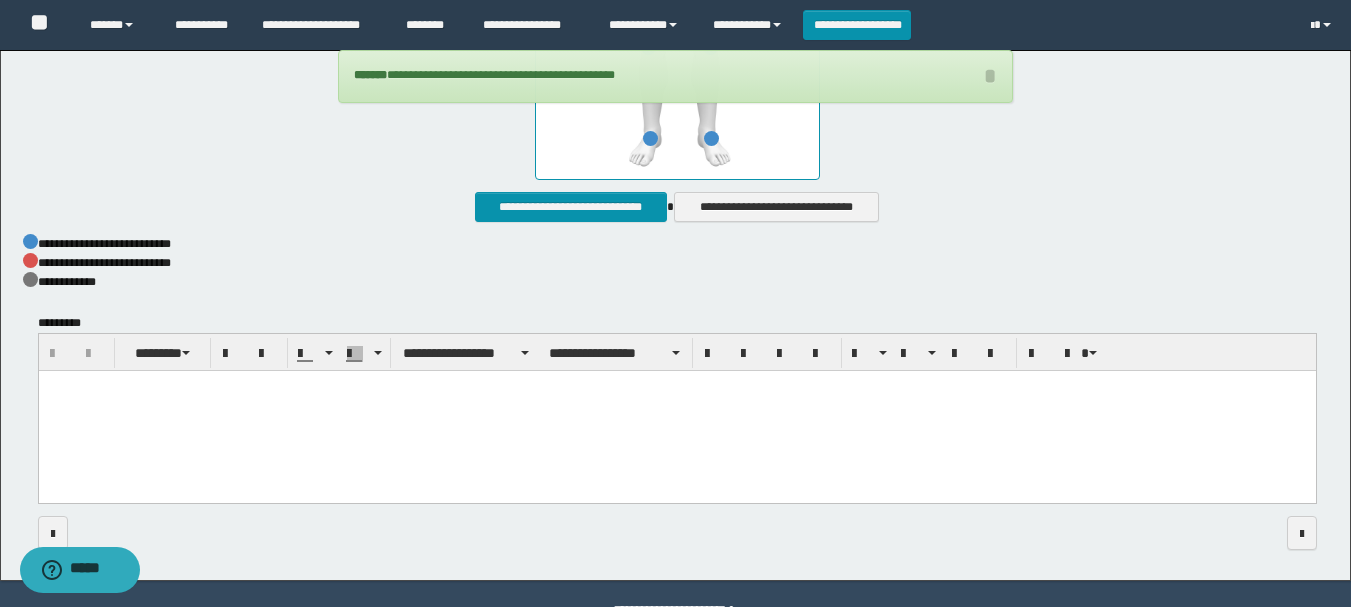 click at bounding box center [676, 412] 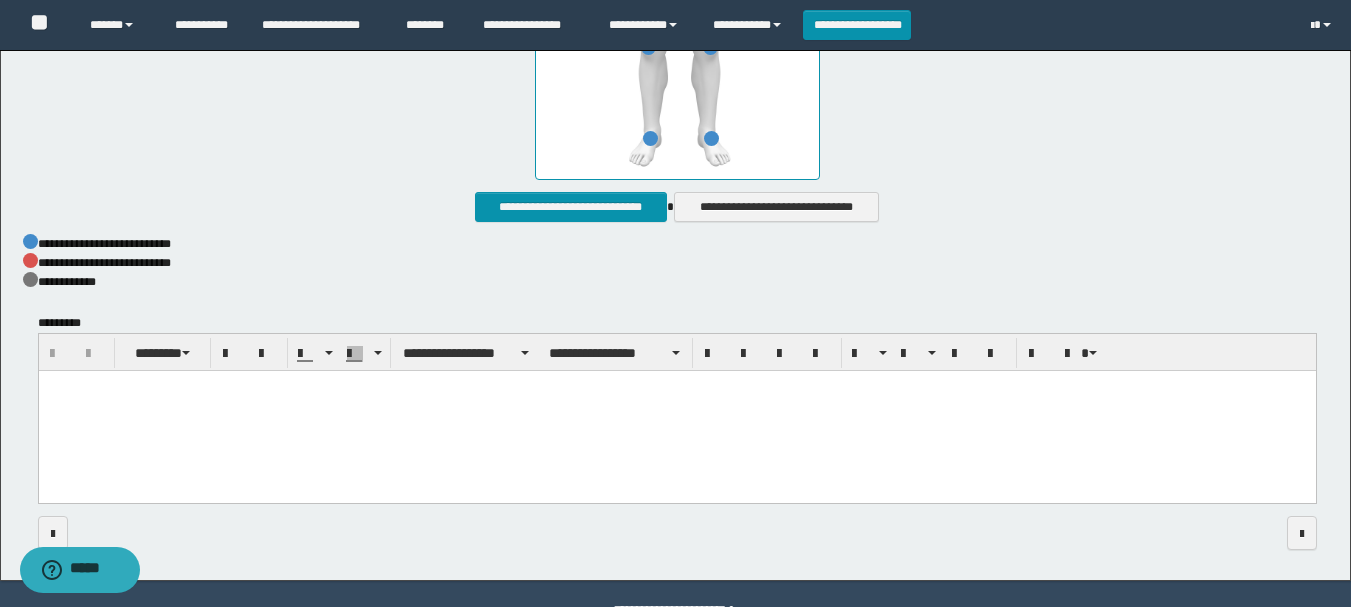 type 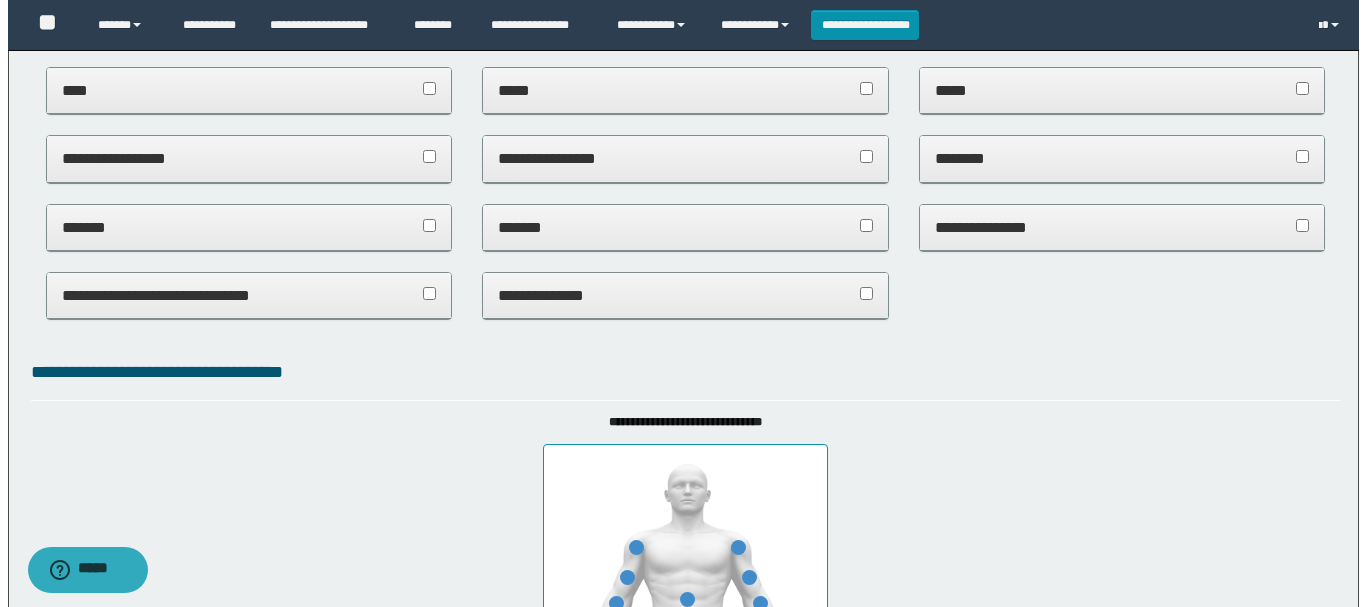 scroll, scrollTop: 0, scrollLeft: 0, axis: both 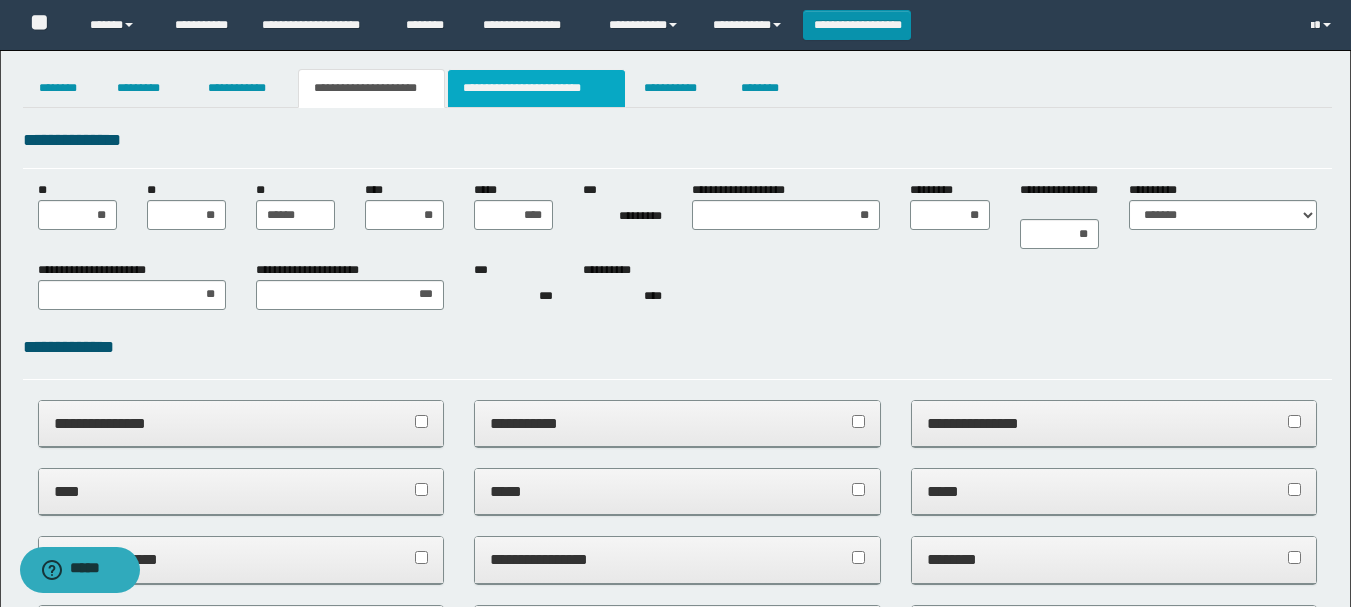 click on "**********" at bounding box center (537, 88) 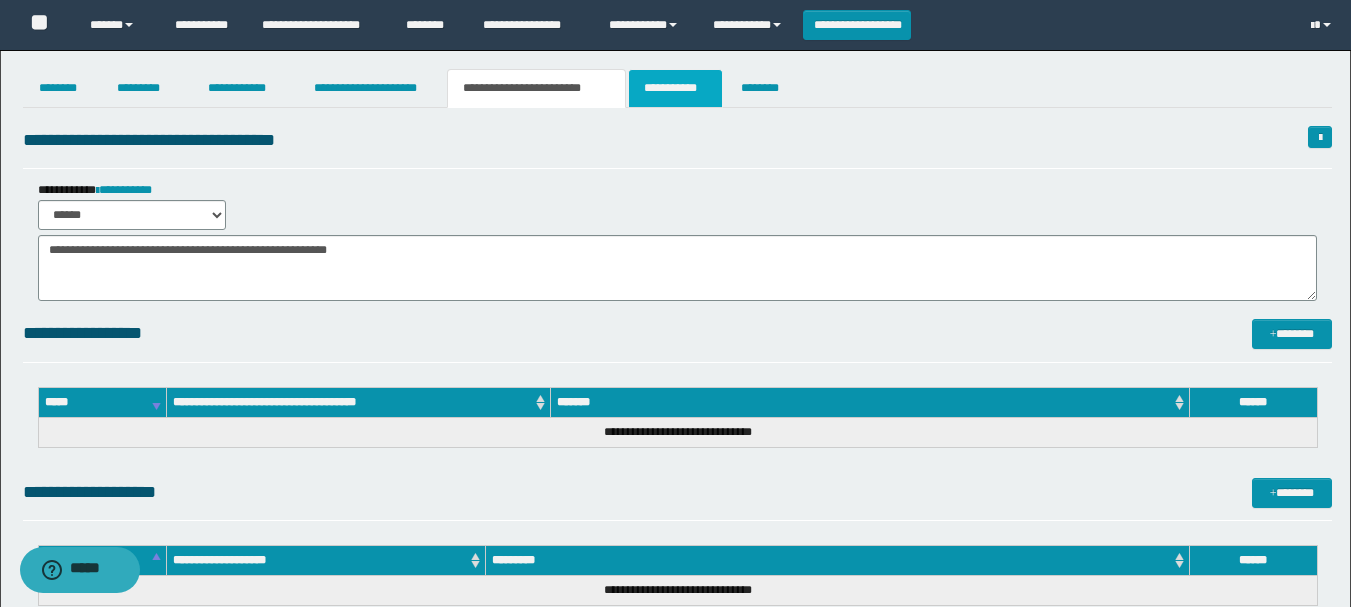 click on "**********" at bounding box center (675, 88) 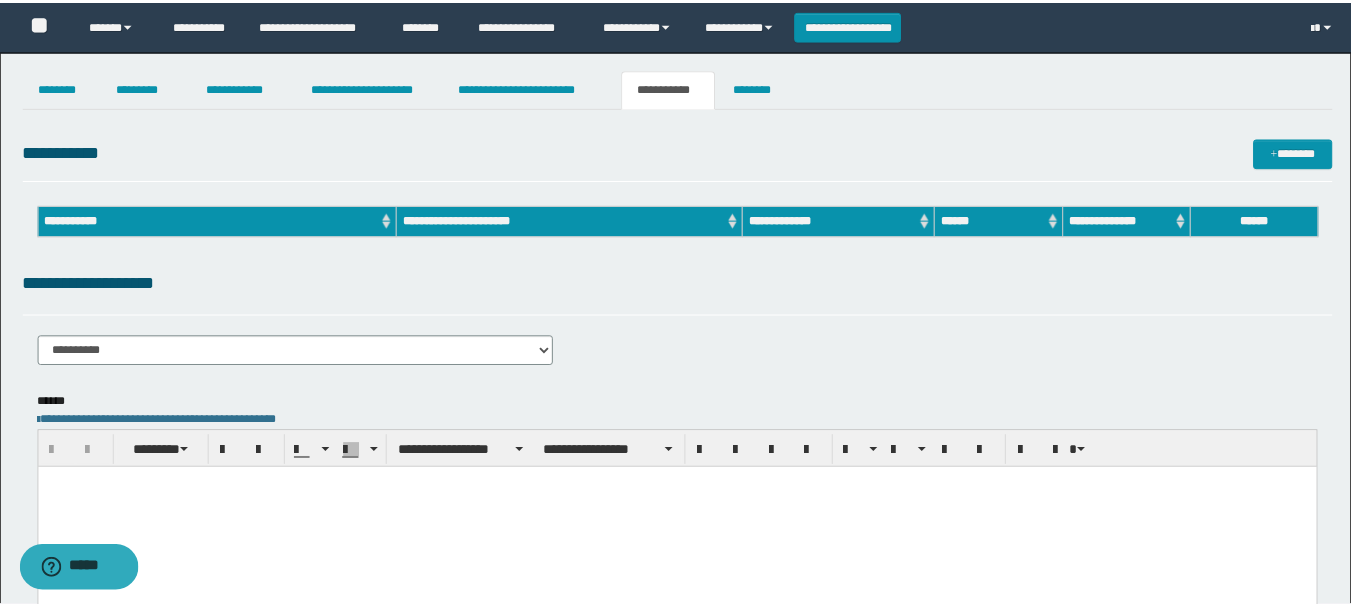 scroll, scrollTop: 0, scrollLeft: 0, axis: both 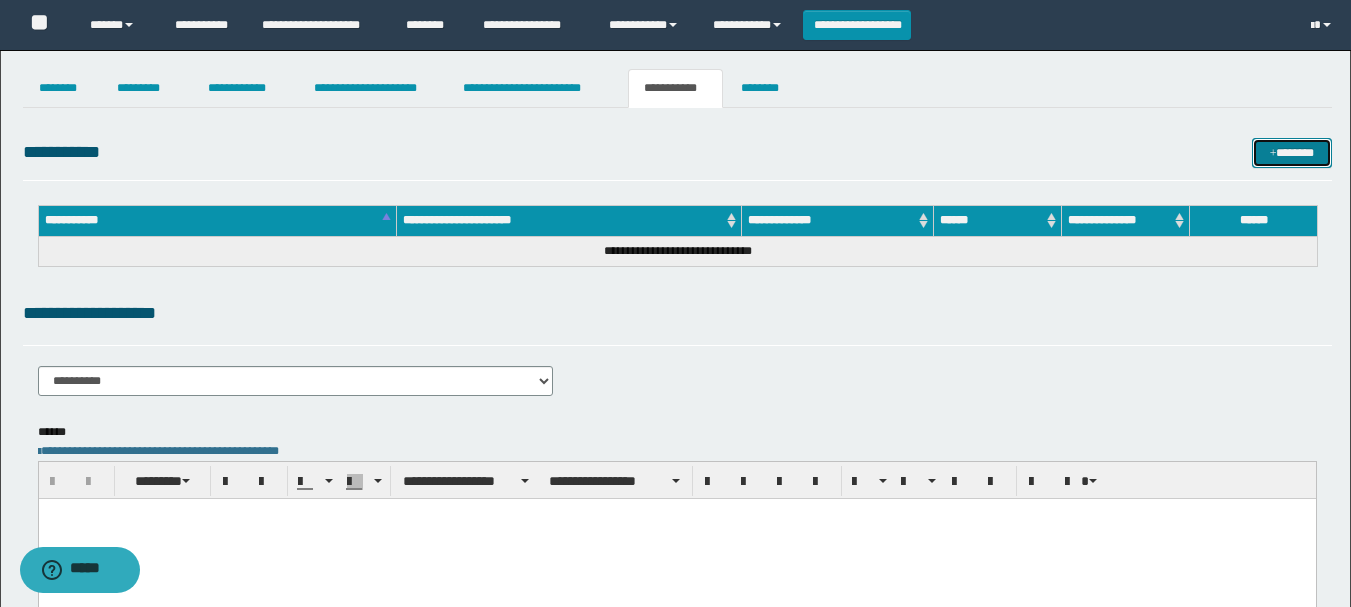 click on "*******" at bounding box center (1292, 153) 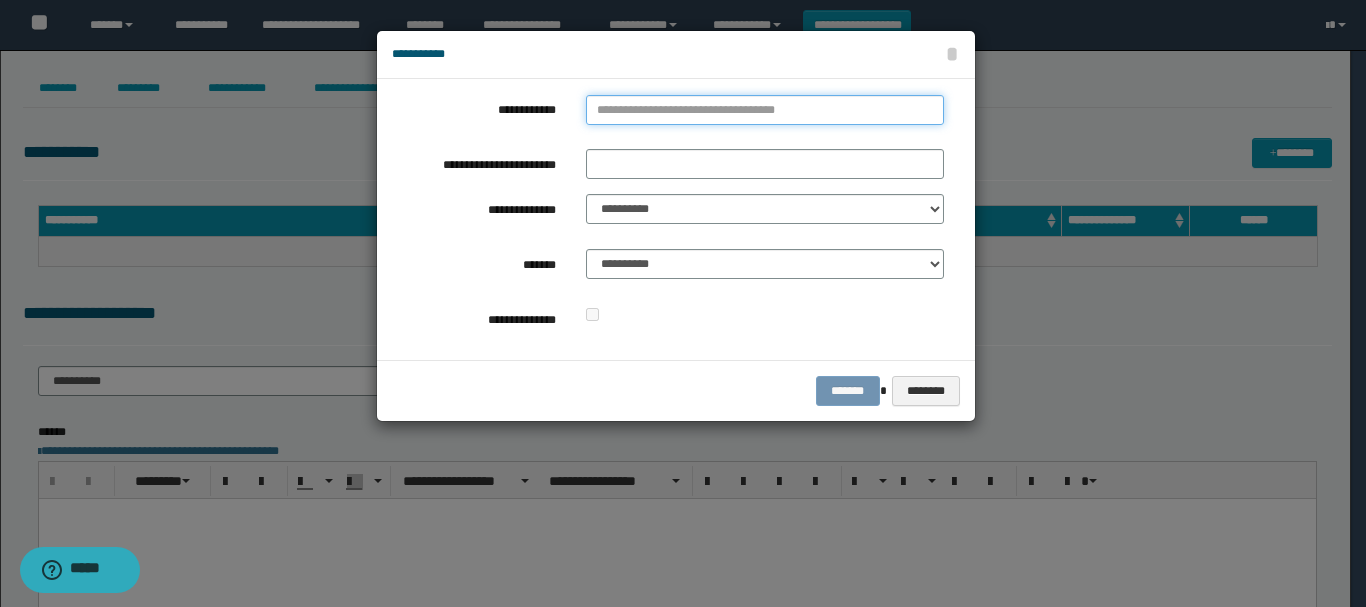 click on "**********" at bounding box center (765, 110) 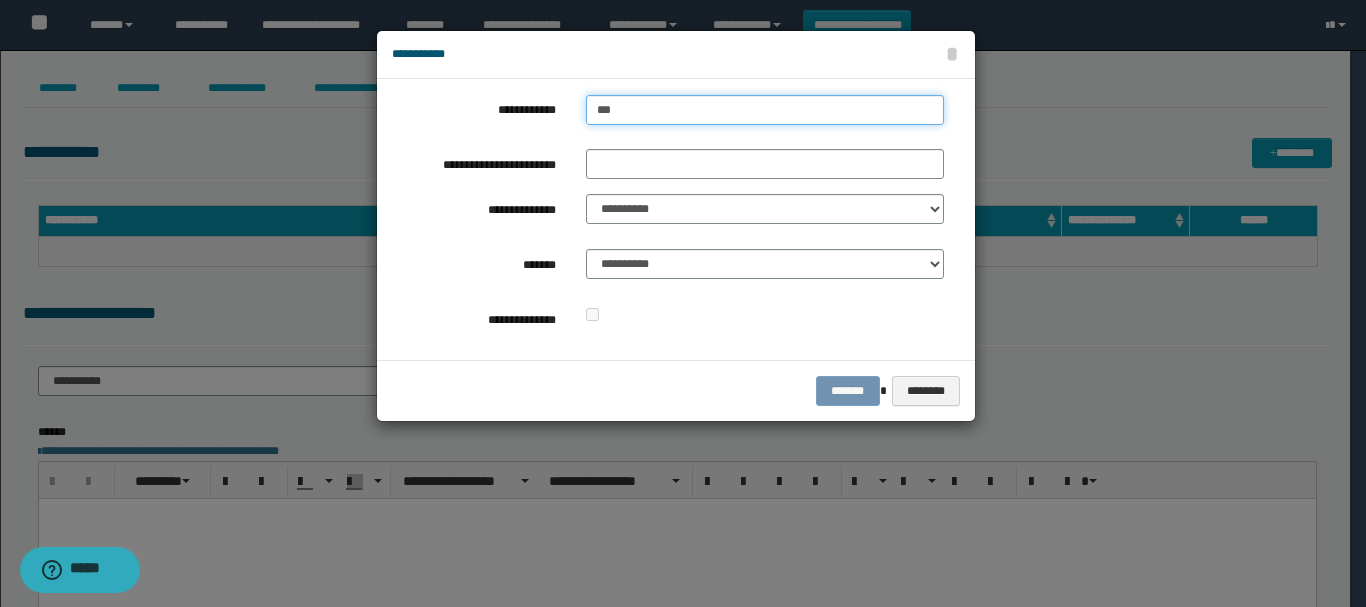 type on "****" 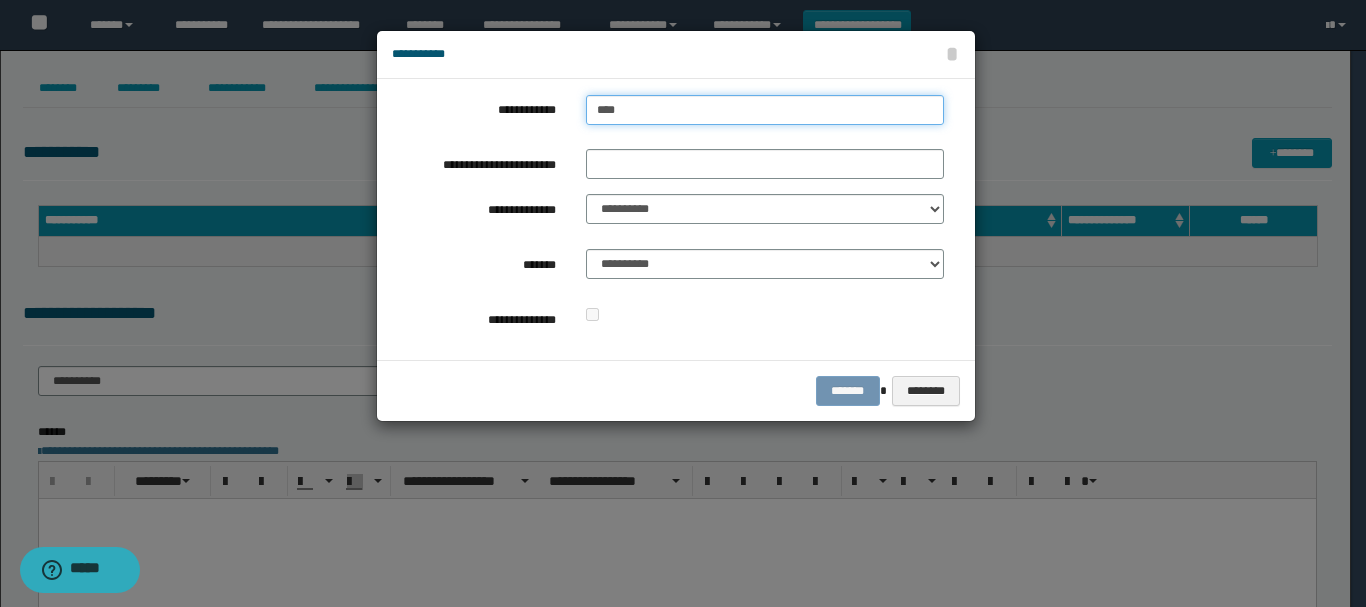 type on "****" 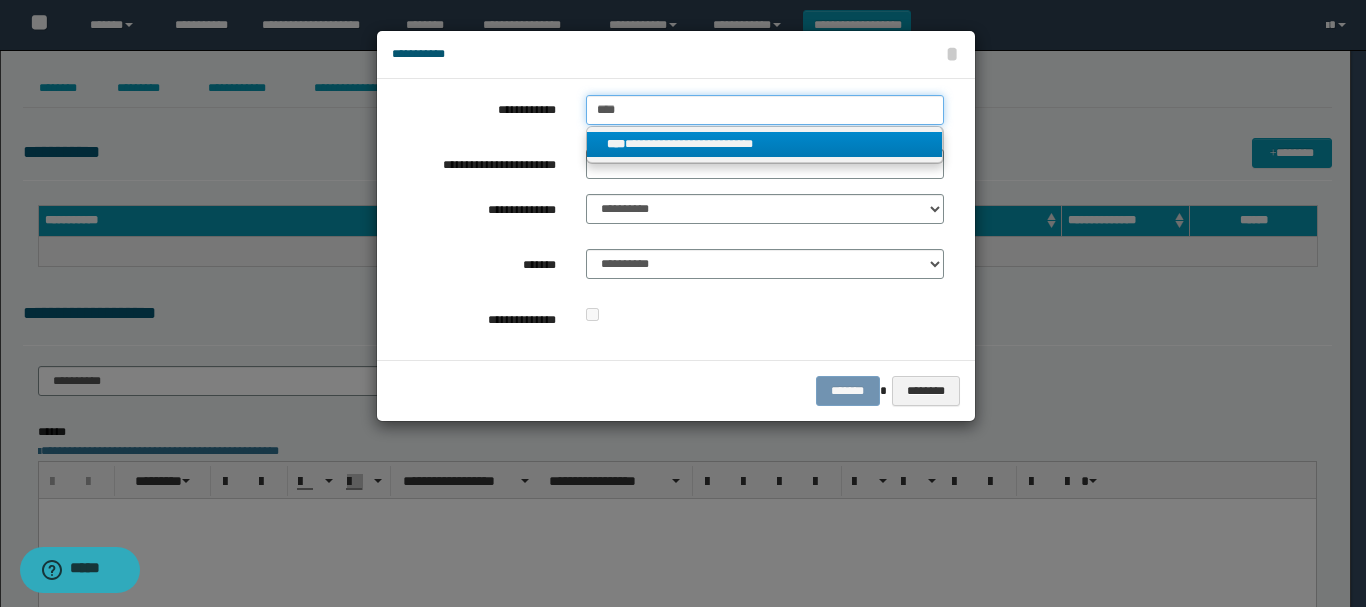 type on "****" 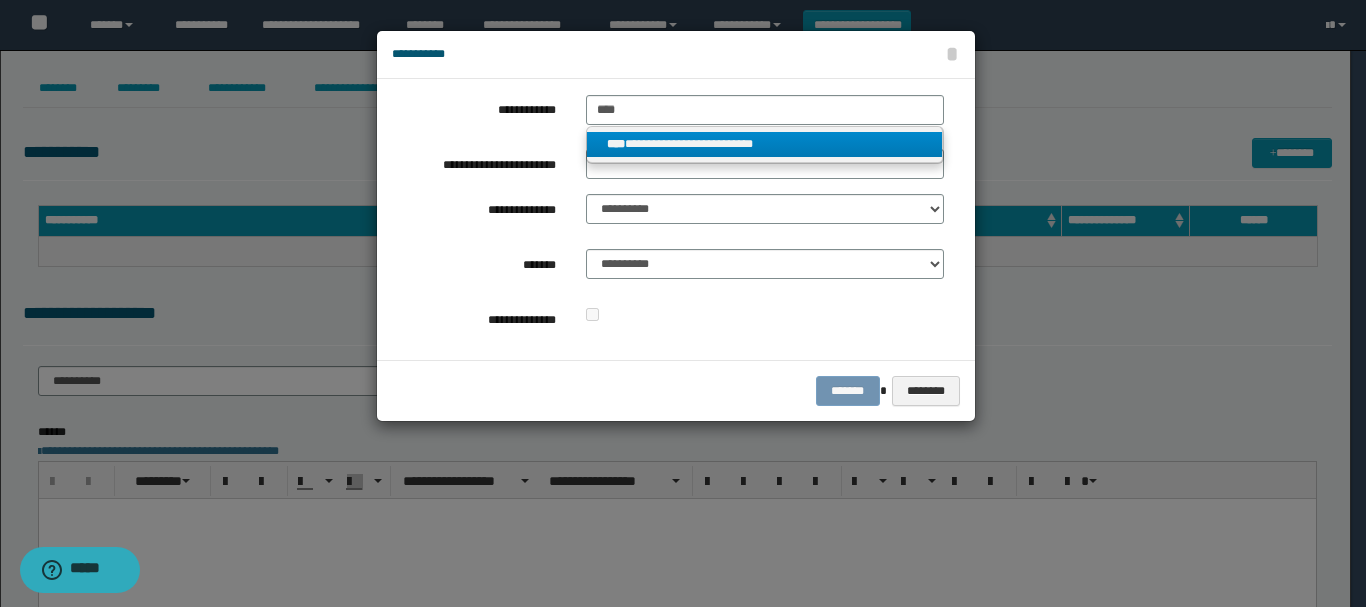 click on "**********" at bounding box center [765, 145] 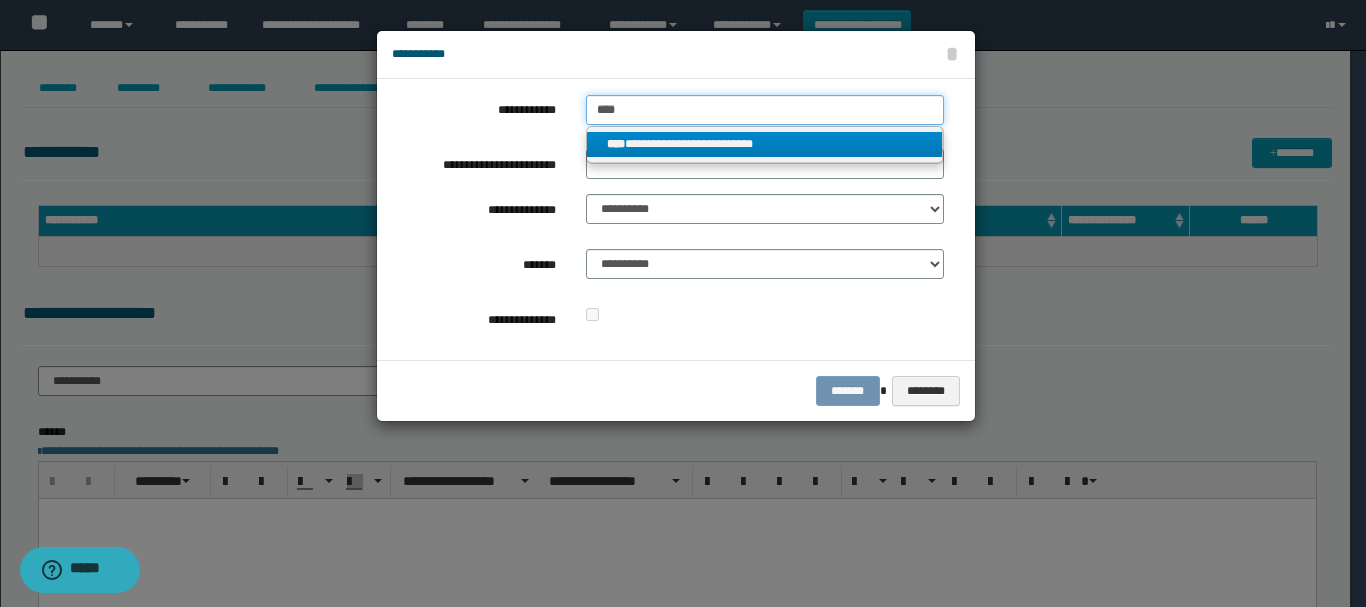 type 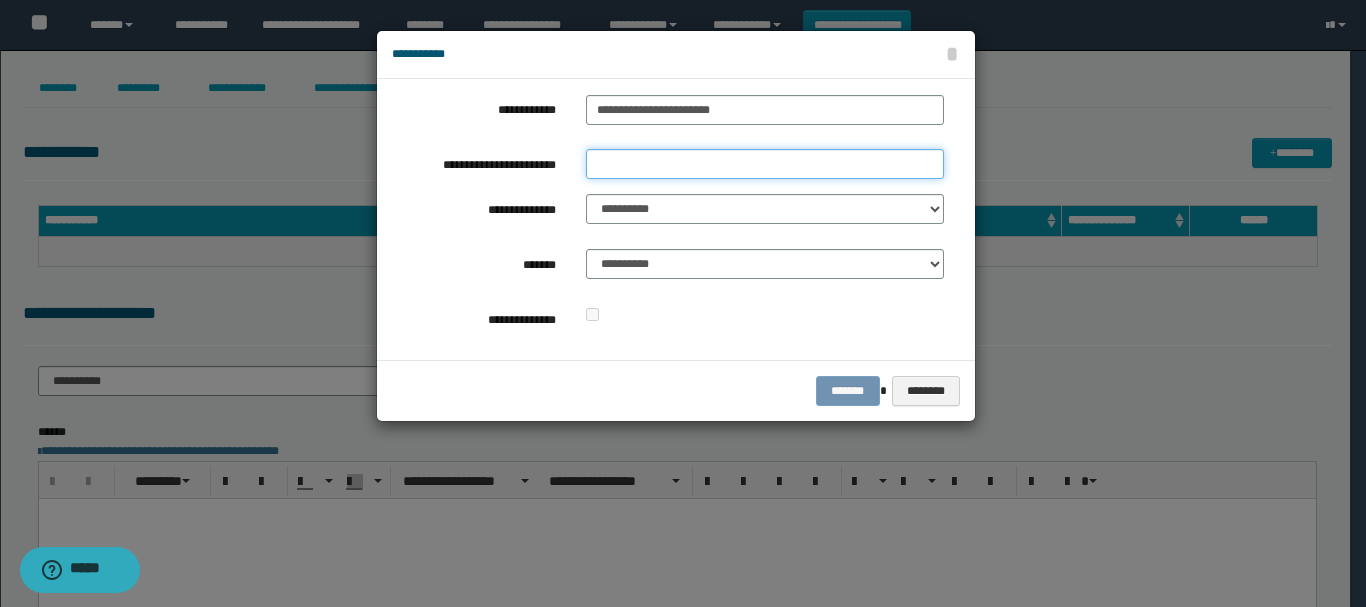 click on "**********" at bounding box center (765, 164) 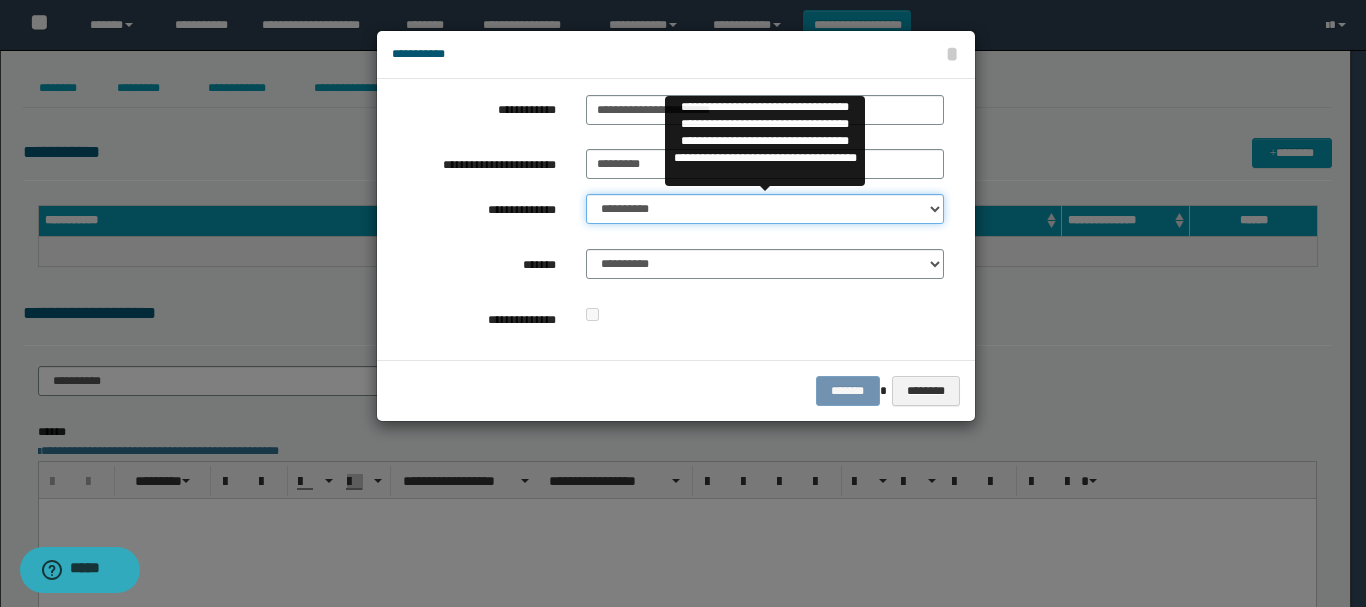 click on "**********" at bounding box center (765, 209) 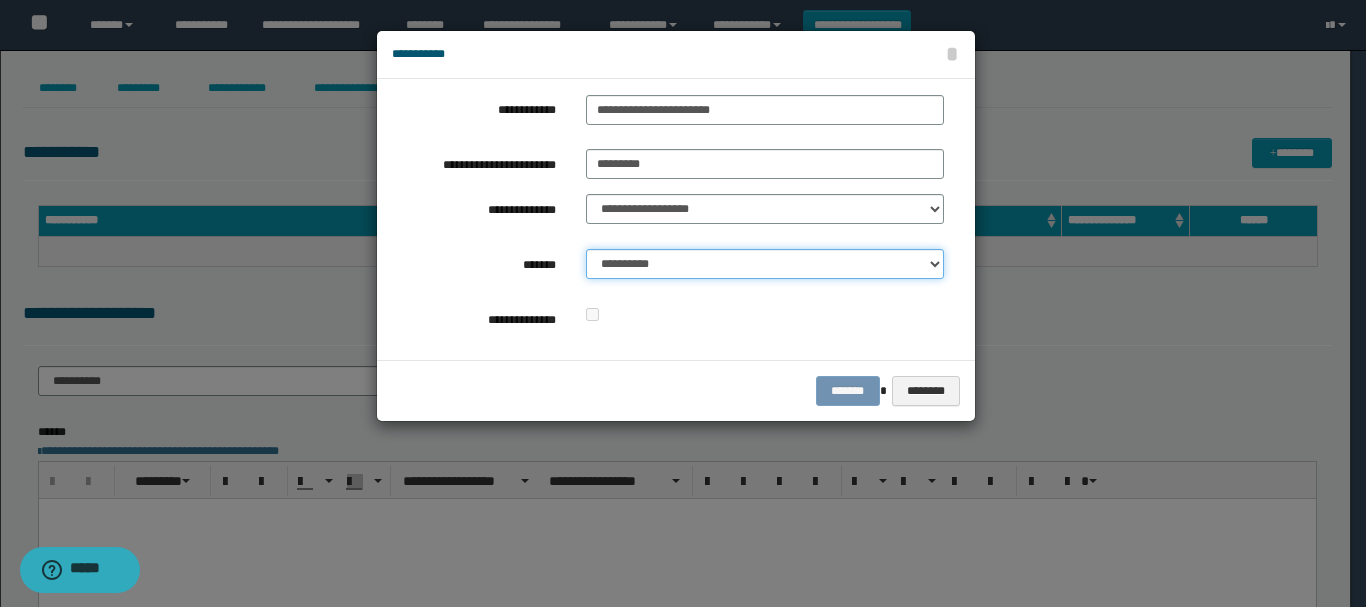 click on "**********" at bounding box center (765, 264) 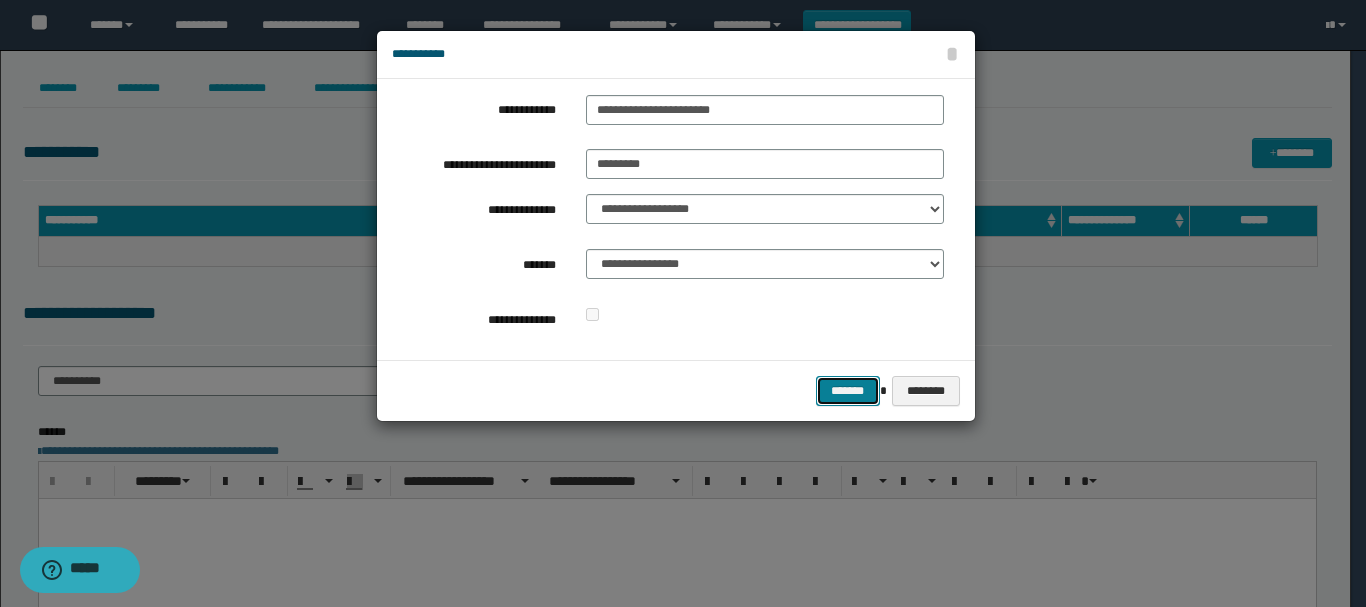 click on "*******" at bounding box center (848, 391) 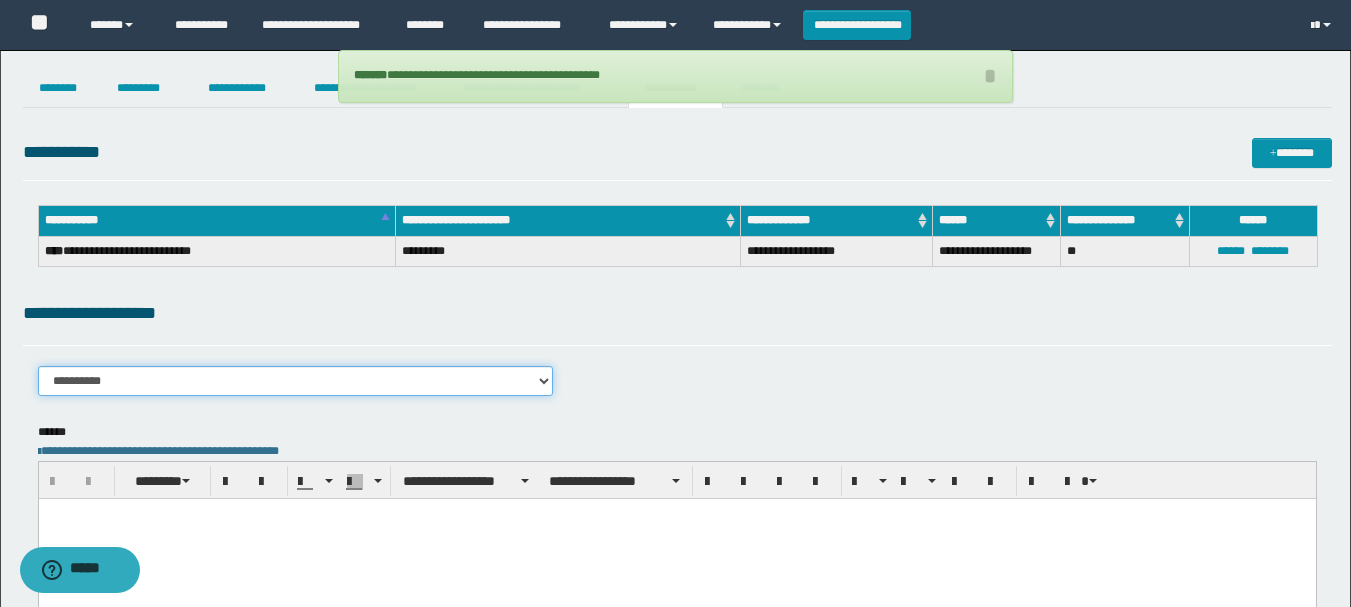click on "**********" at bounding box center (296, 381) 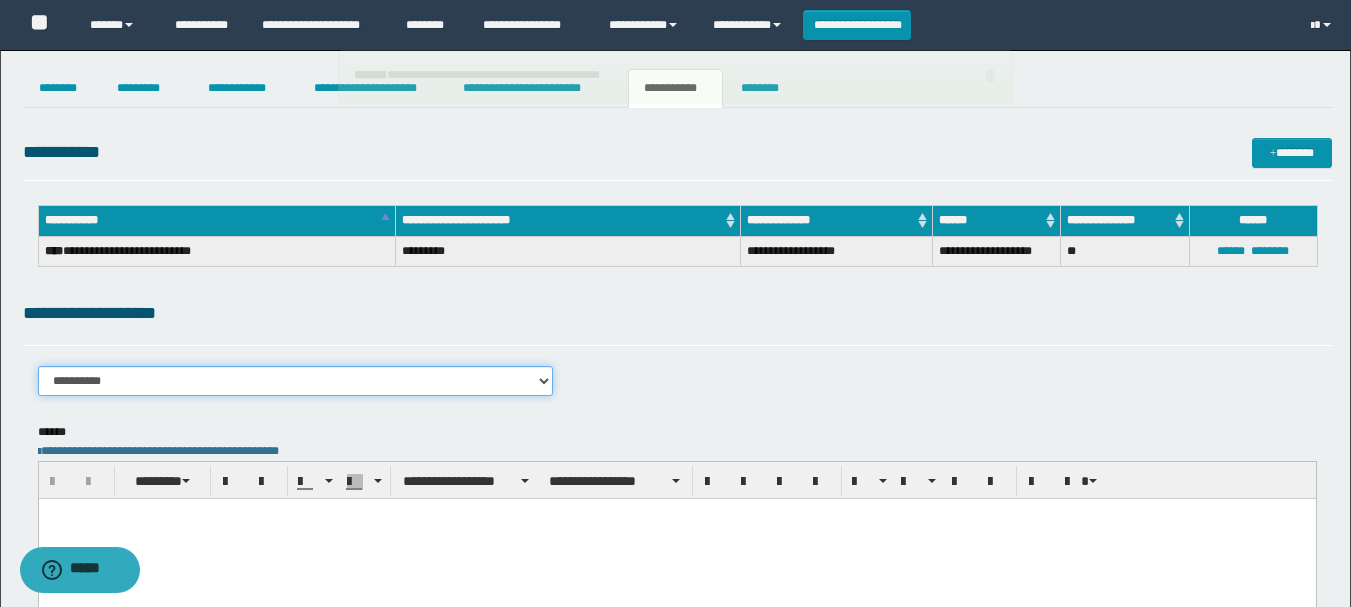 select on "****" 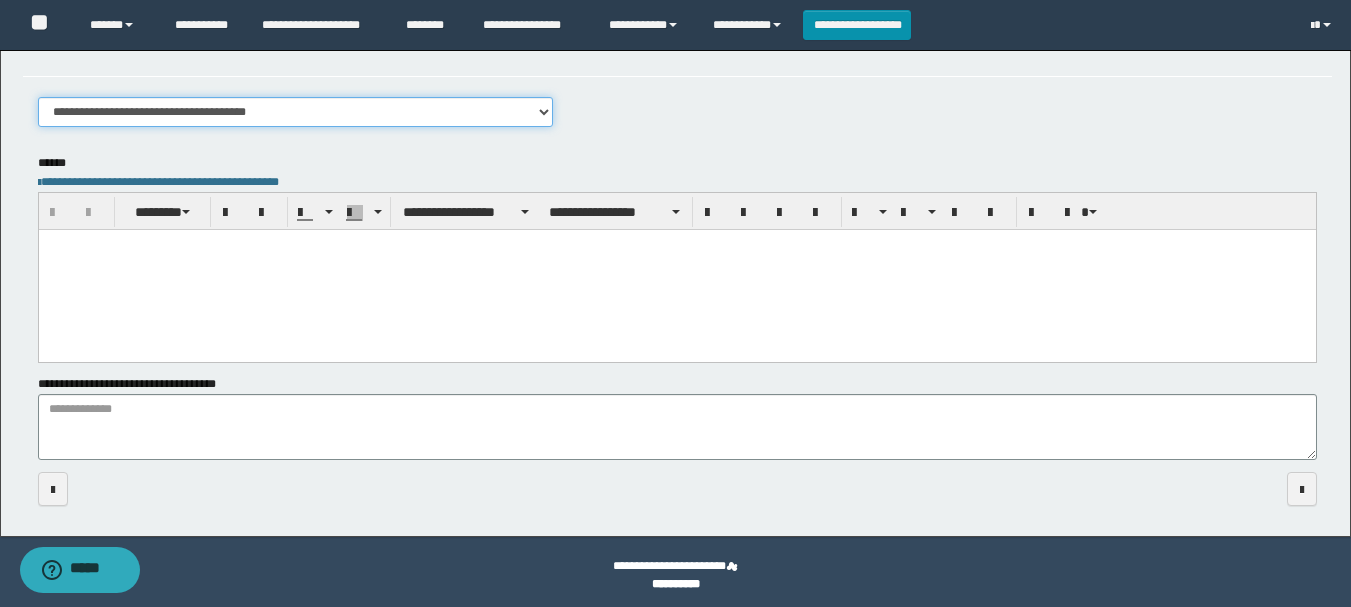 scroll, scrollTop: 276, scrollLeft: 0, axis: vertical 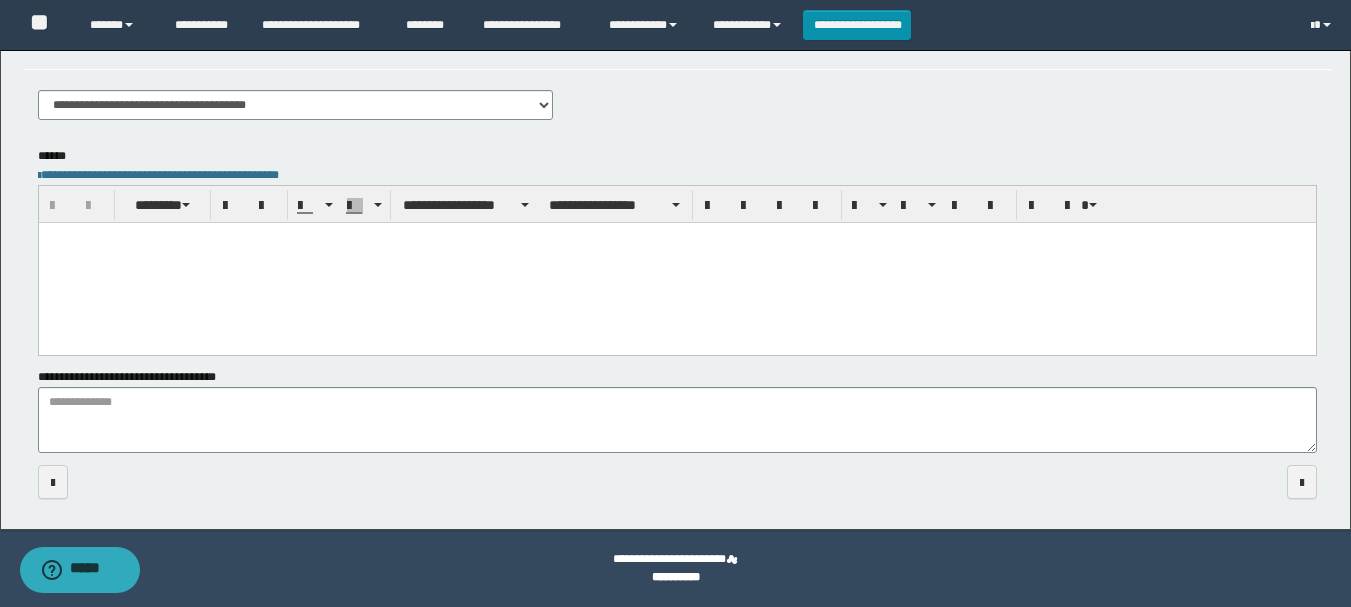 click at bounding box center (676, 262) 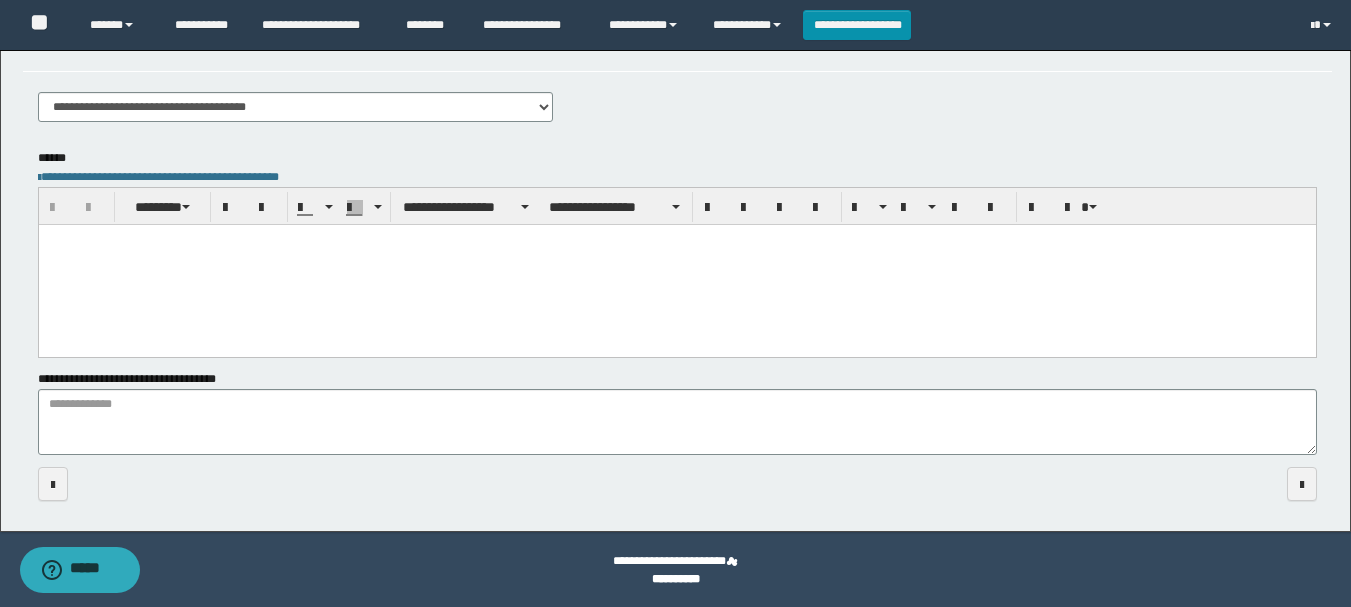 scroll, scrollTop: 276, scrollLeft: 0, axis: vertical 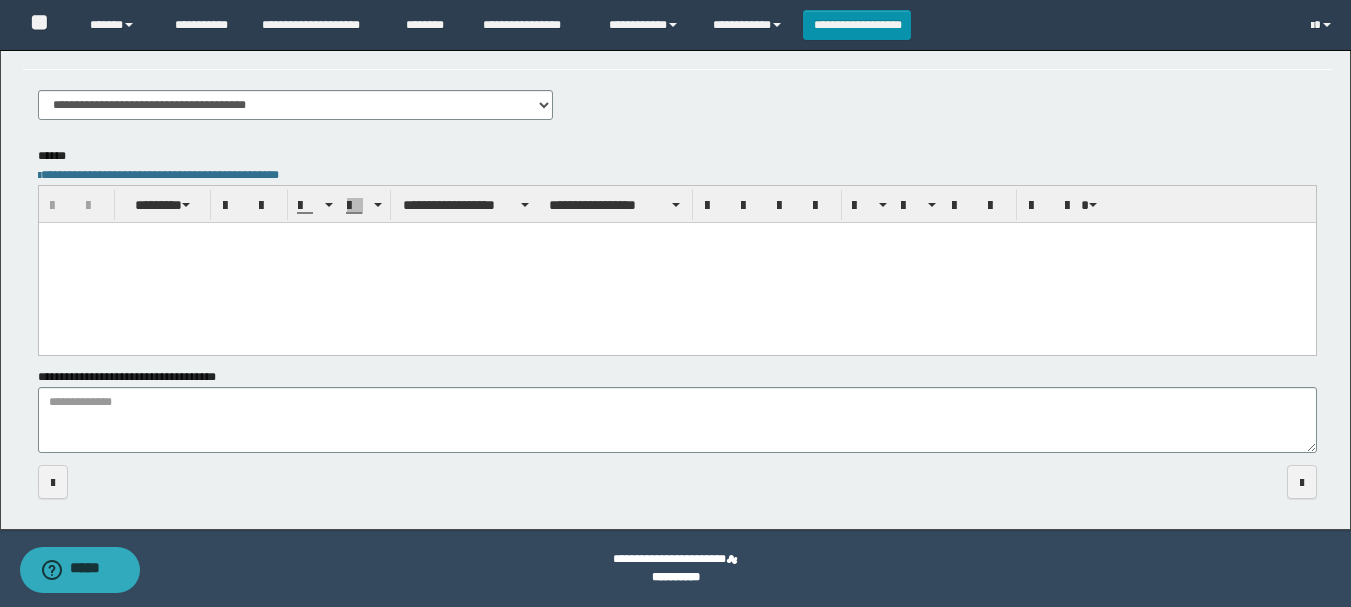 click at bounding box center (676, 262) 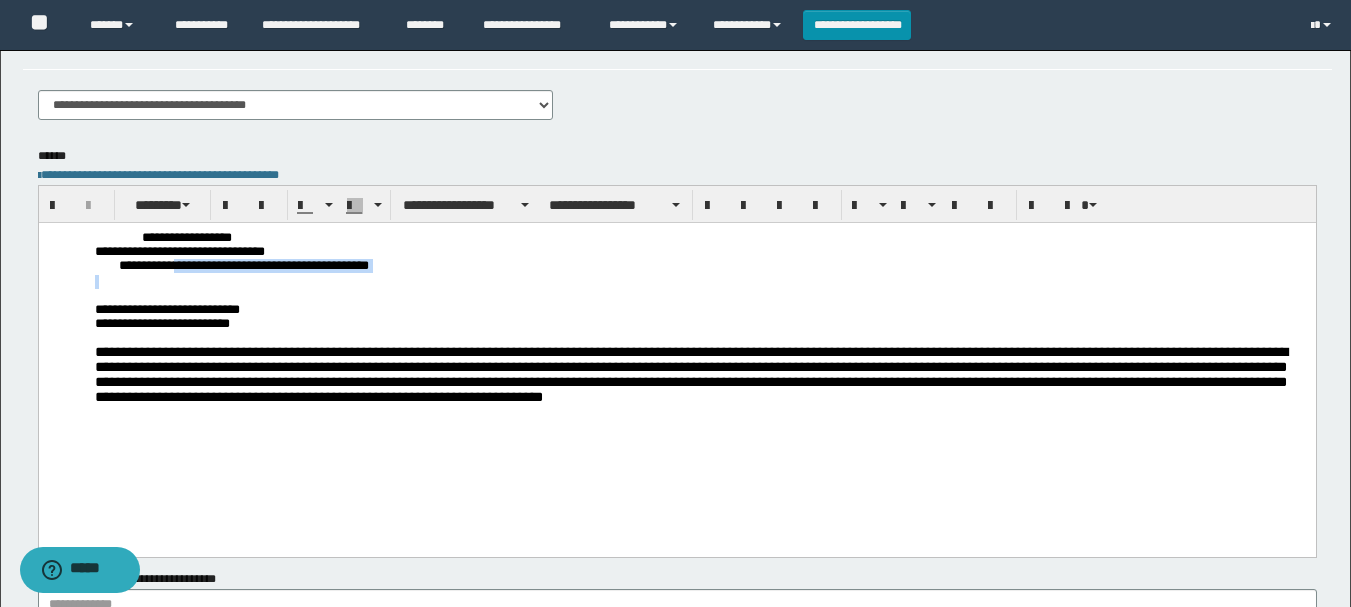 drag, startPoint x: 198, startPoint y: 271, endPoint x: 495, endPoint y: 278, distance: 297.0825 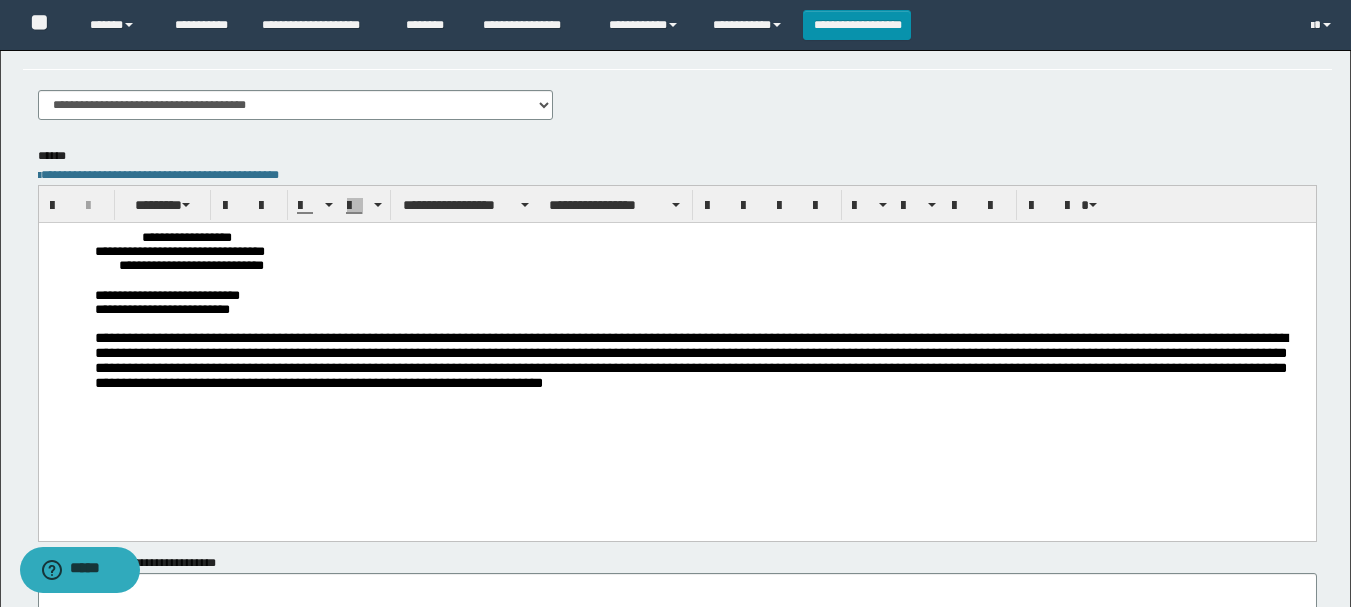 scroll, scrollTop: 0, scrollLeft: 0, axis: both 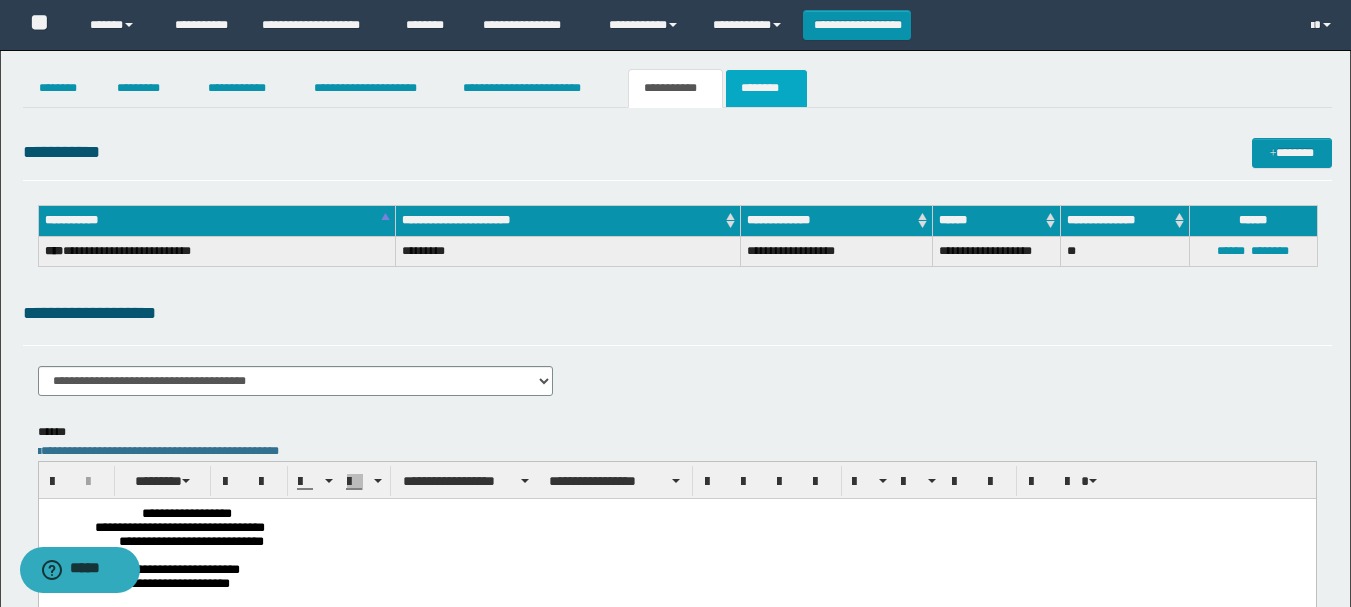 click on "********" at bounding box center (766, 88) 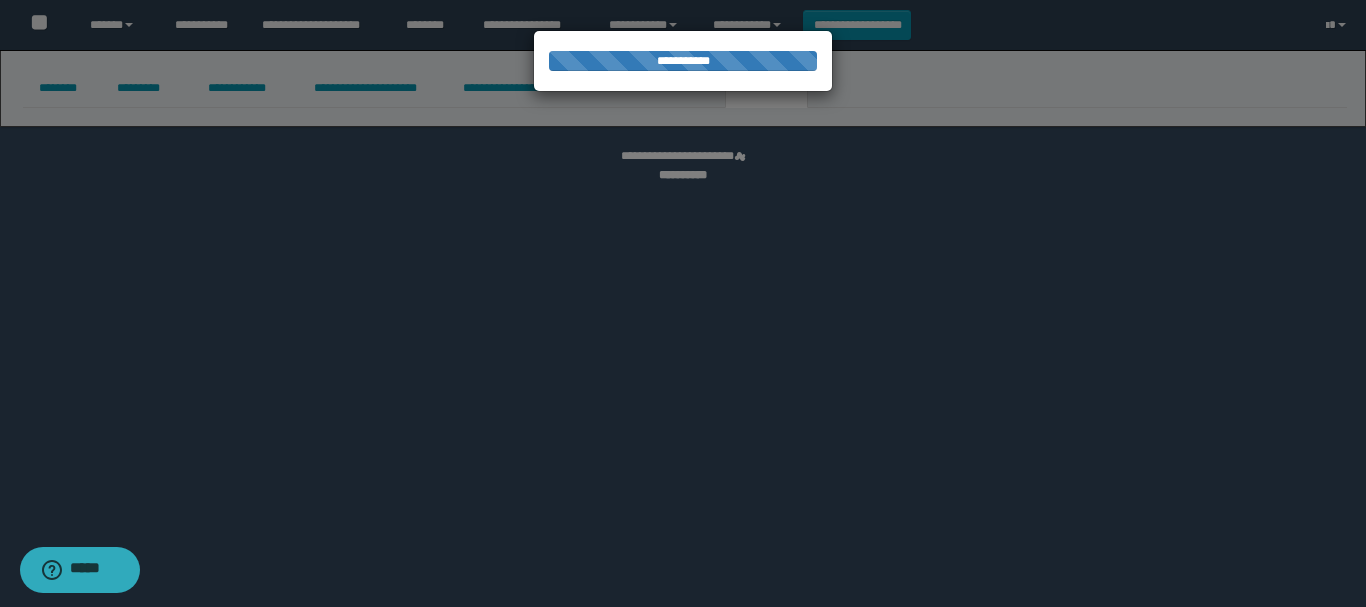 select 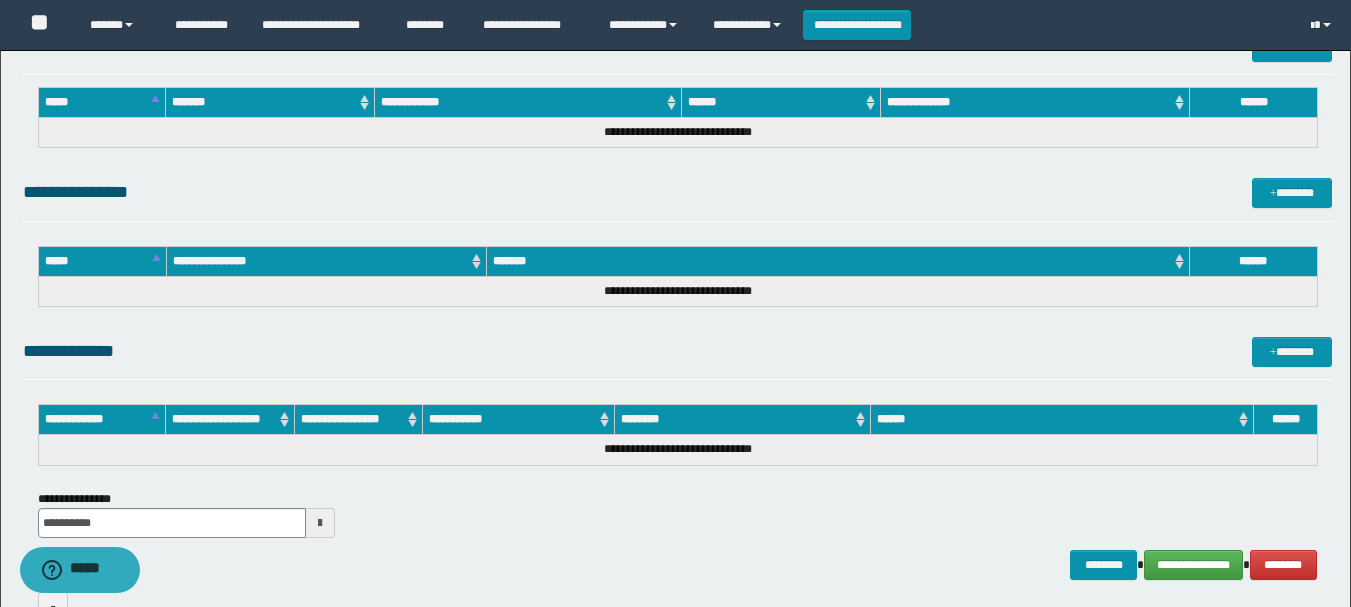 scroll, scrollTop: 1024, scrollLeft: 0, axis: vertical 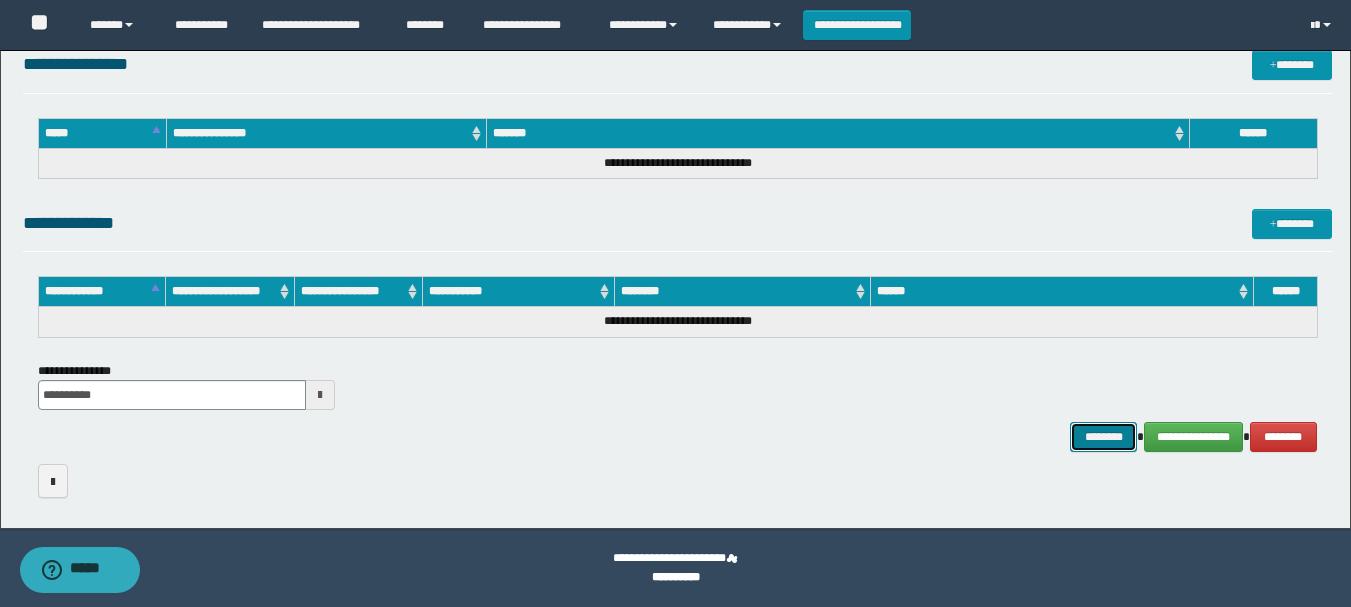 click on "********" at bounding box center (1104, 437) 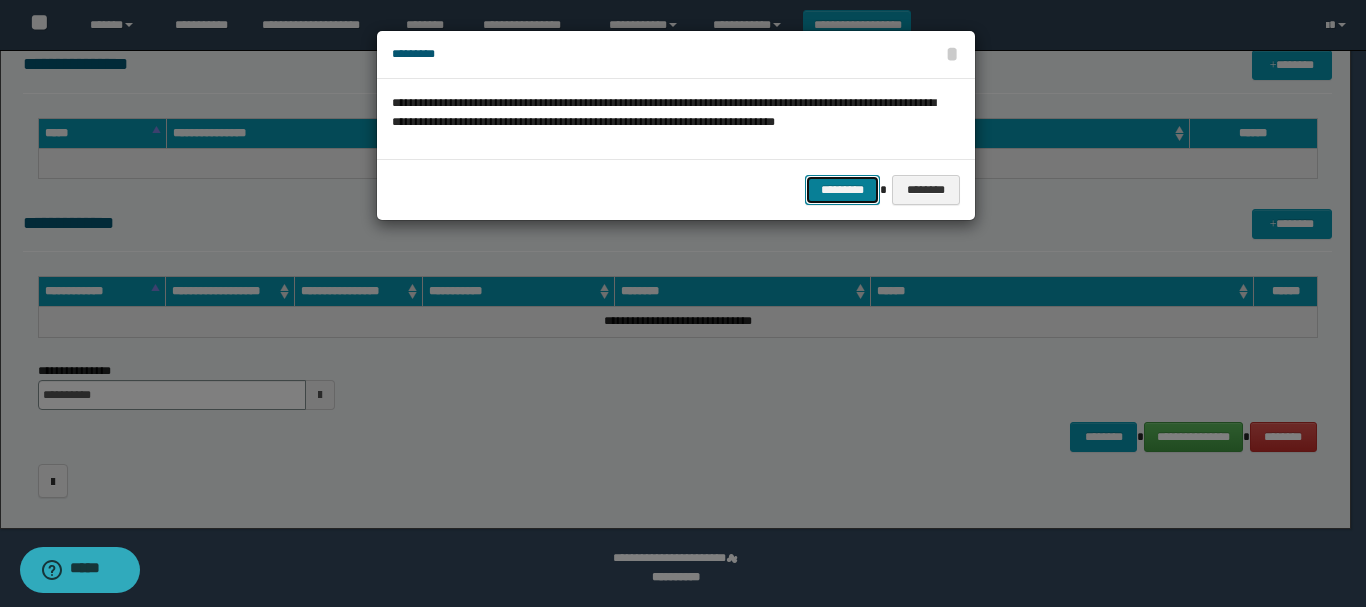 click on "*********" at bounding box center (842, 190) 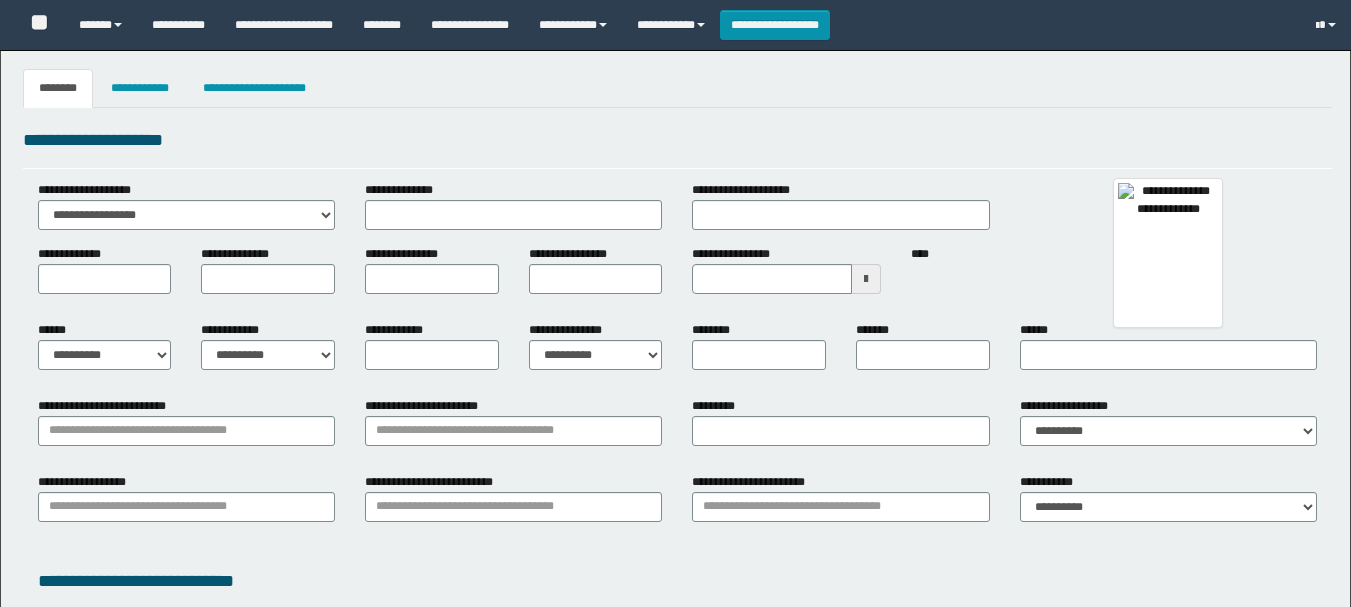 type 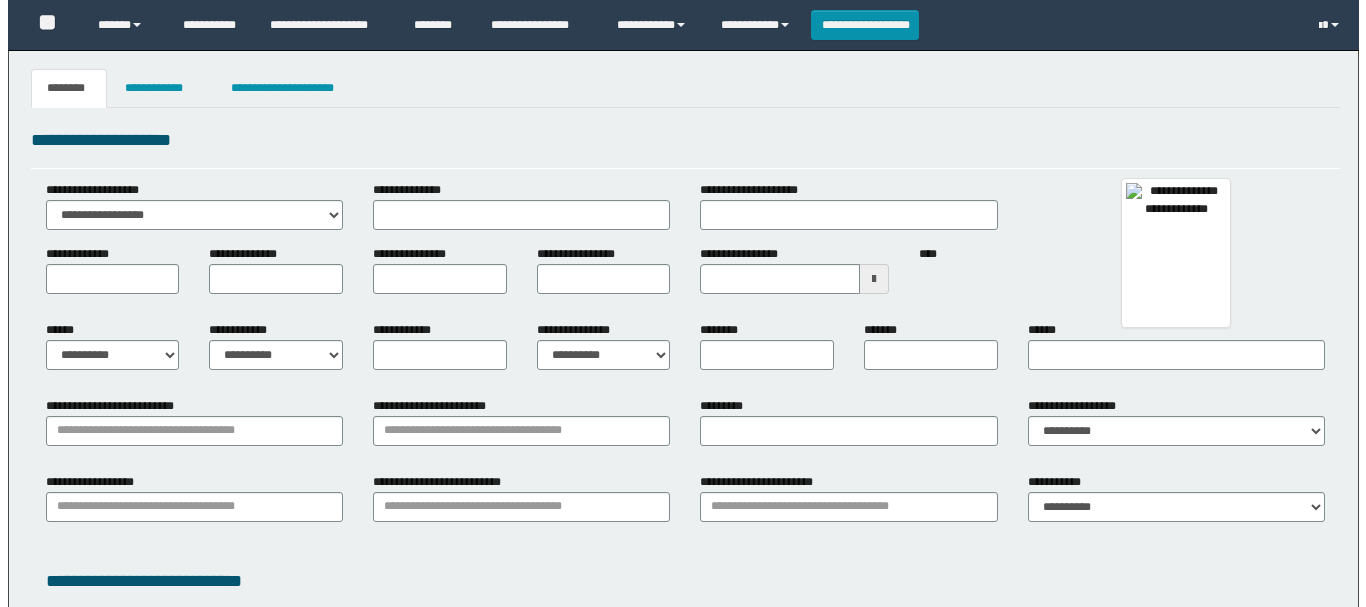scroll, scrollTop: 0, scrollLeft: 0, axis: both 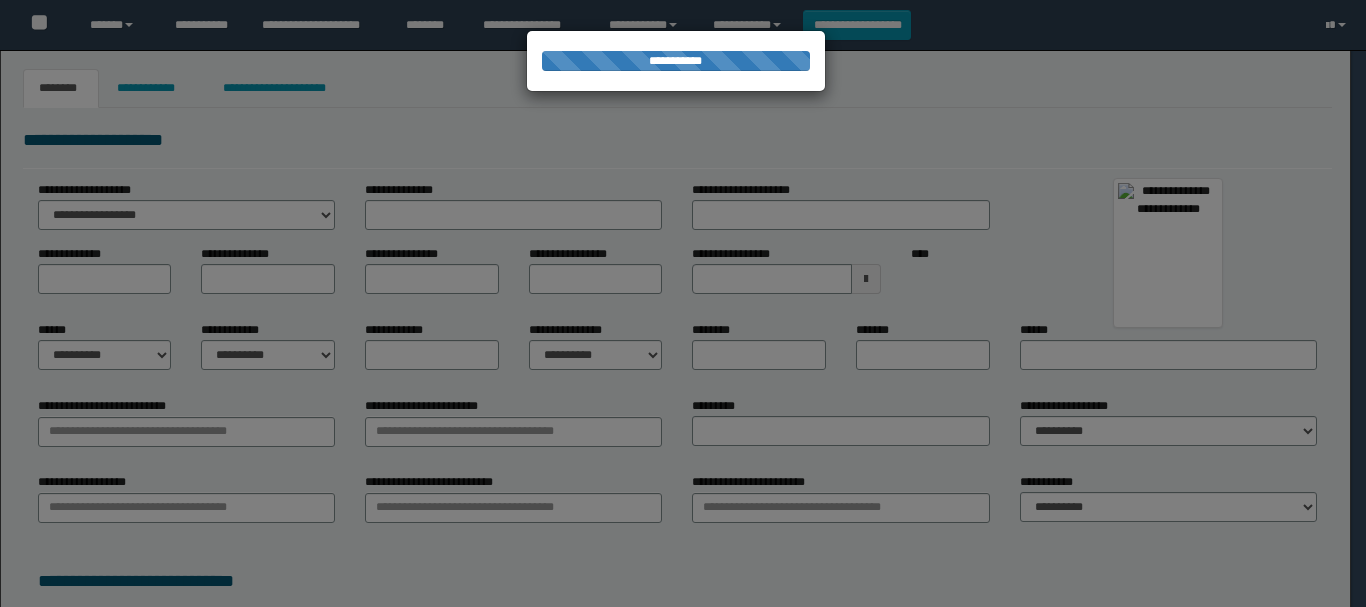 select on "***" 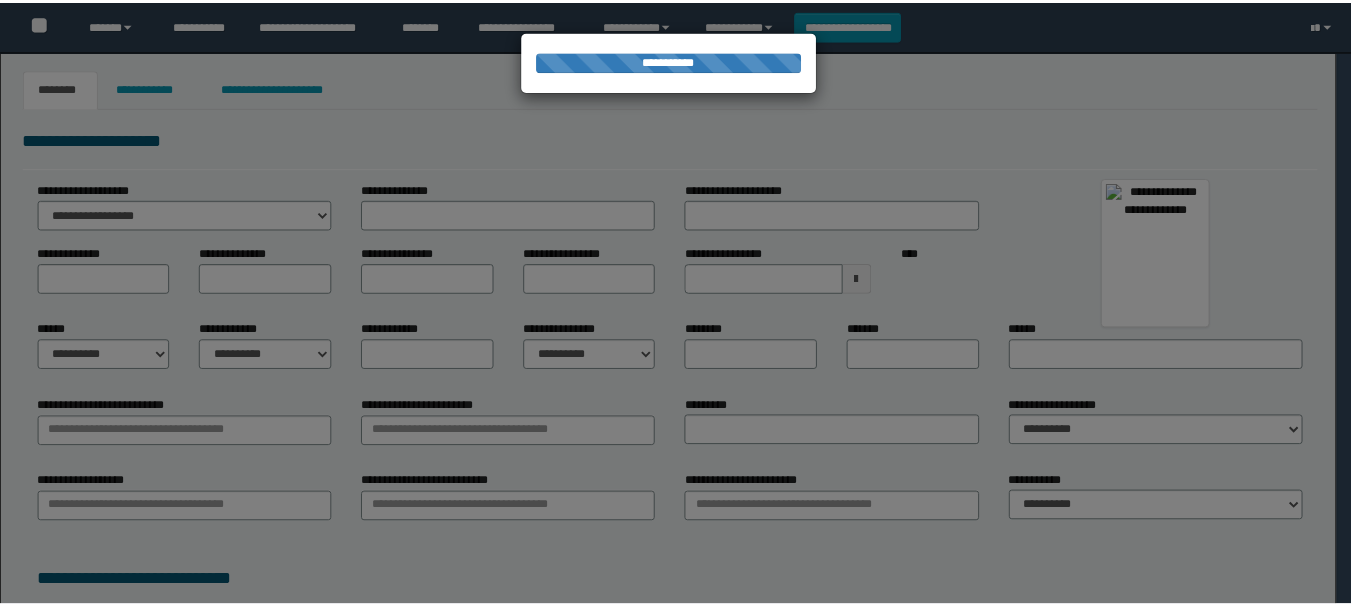 scroll, scrollTop: 0, scrollLeft: 0, axis: both 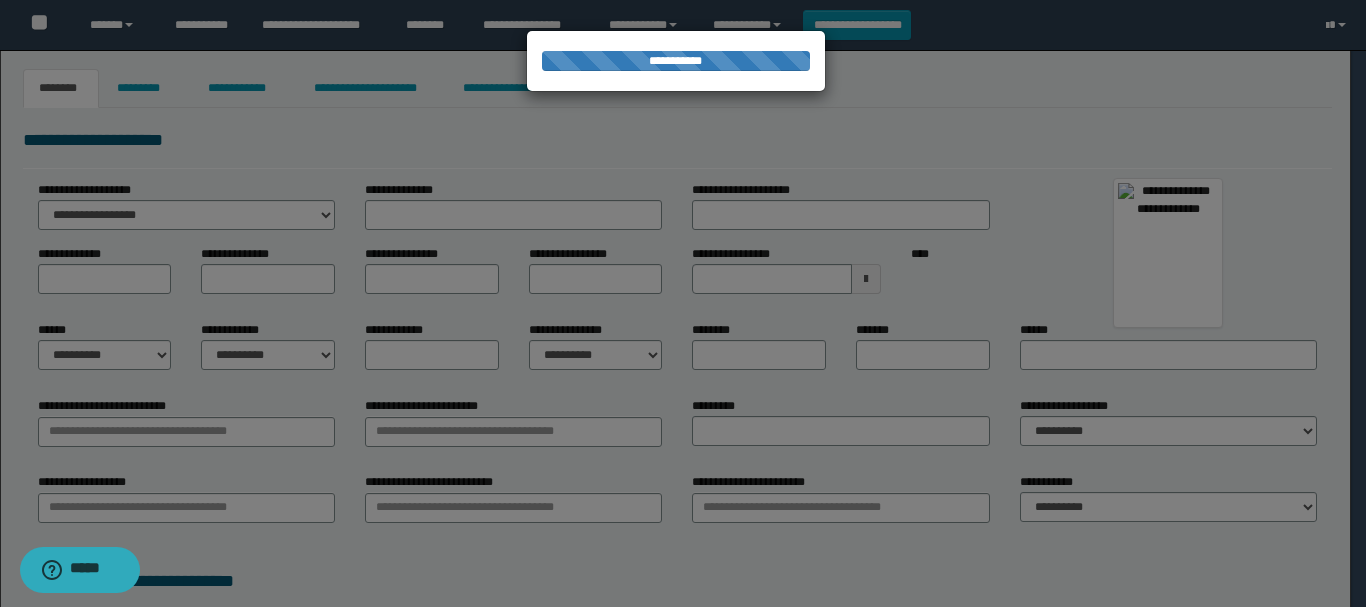 type on "********" 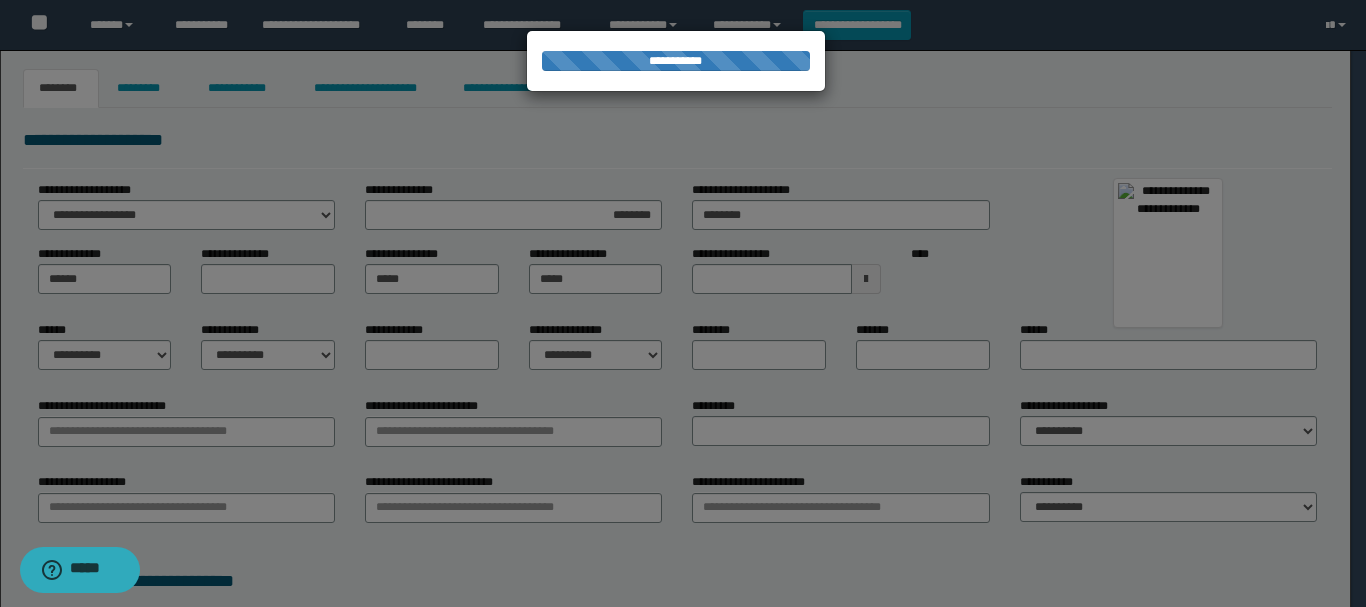 type on "**********" 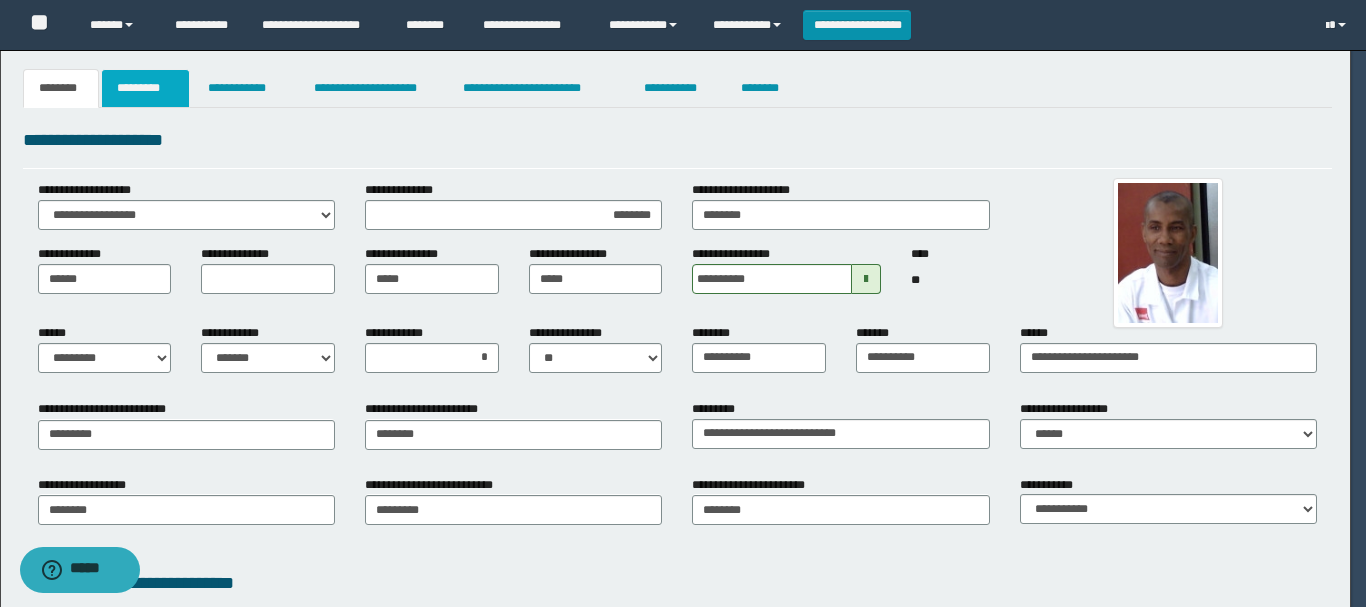 click on "*********" at bounding box center [145, 88] 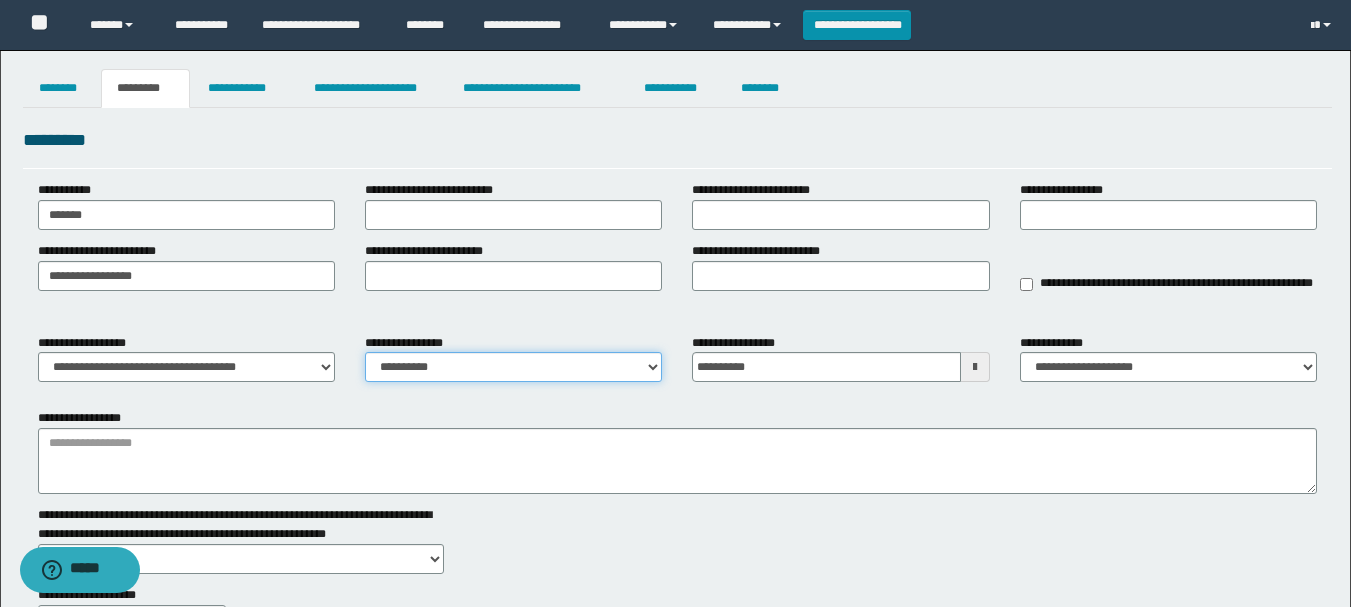 click on "**********" at bounding box center [513, 367] 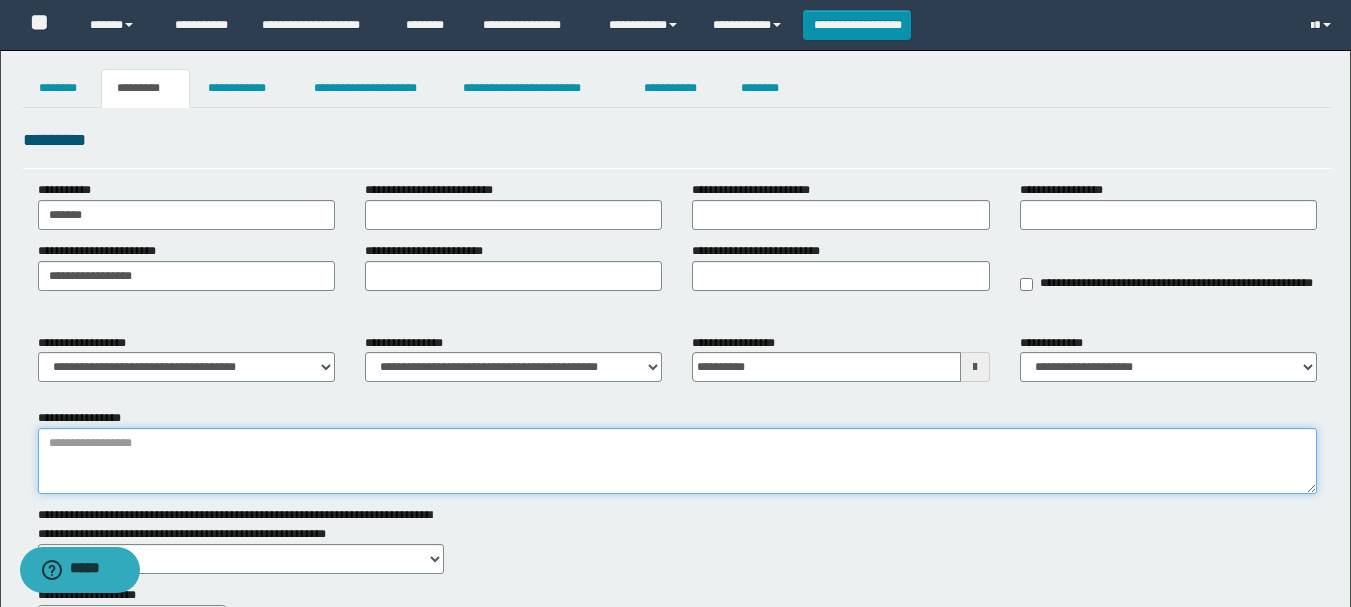 click on "**********" at bounding box center [677, 461] 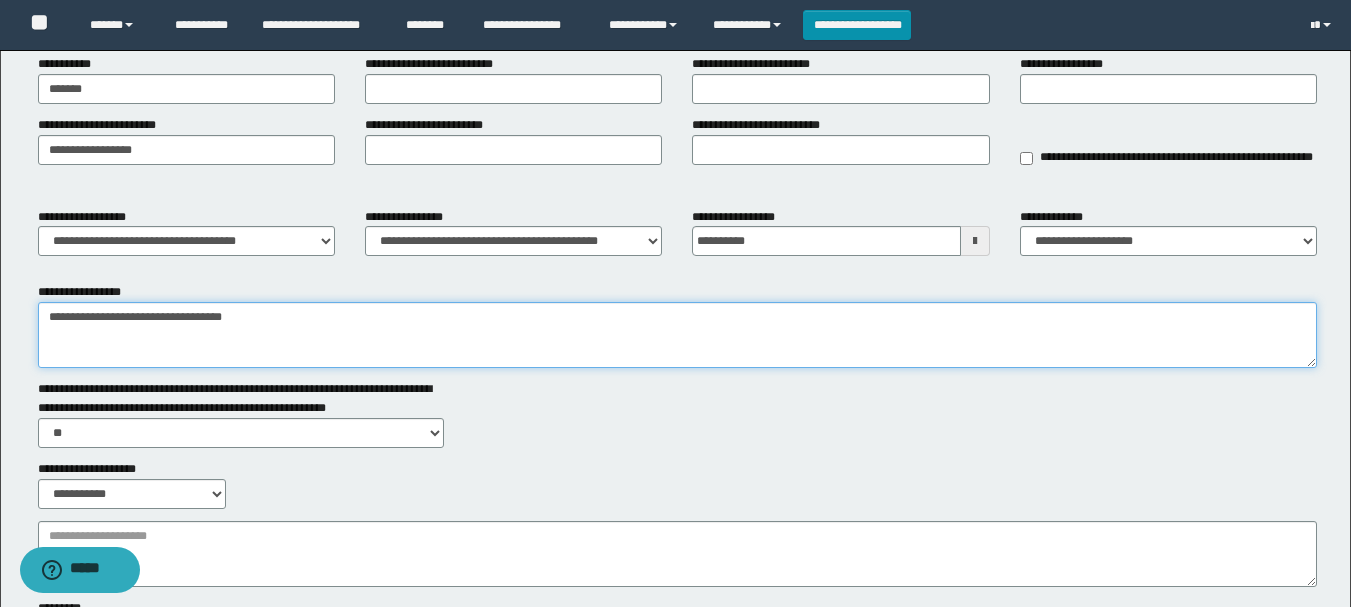 scroll, scrollTop: 300, scrollLeft: 0, axis: vertical 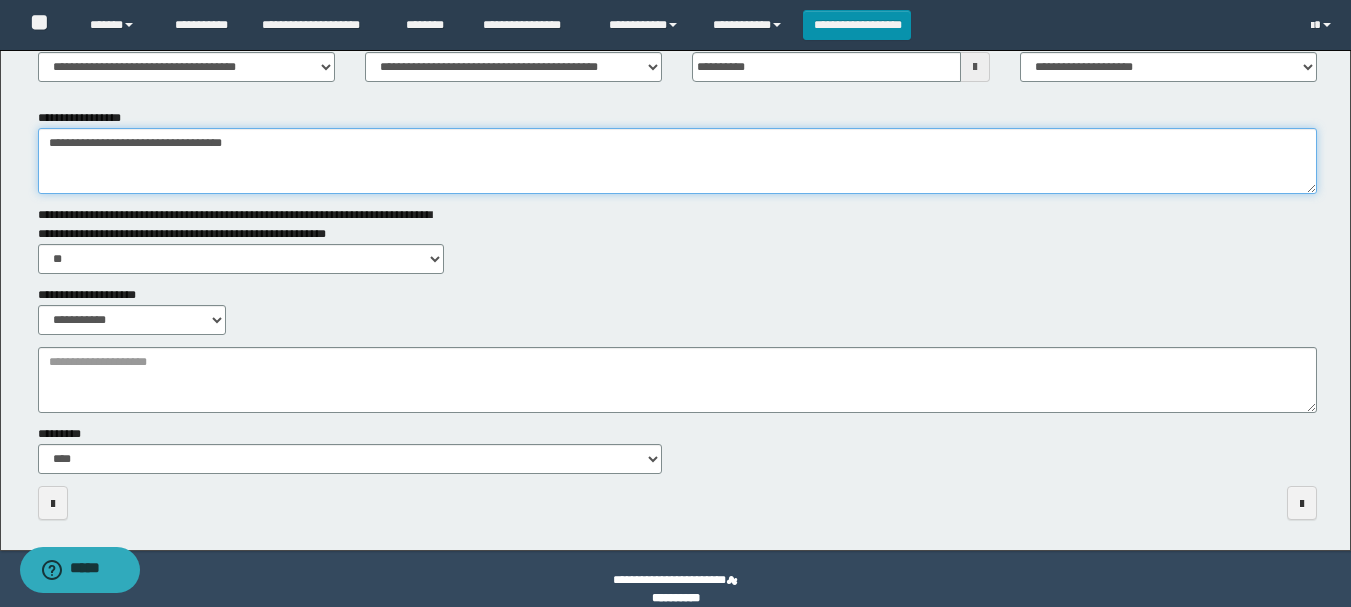 type on "**********" 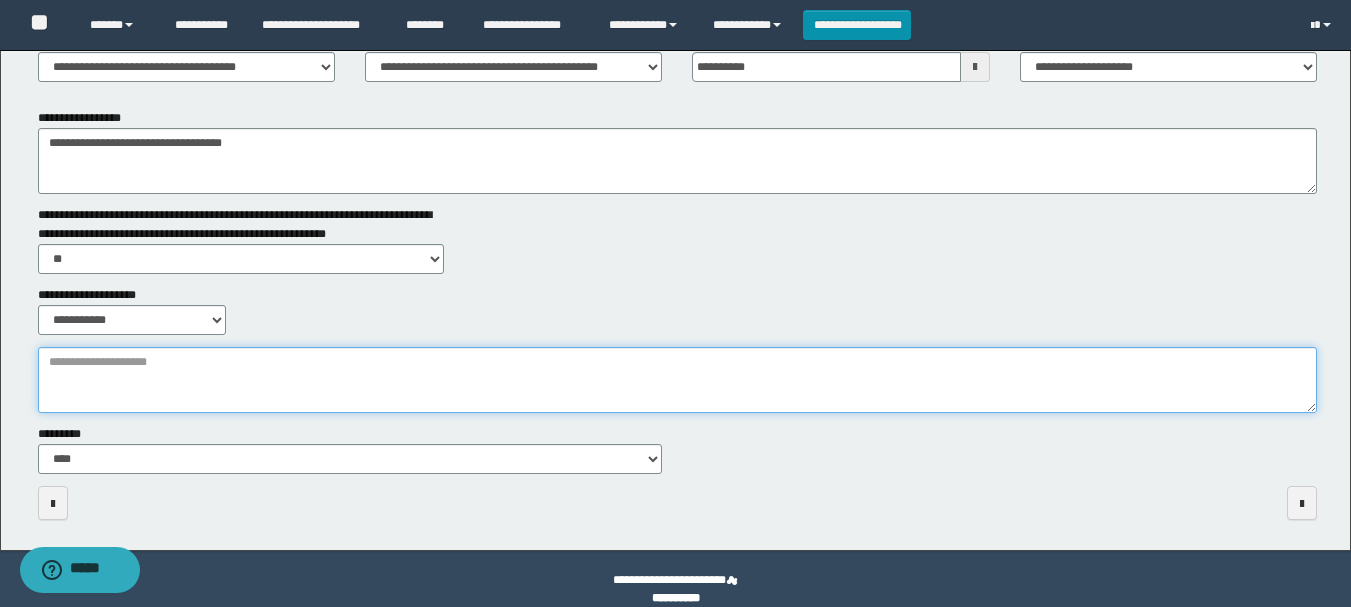 click on "**********" at bounding box center [677, 380] 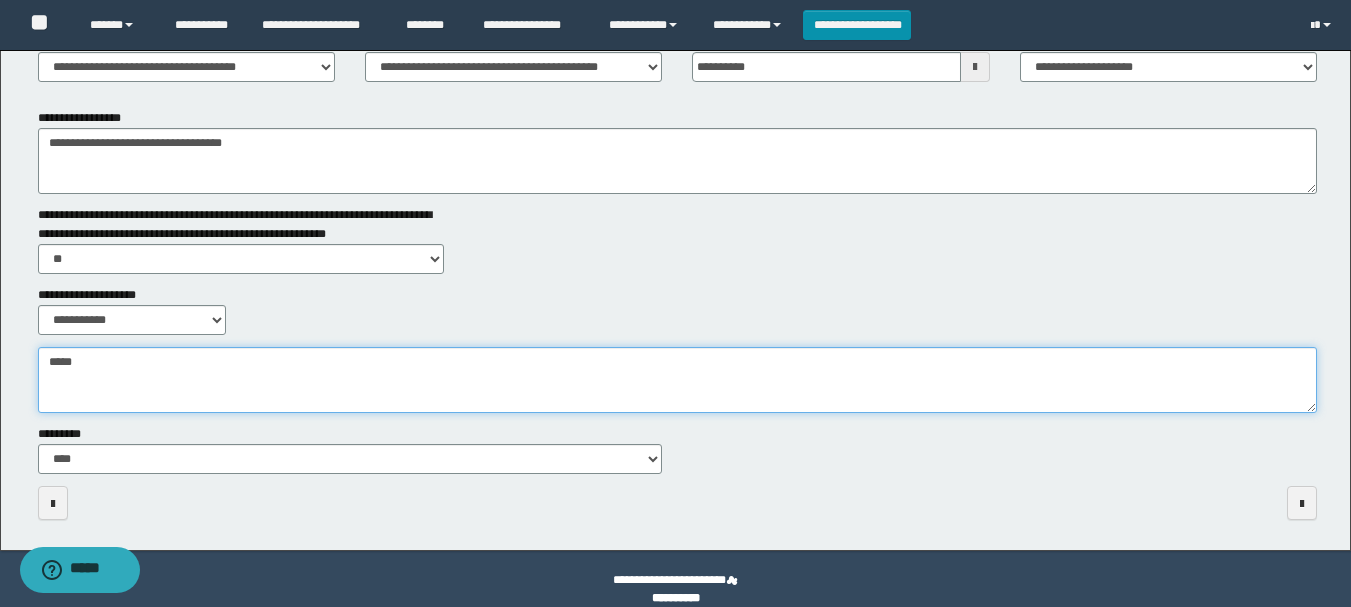 click on "**********" at bounding box center (677, 380) 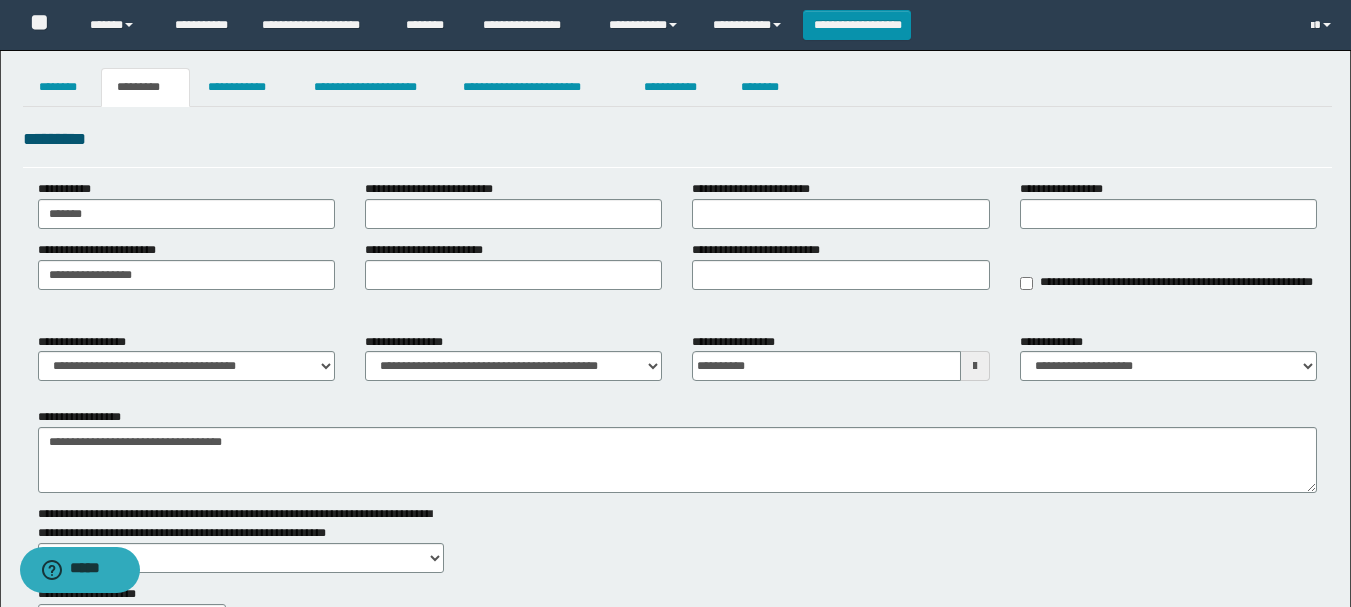 scroll, scrollTop: 0, scrollLeft: 0, axis: both 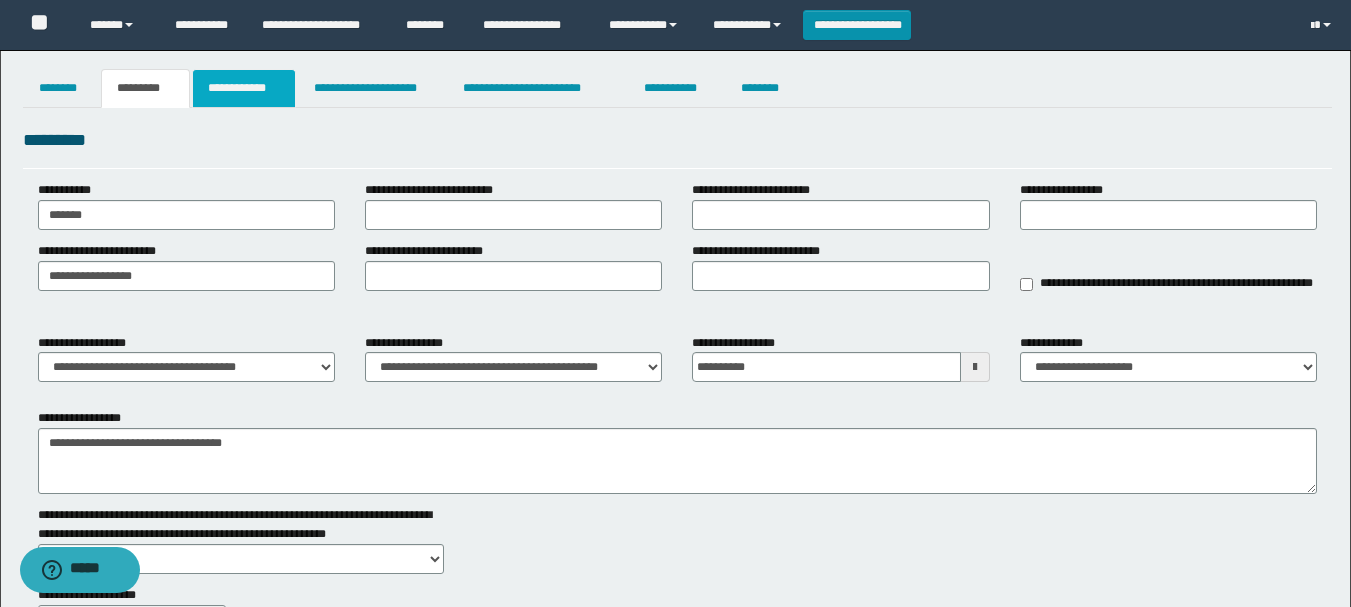 type on "*****" 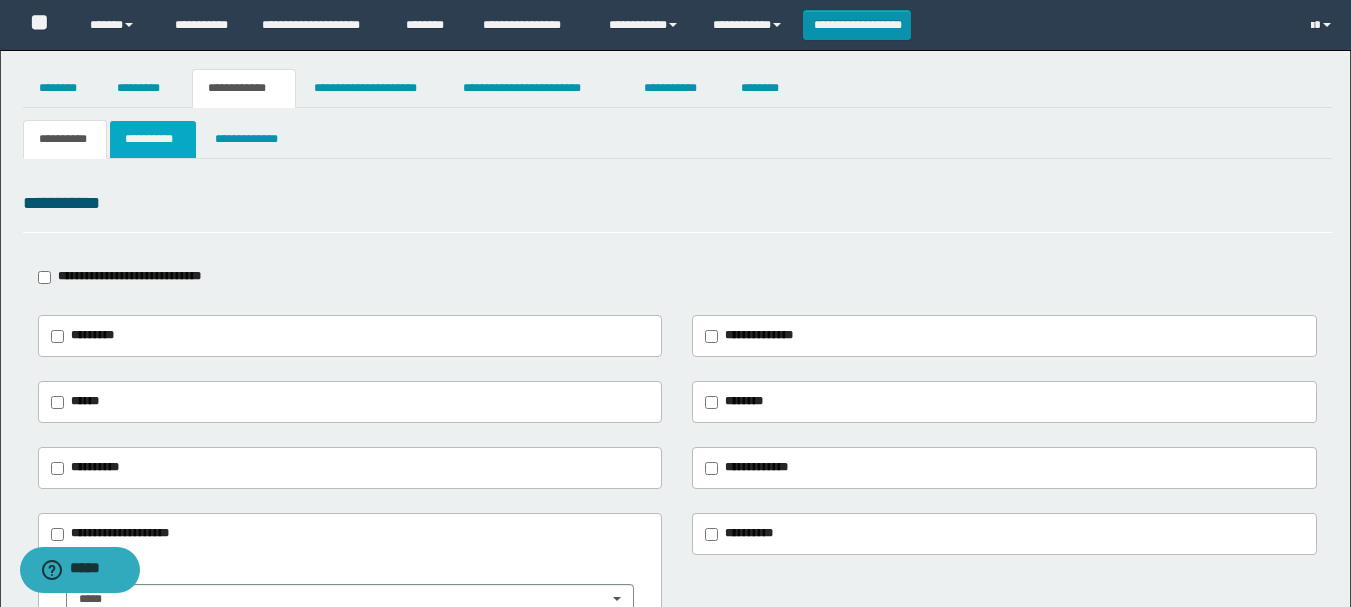 click on "**********" at bounding box center (153, 139) 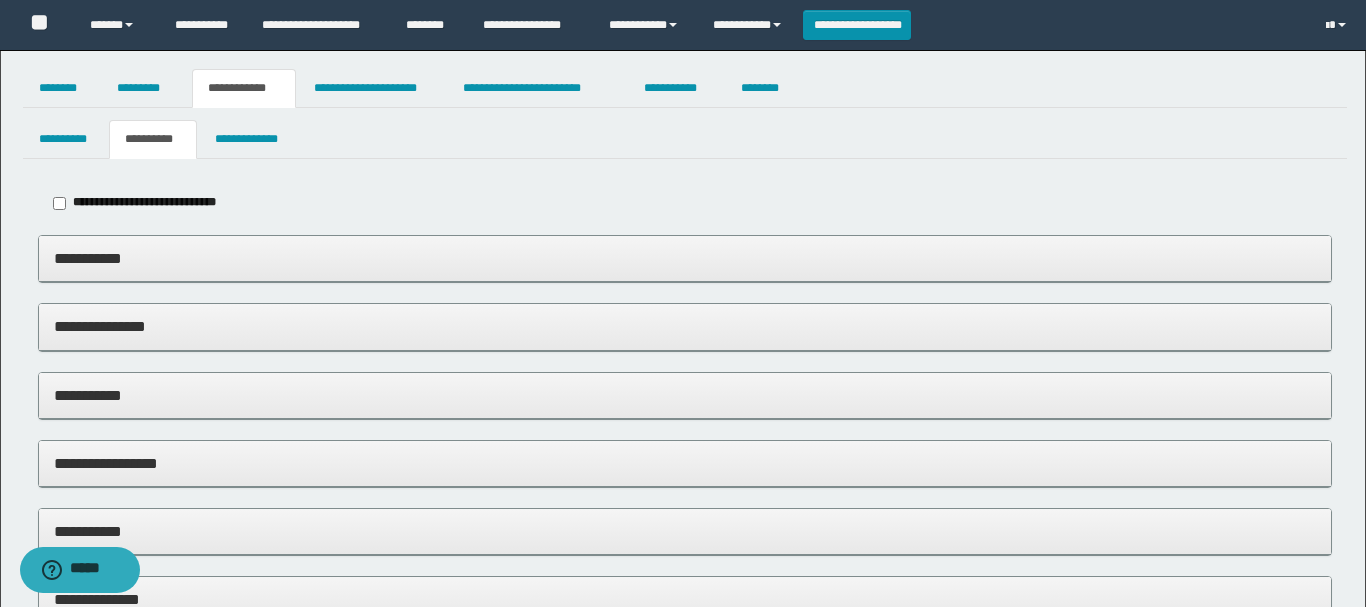 type on "*****" 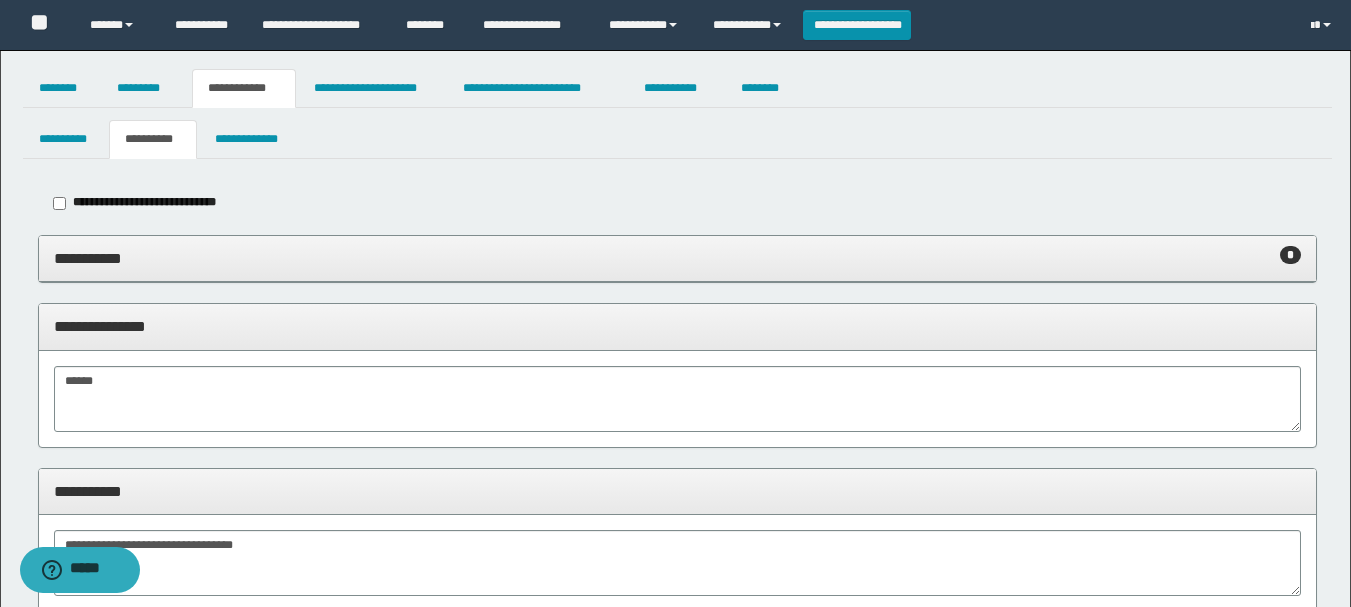 click on "**********" at bounding box center (677, 259) 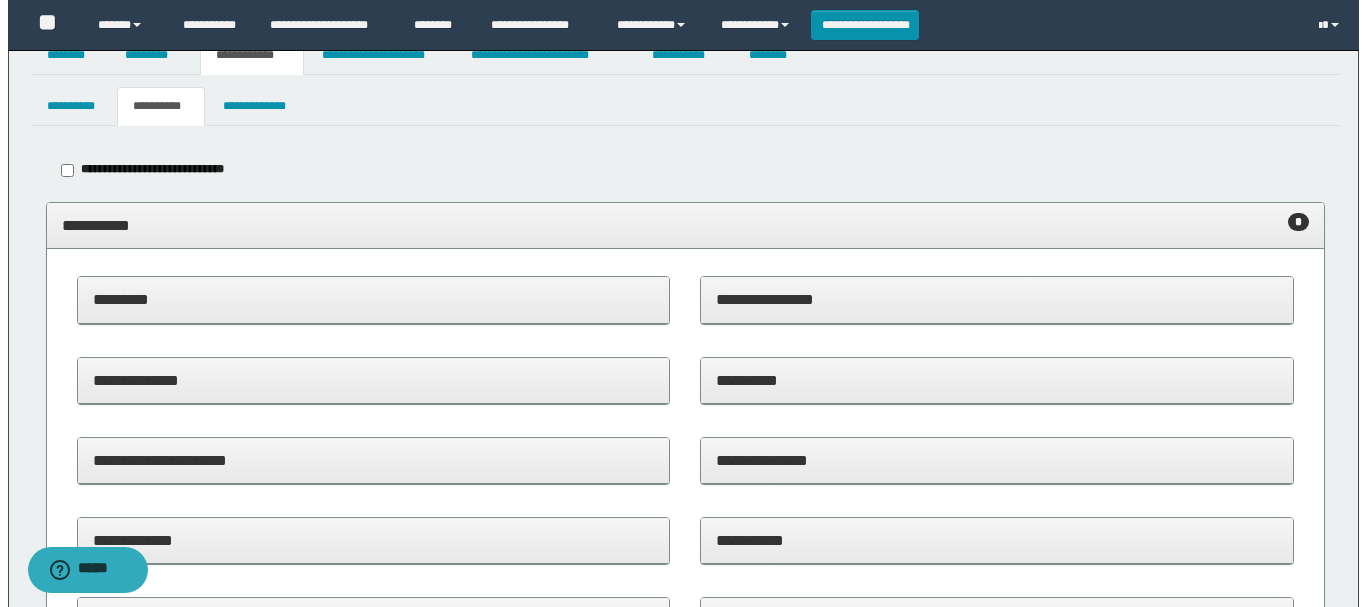 scroll, scrollTop: 0, scrollLeft: 0, axis: both 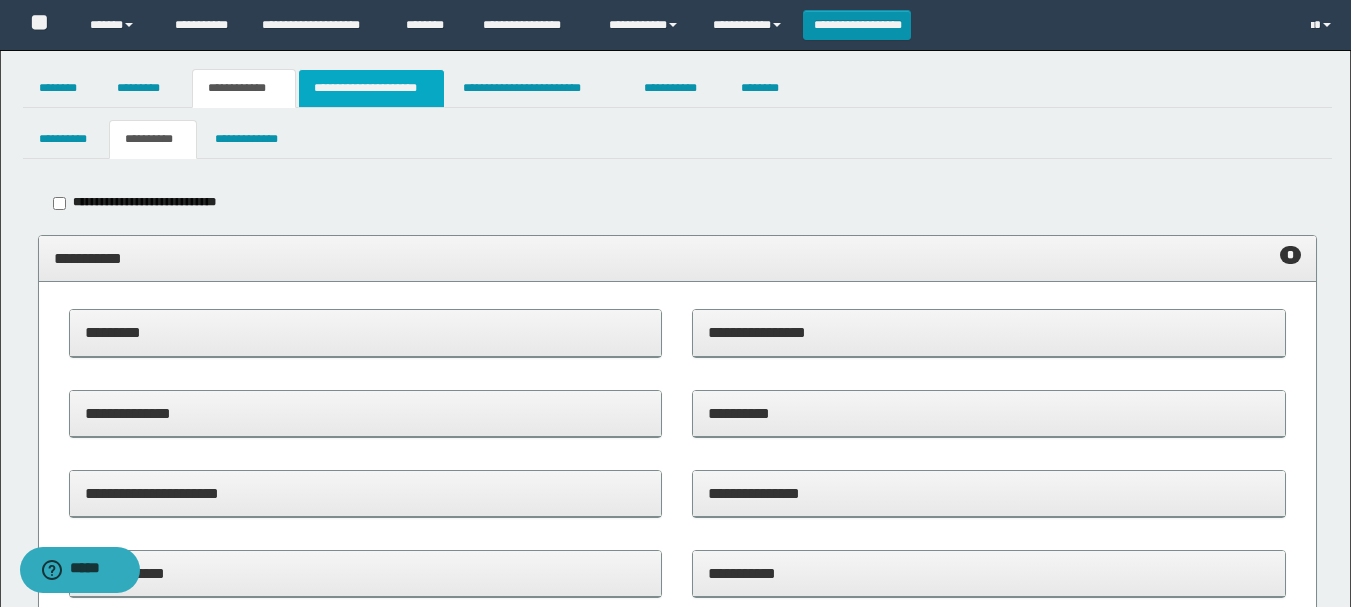 click on "**********" at bounding box center (371, 88) 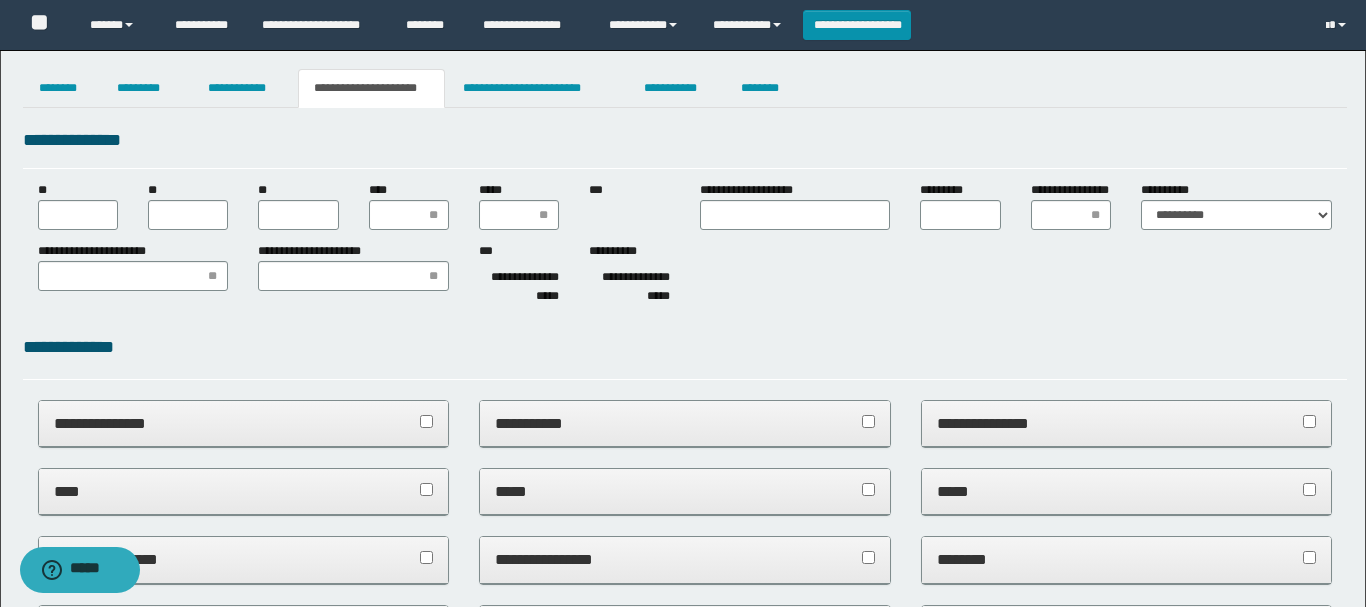 type 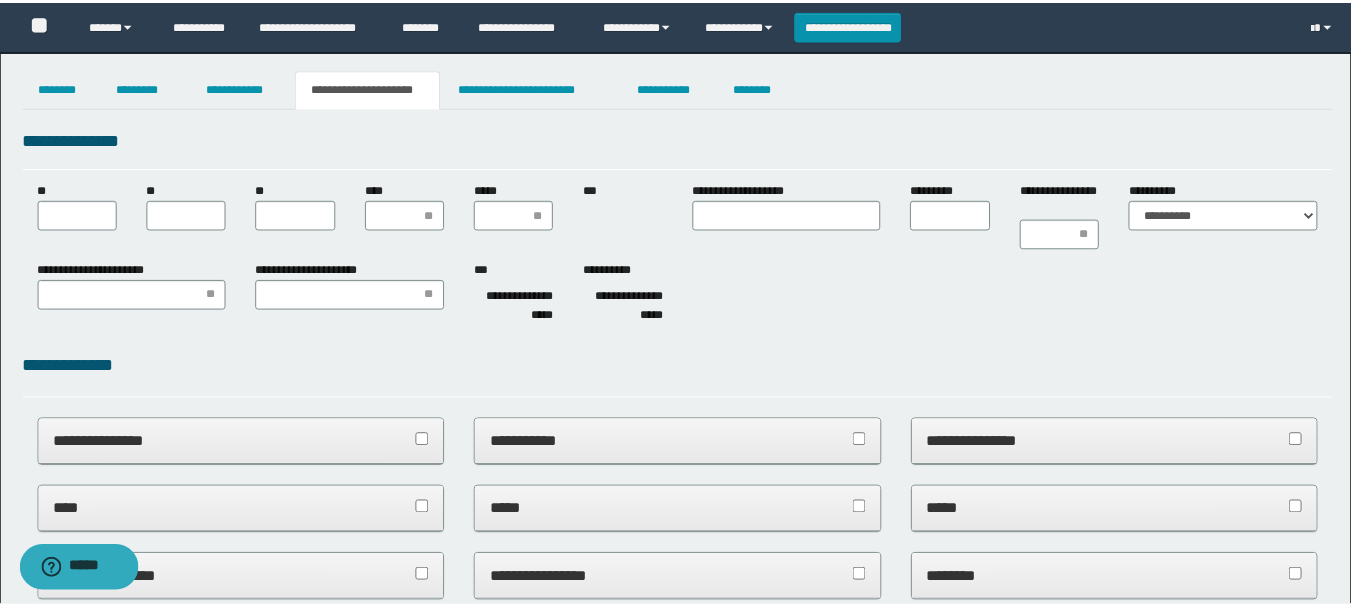 scroll, scrollTop: 0, scrollLeft: 0, axis: both 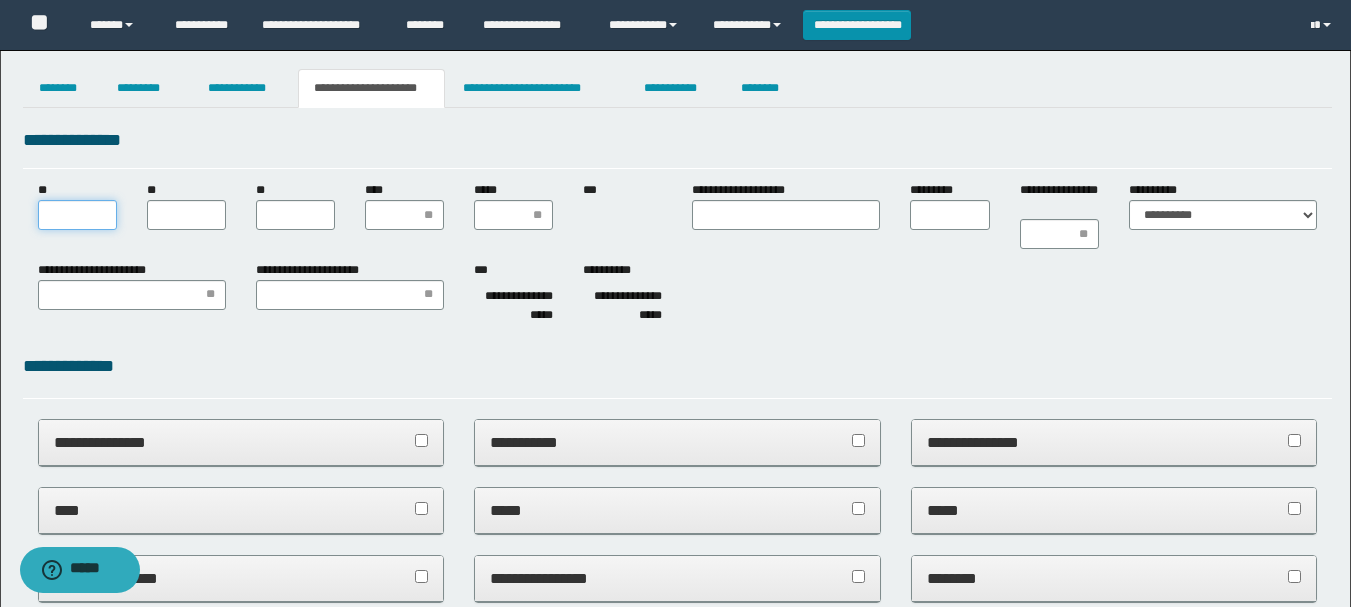 click on "**" at bounding box center (77, 215) 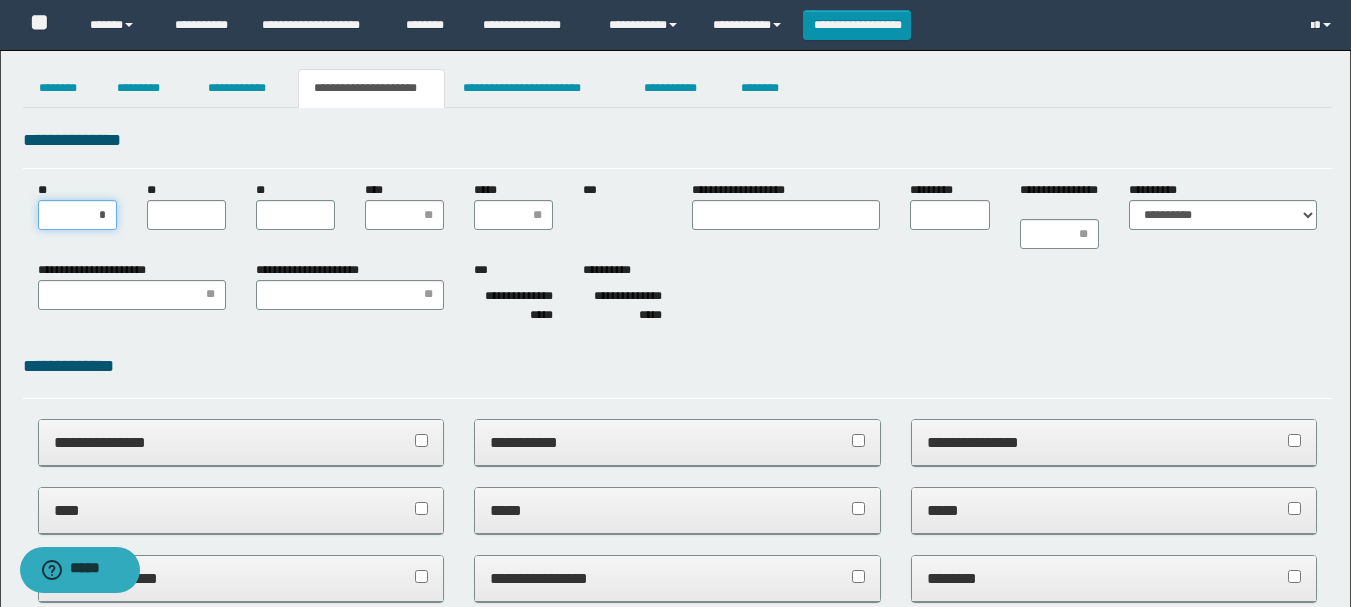 type on "**" 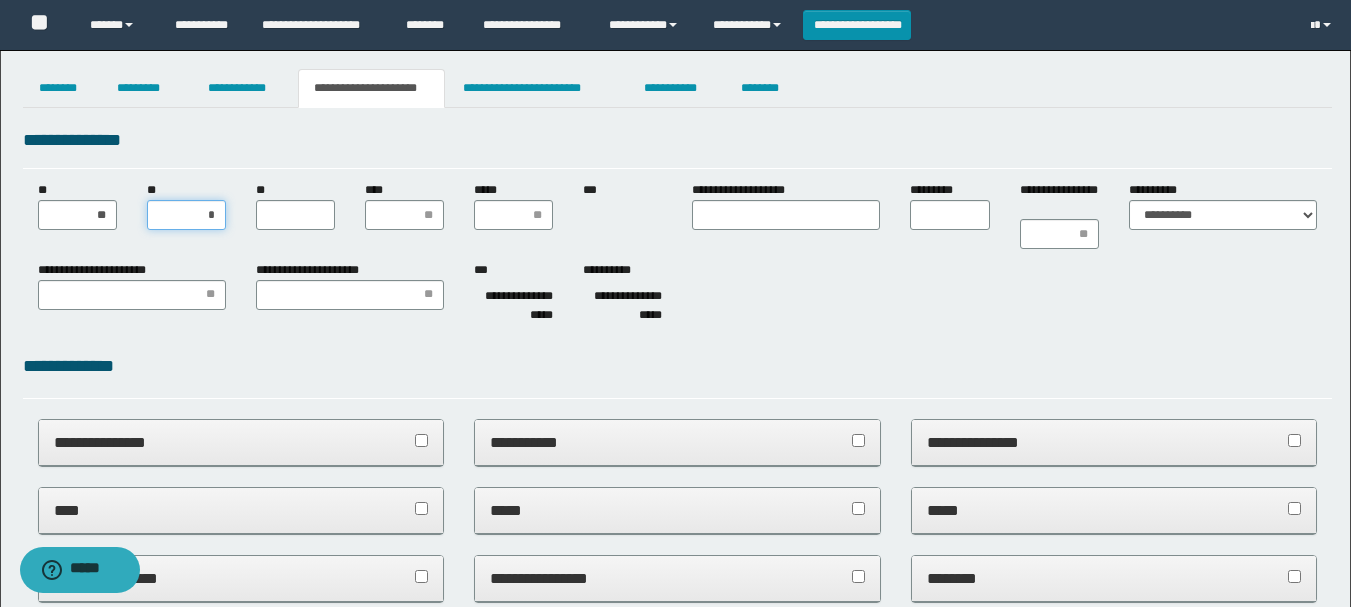 type on "**" 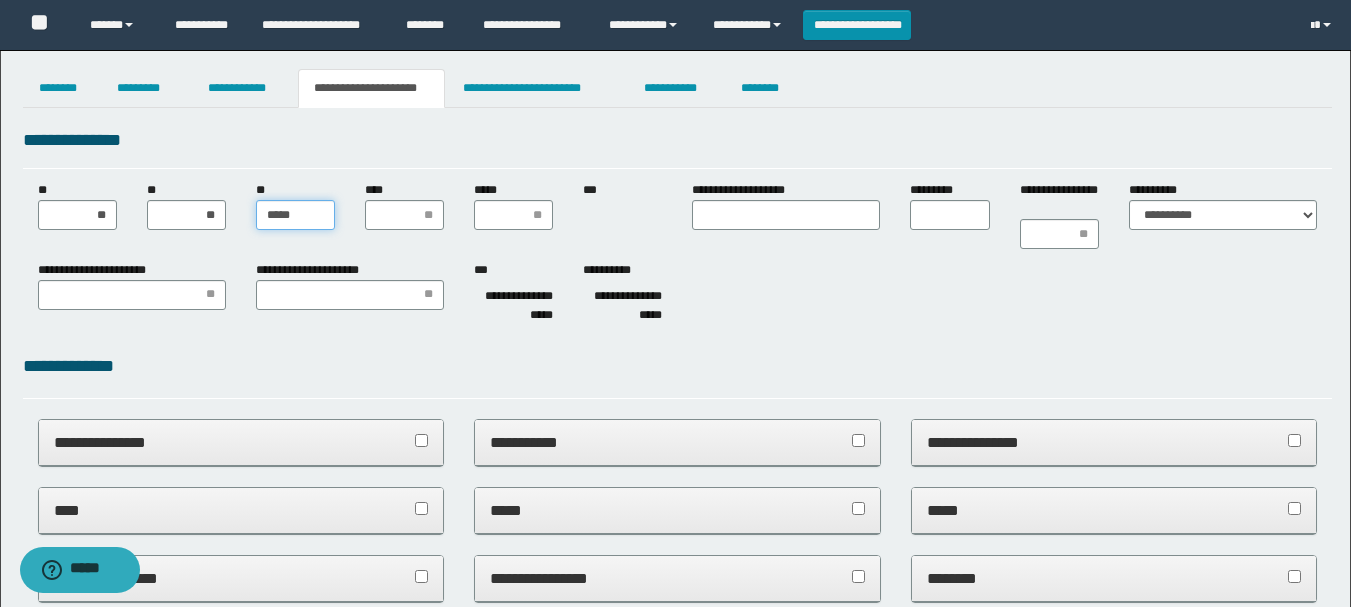 type on "******" 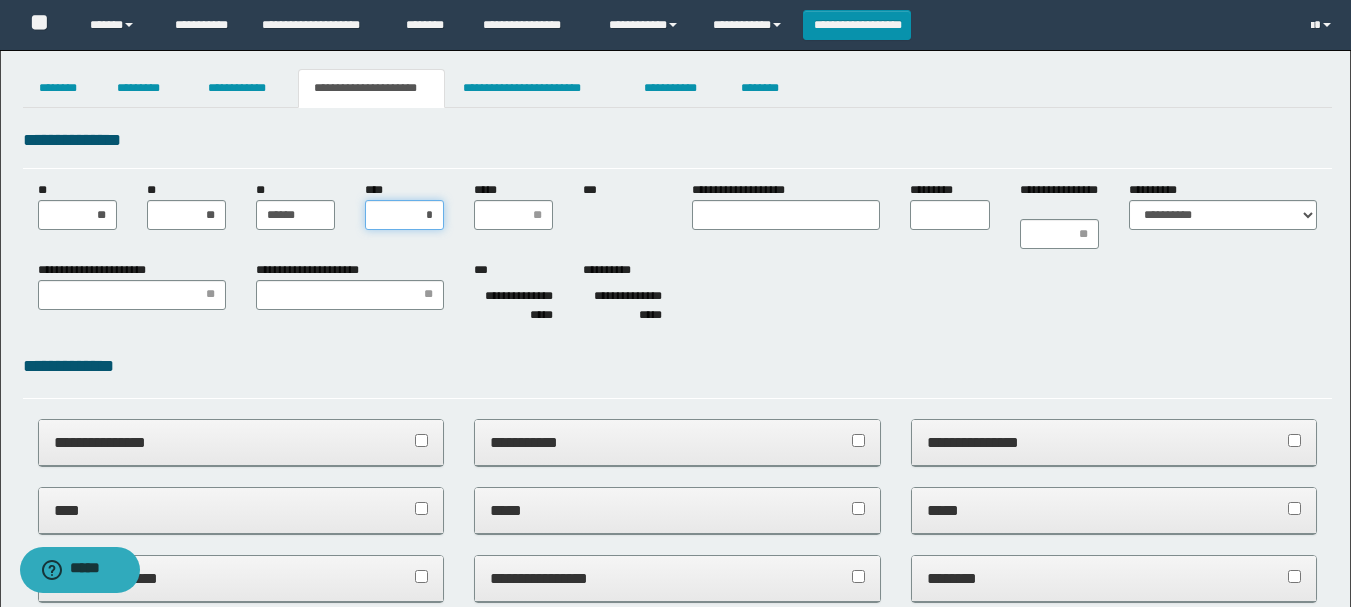 type on "**" 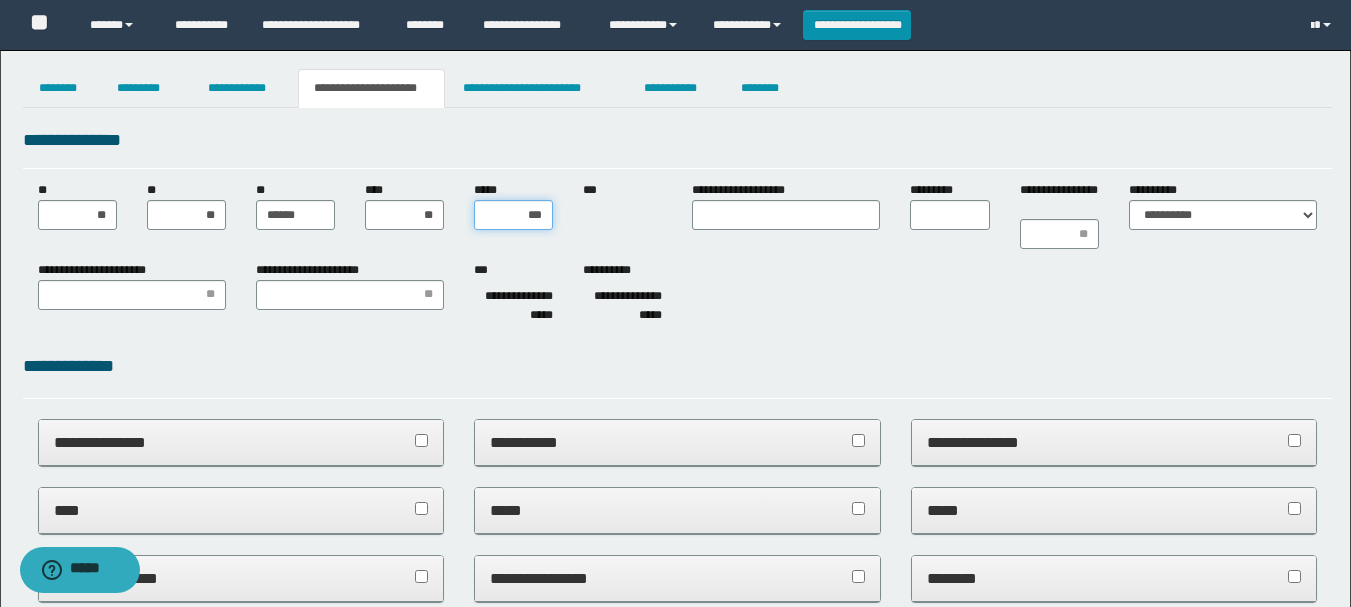 type on "****" 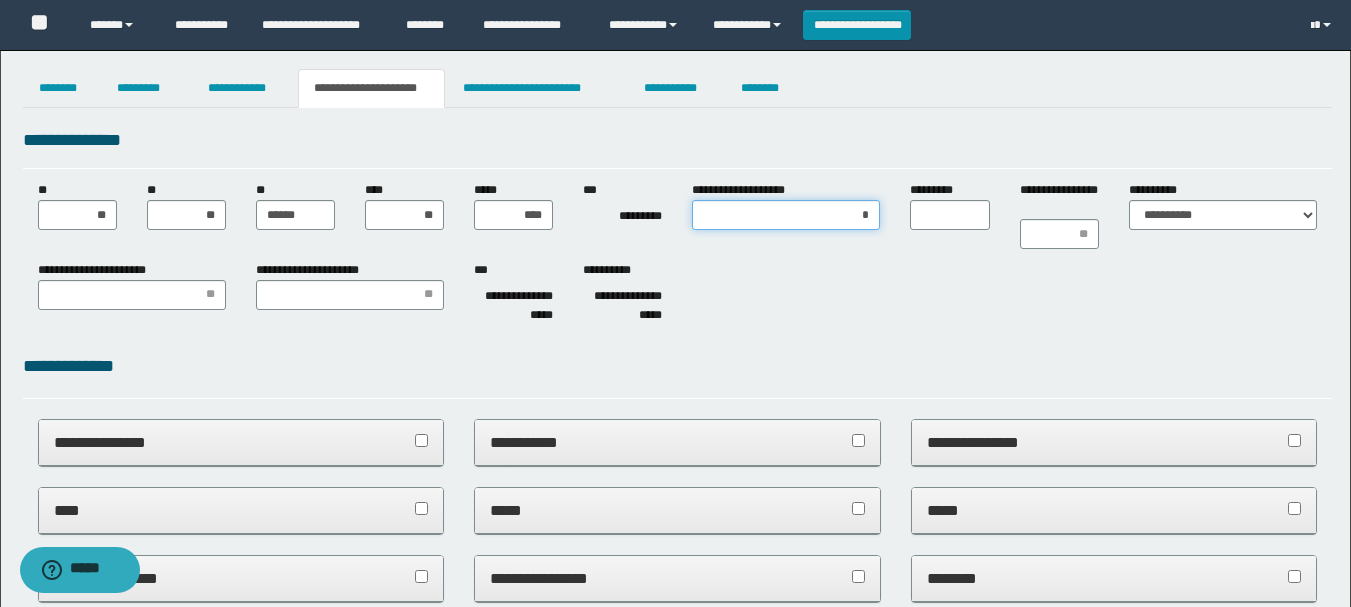 type on "**" 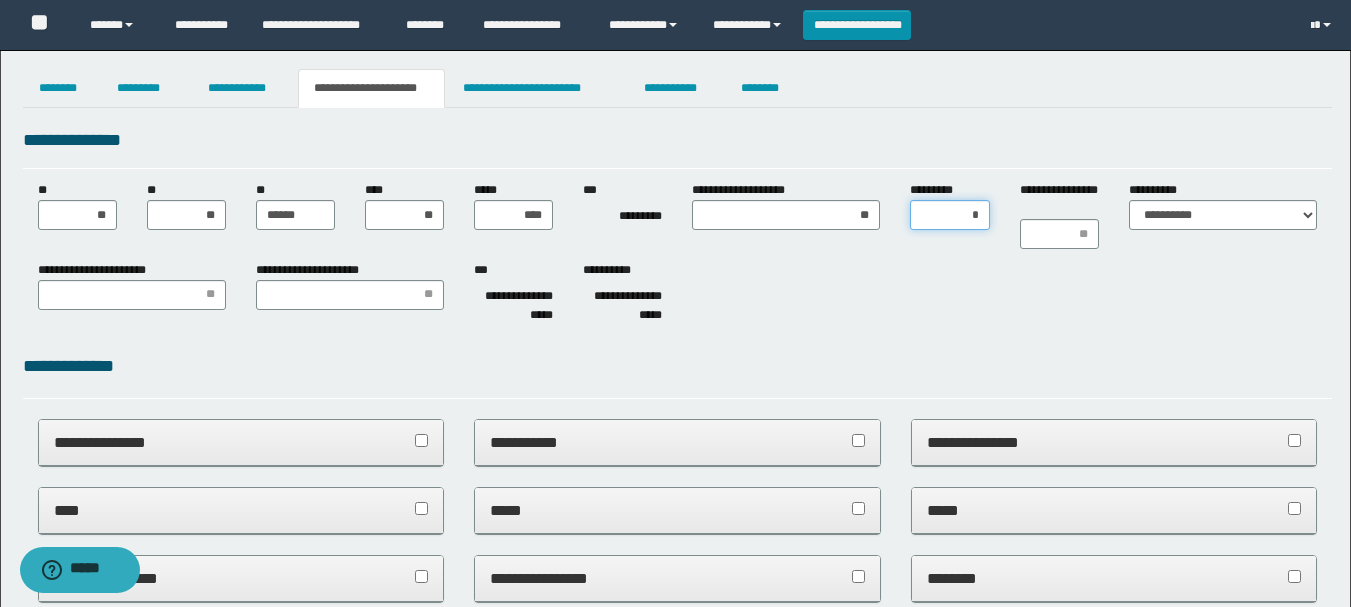 type on "**" 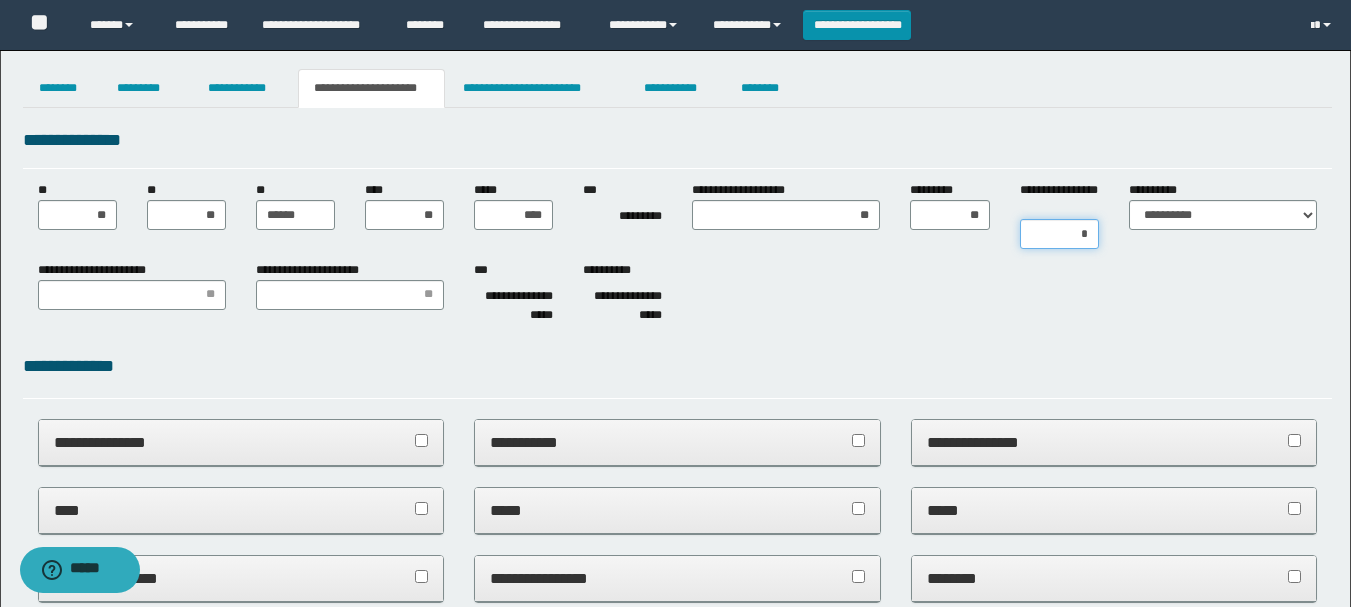 type on "**" 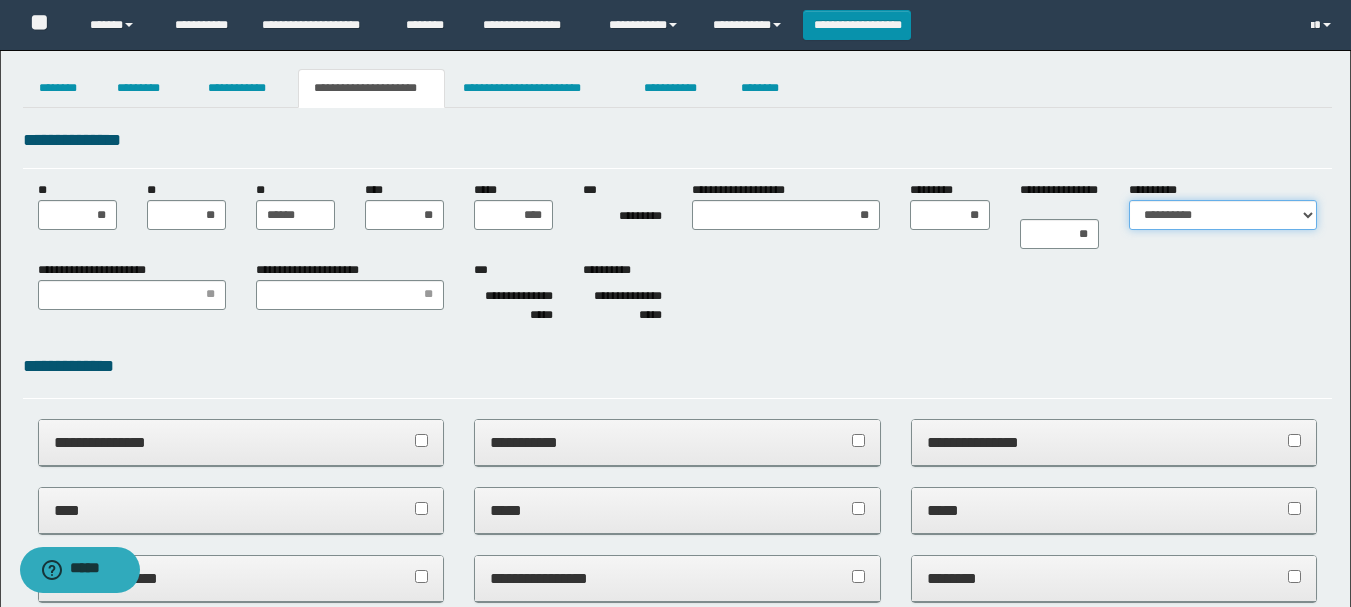 select on "*" 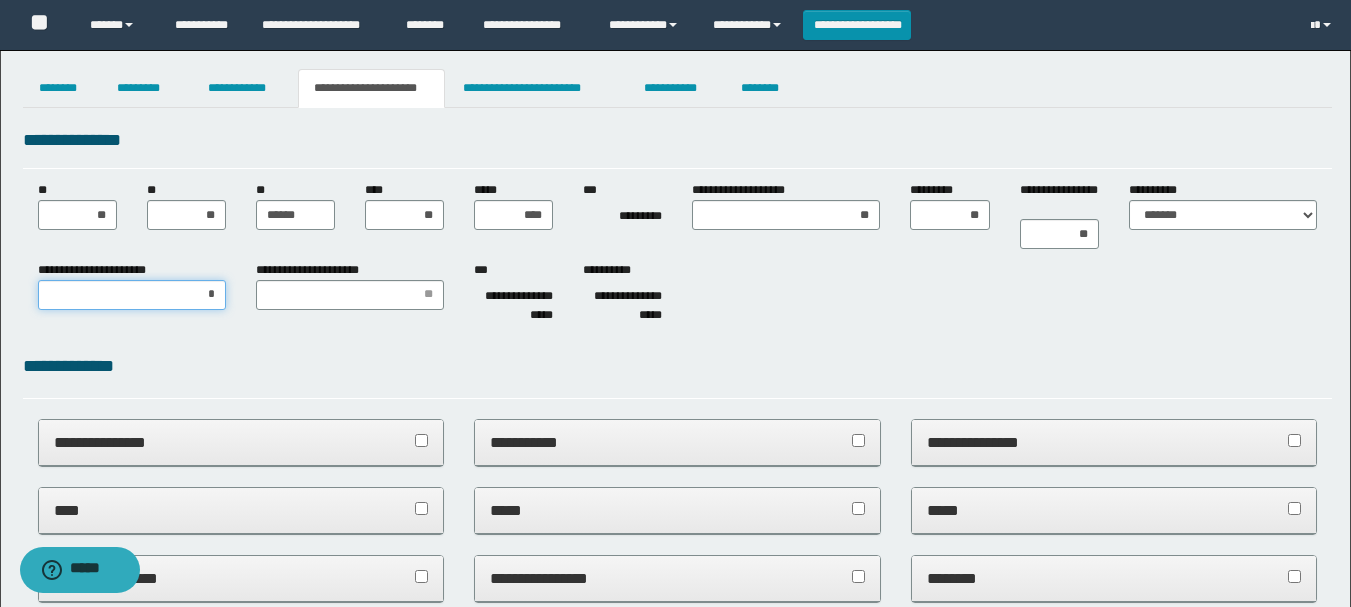 type on "**" 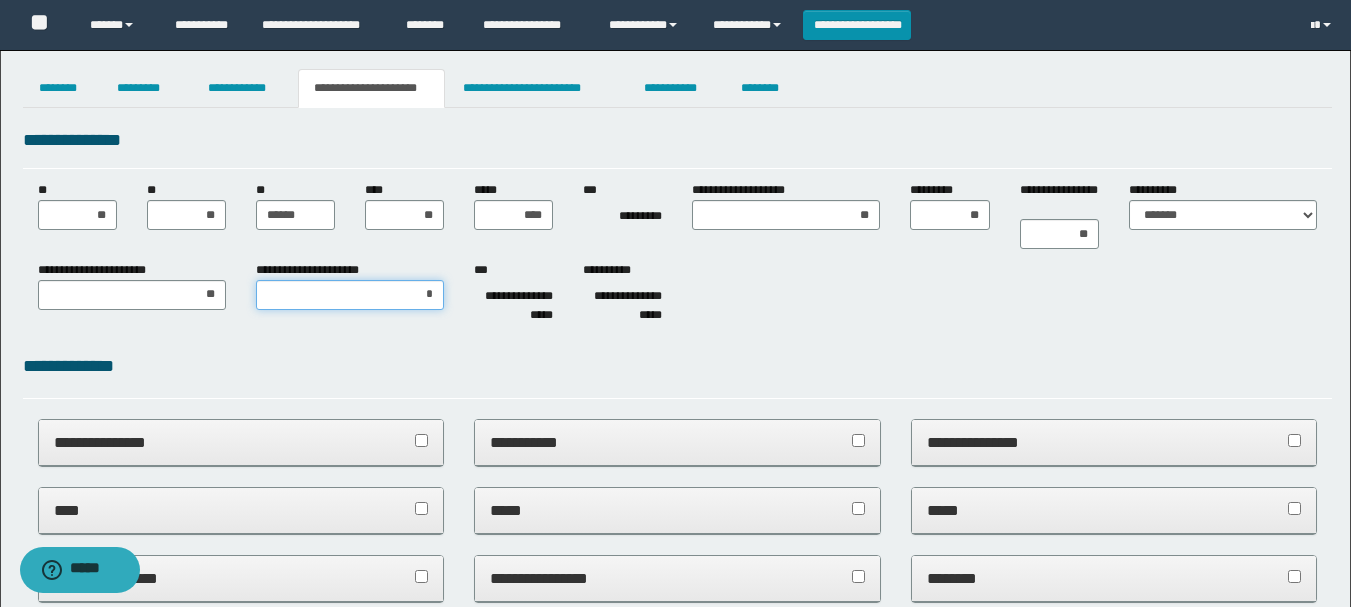 type on "**" 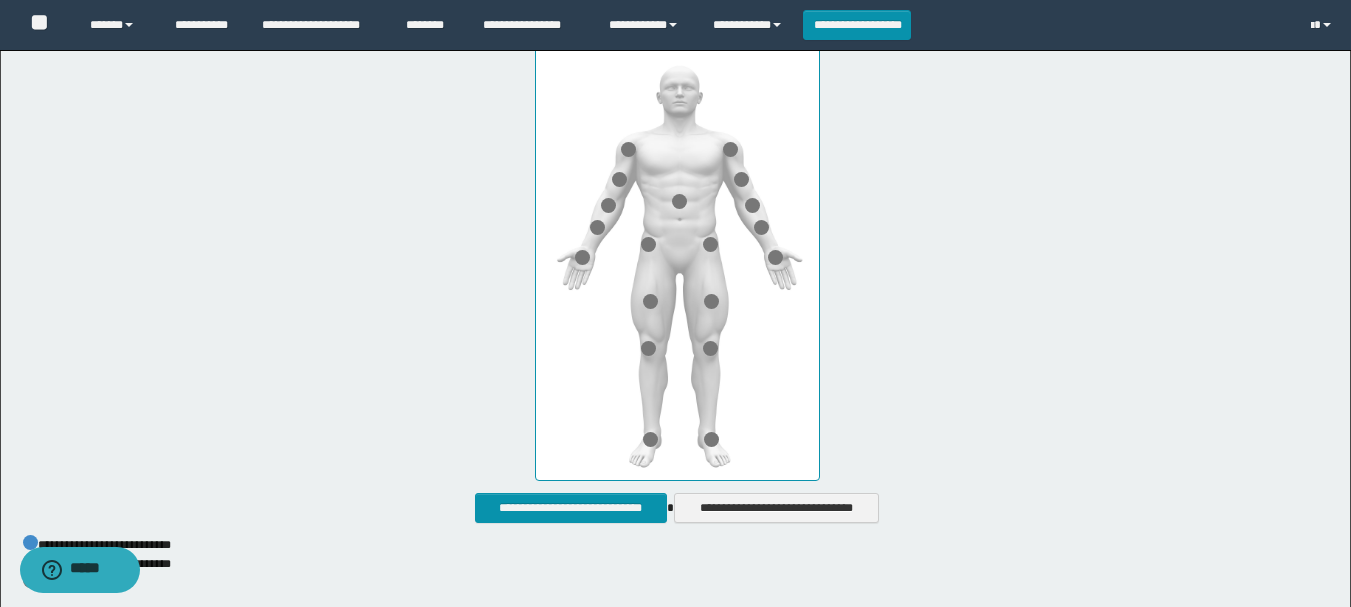 scroll, scrollTop: 800, scrollLeft: 0, axis: vertical 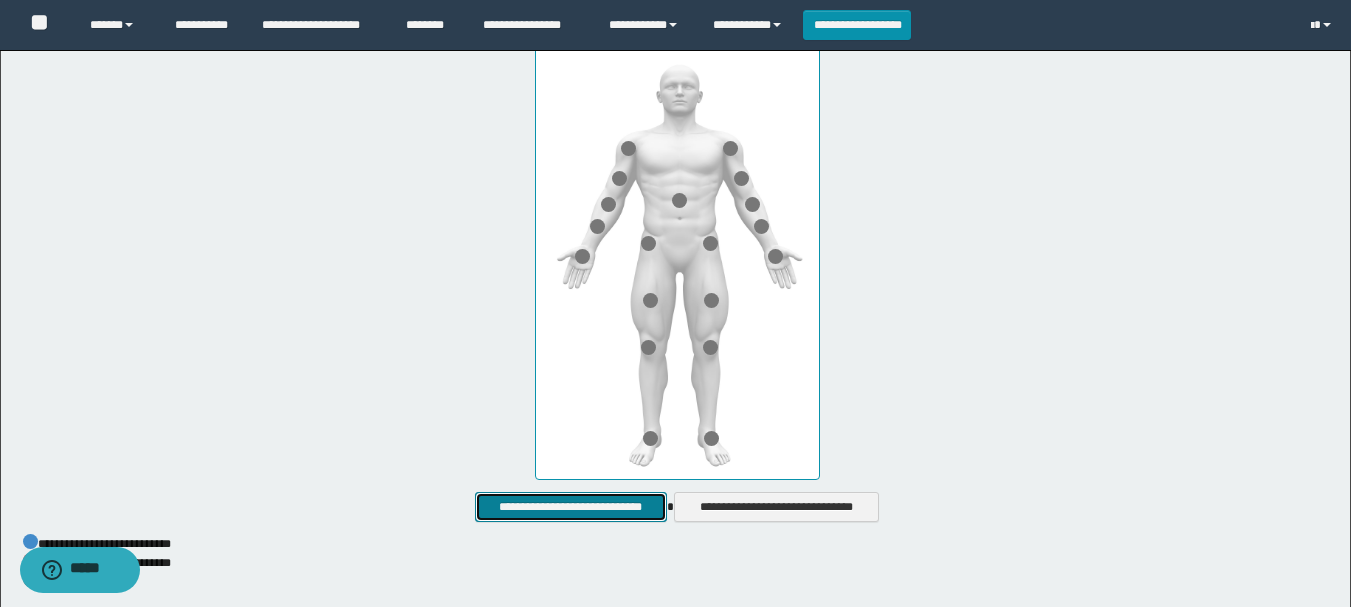 drag, startPoint x: 605, startPoint y: 514, endPoint x: 605, endPoint y: 378, distance: 136 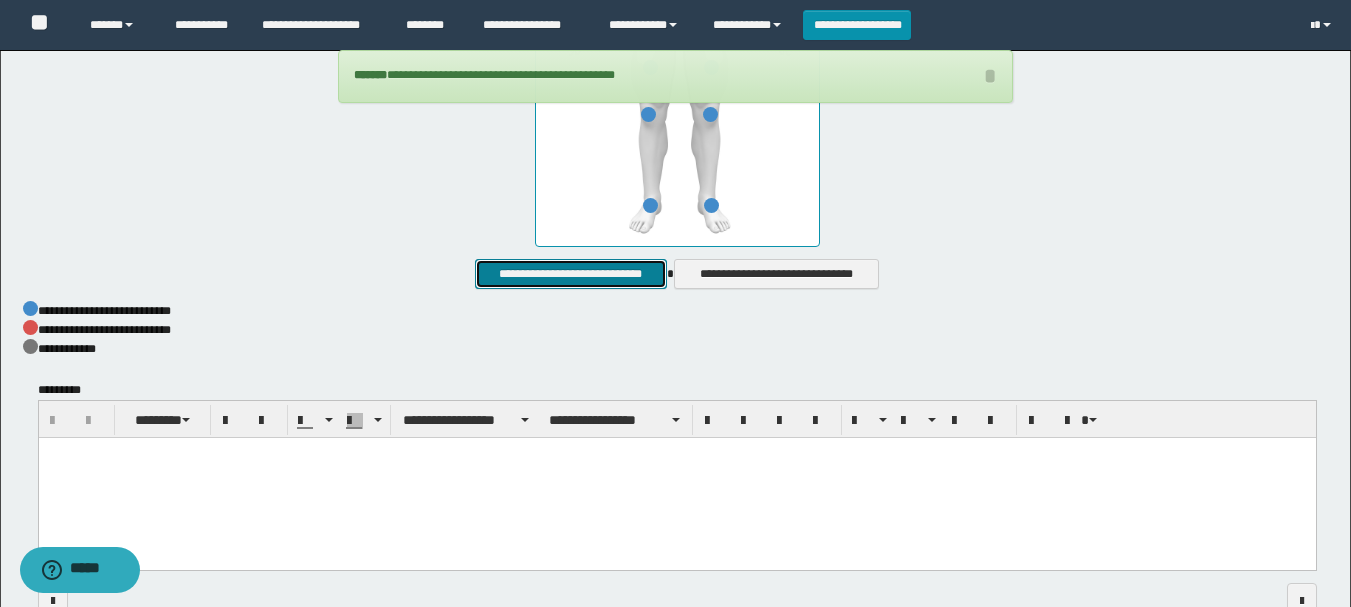 scroll, scrollTop: 1000, scrollLeft: 0, axis: vertical 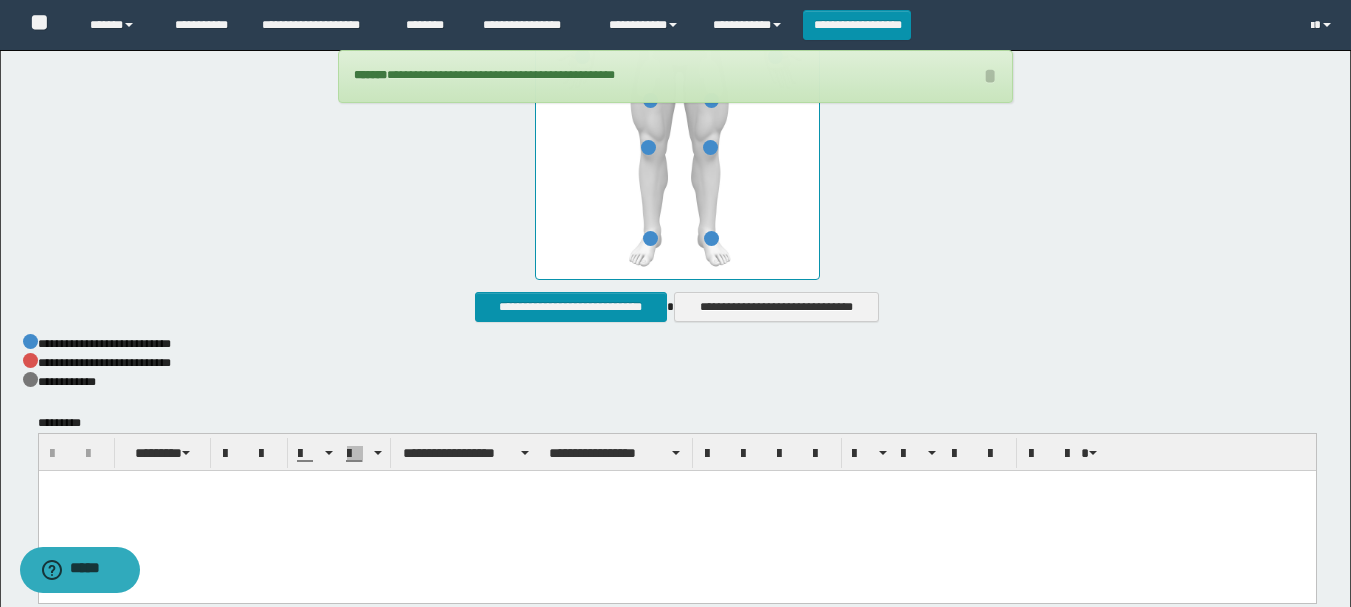 click at bounding box center [676, 512] 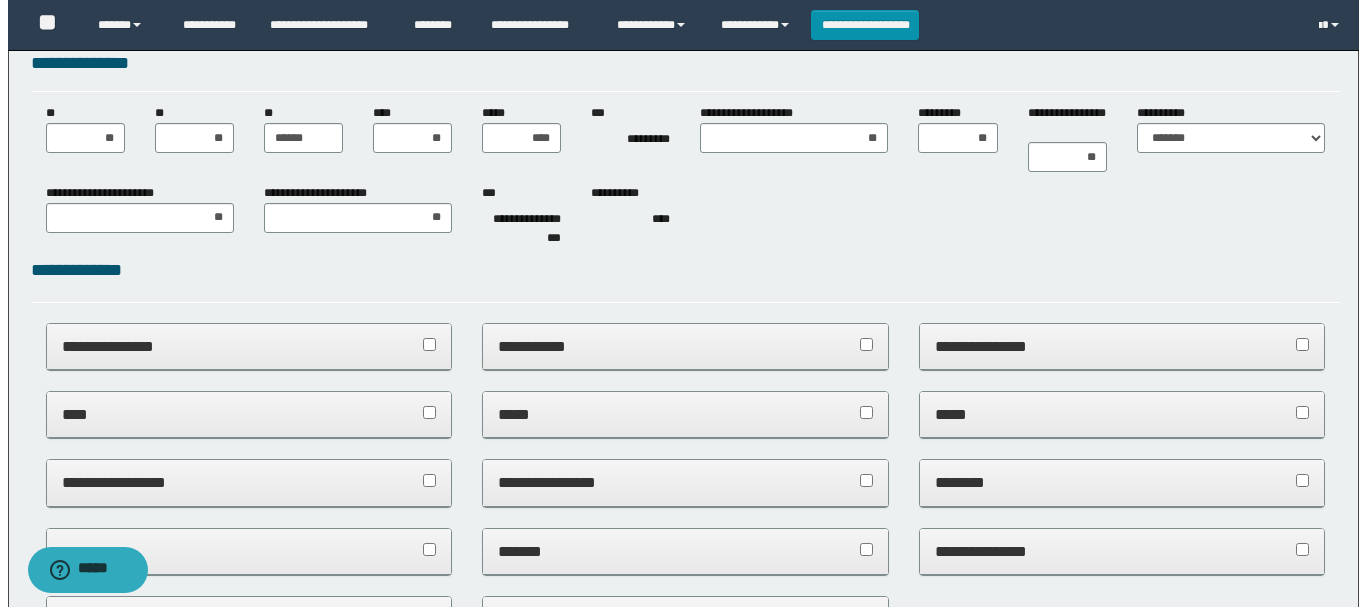 scroll, scrollTop: 0, scrollLeft: 0, axis: both 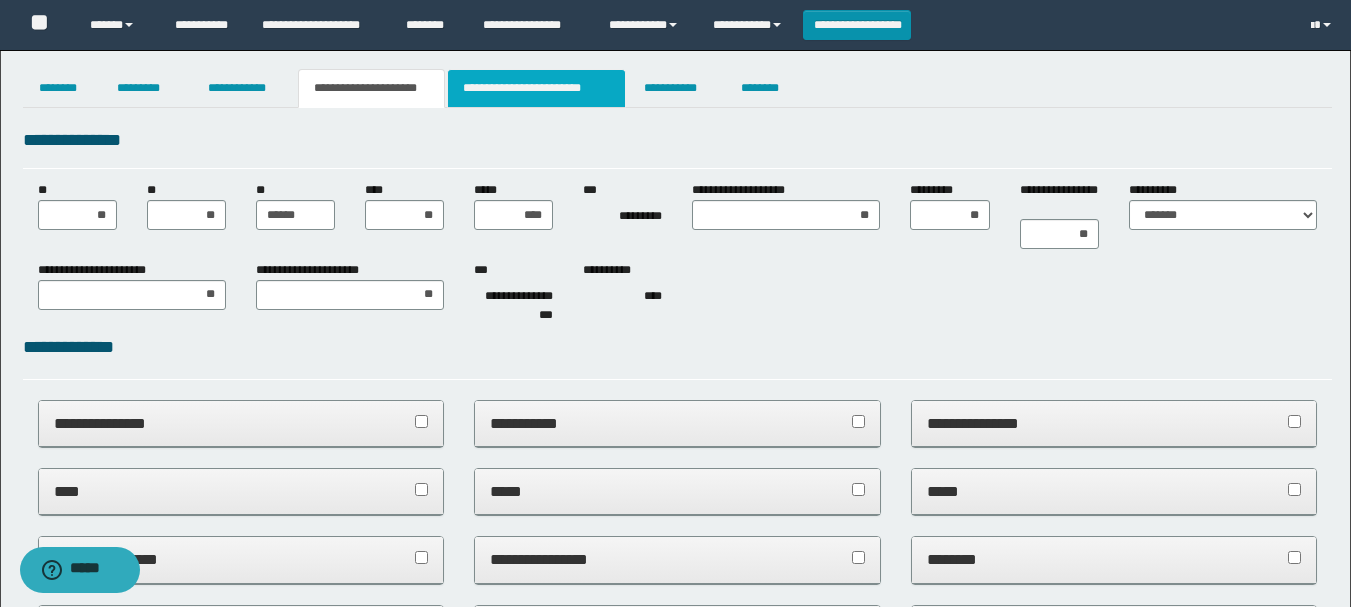click on "**********" at bounding box center (537, 88) 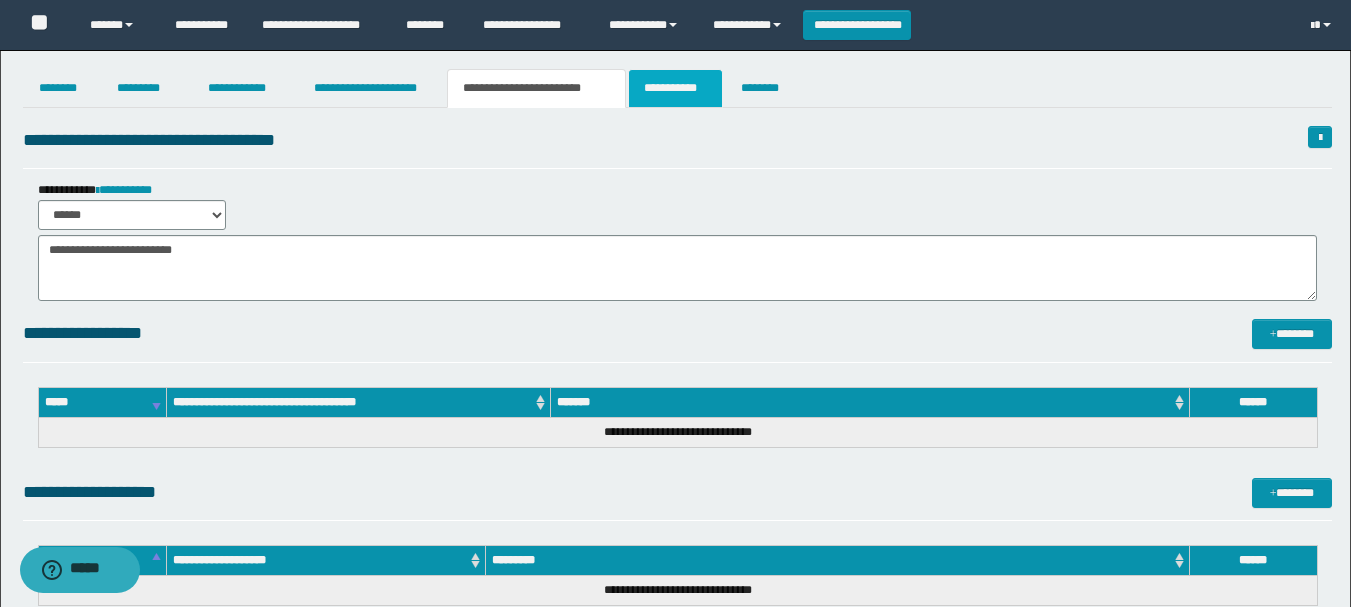 click on "**********" at bounding box center (675, 88) 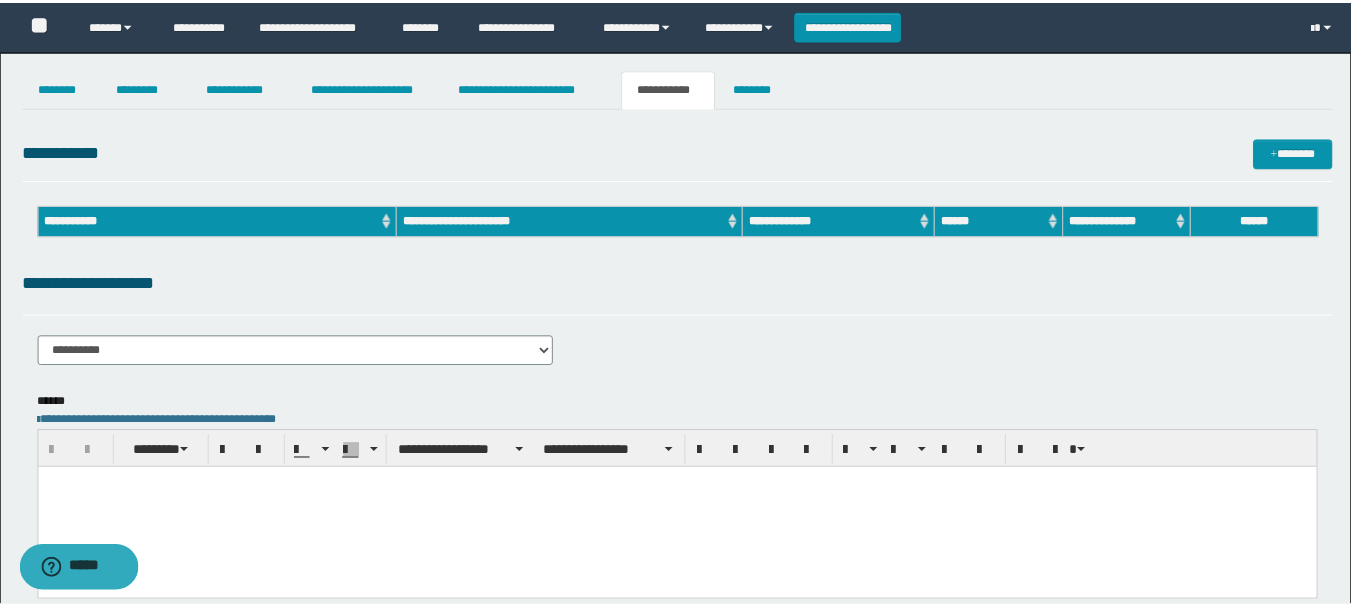 scroll, scrollTop: 0, scrollLeft: 0, axis: both 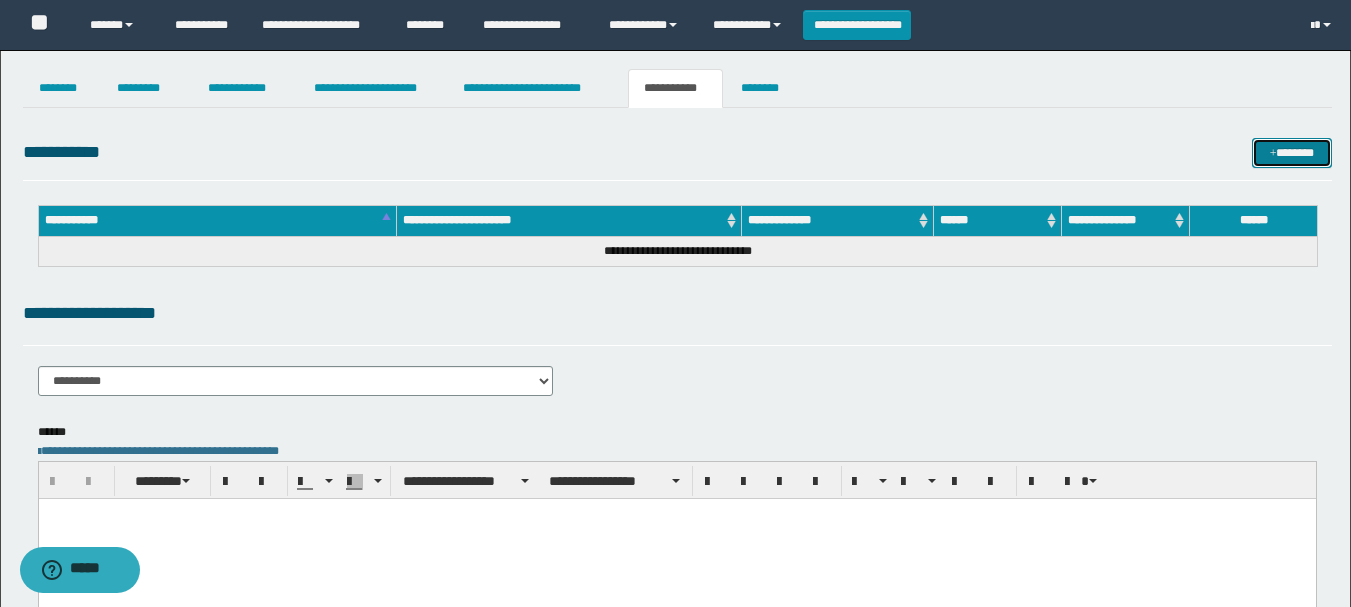 click at bounding box center [1273, 154] 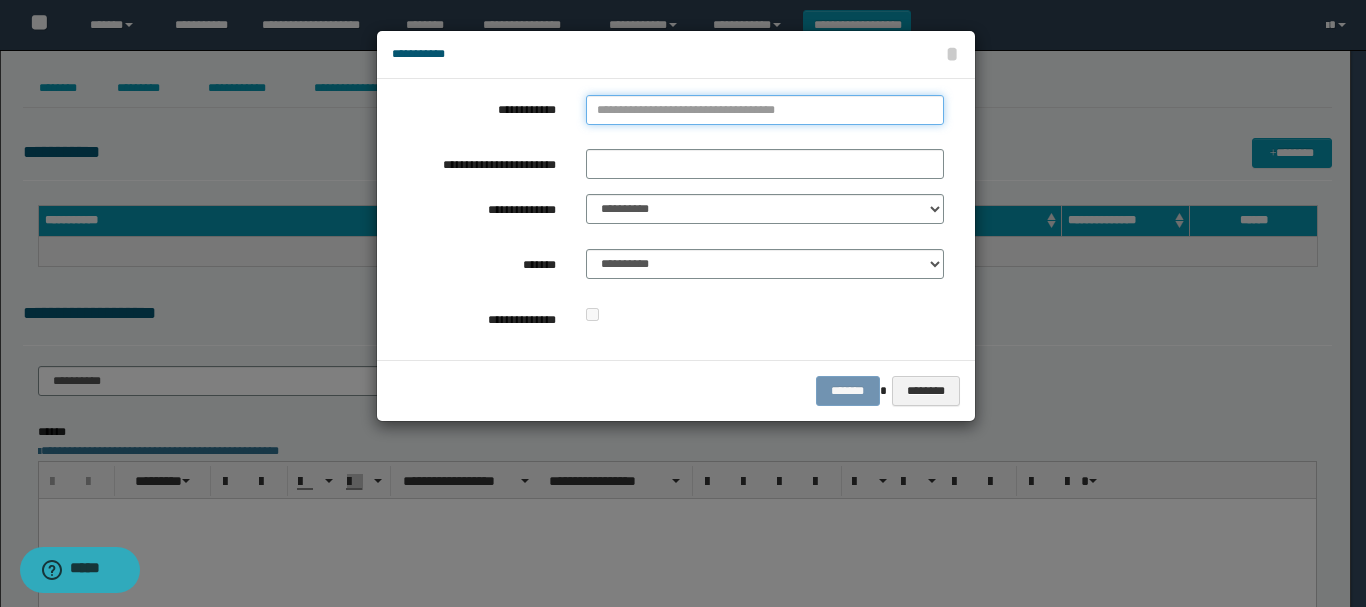 click on "**********" at bounding box center [765, 110] 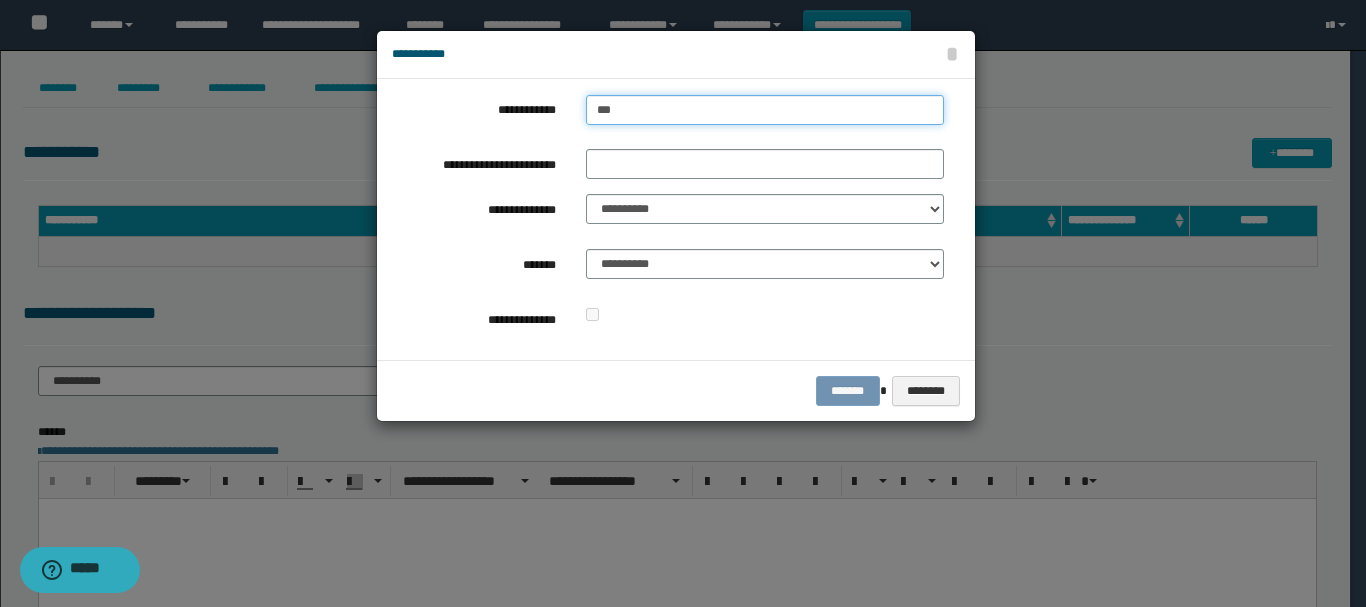 type on "****" 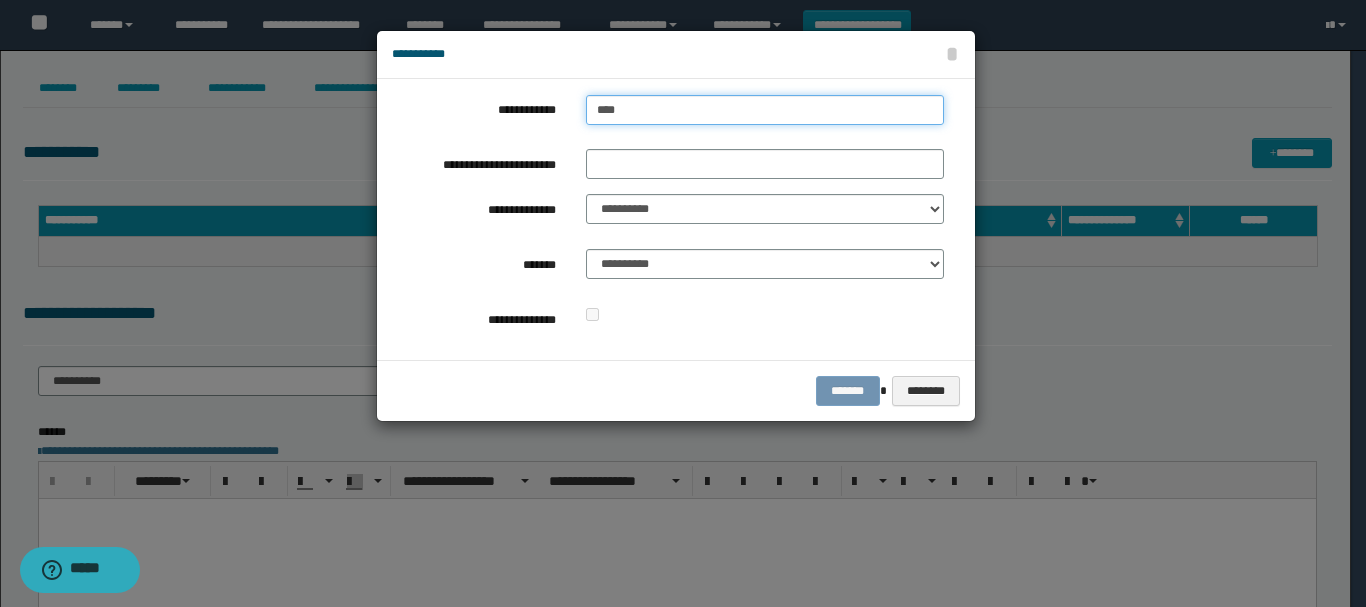type on "****" 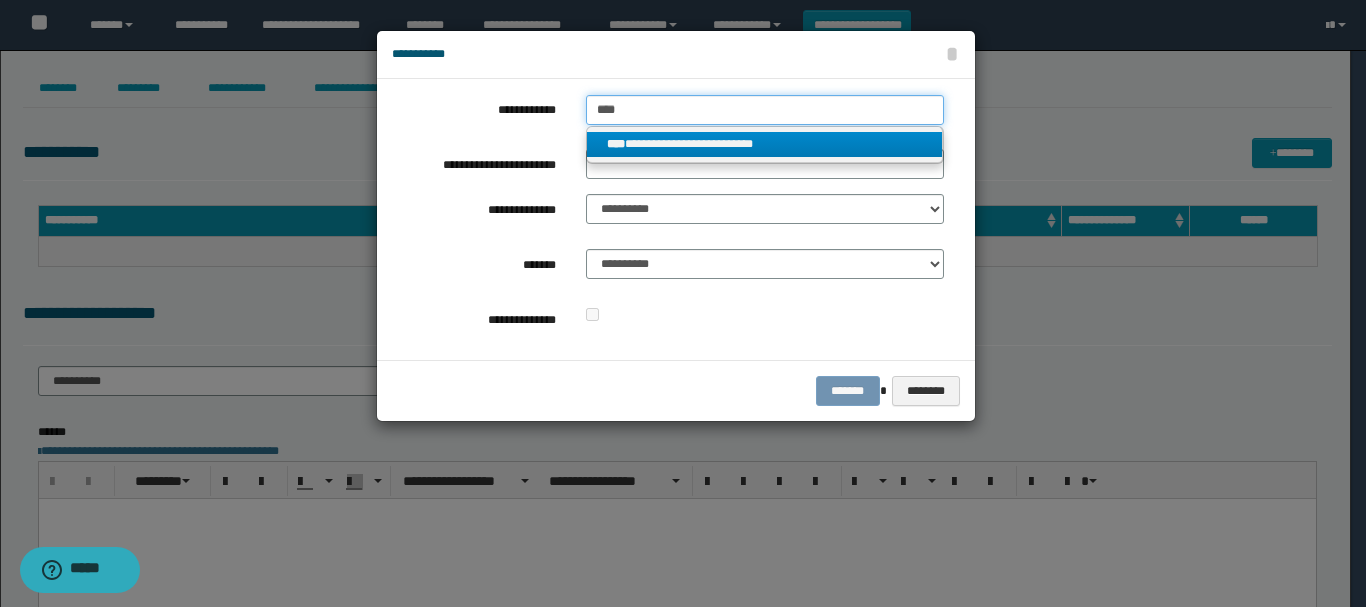 type on "****" 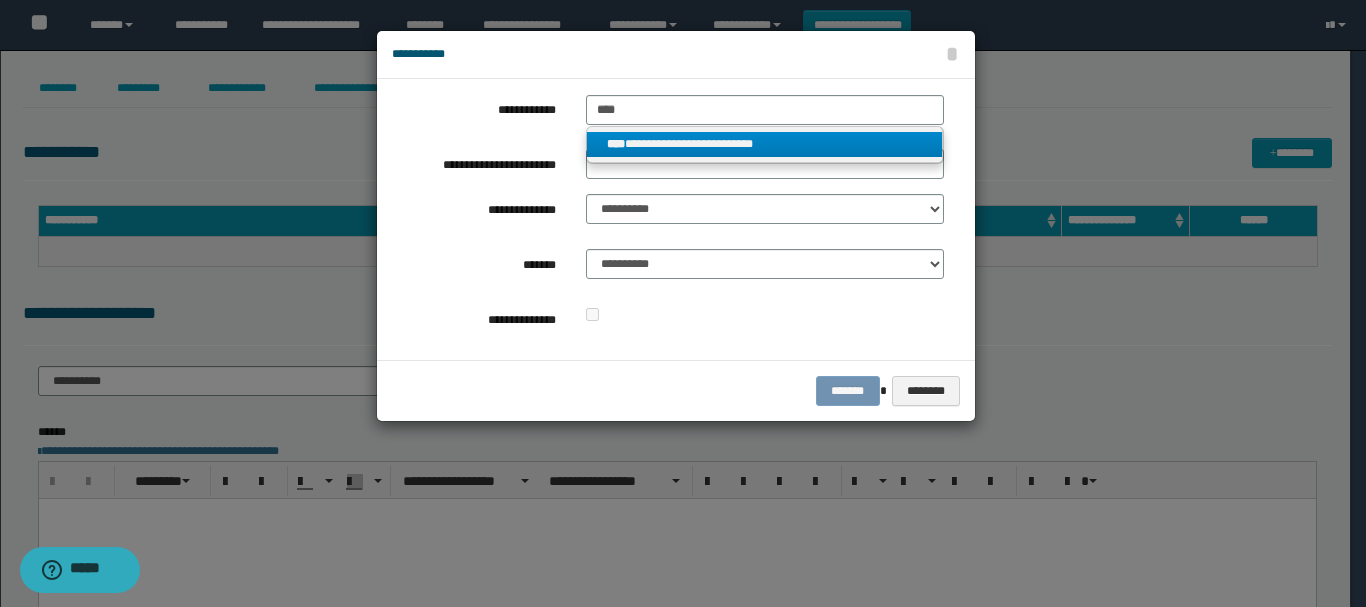 click on "**********" at bounding box center (765, 144) 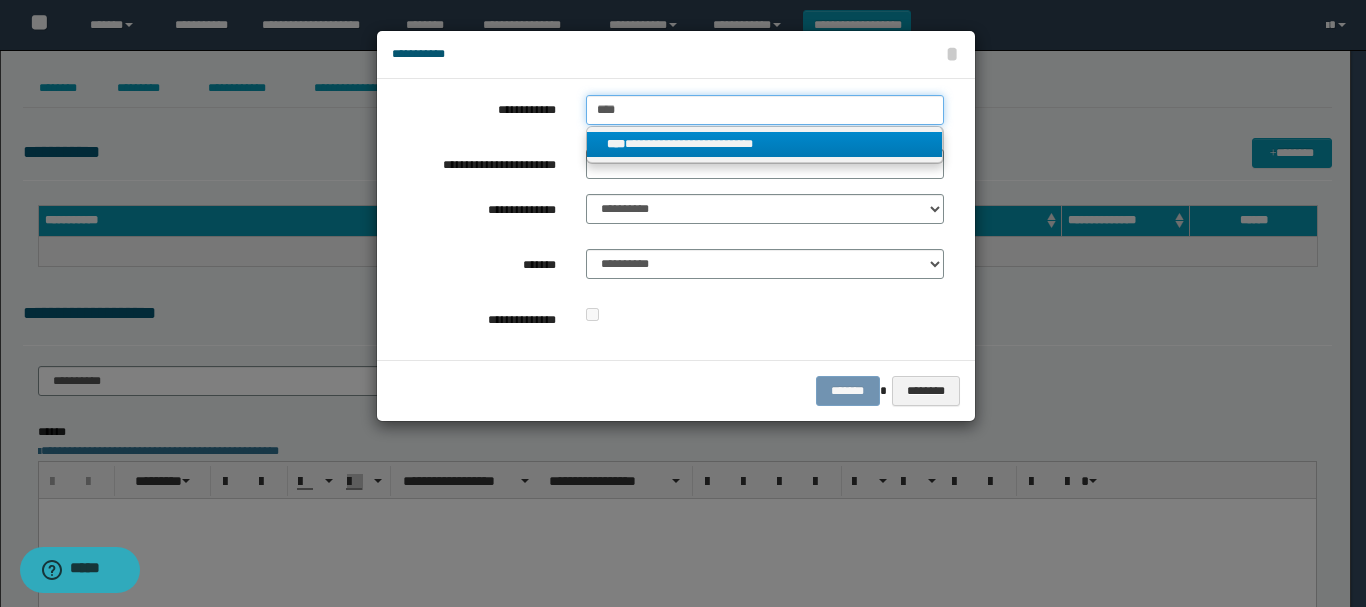 type 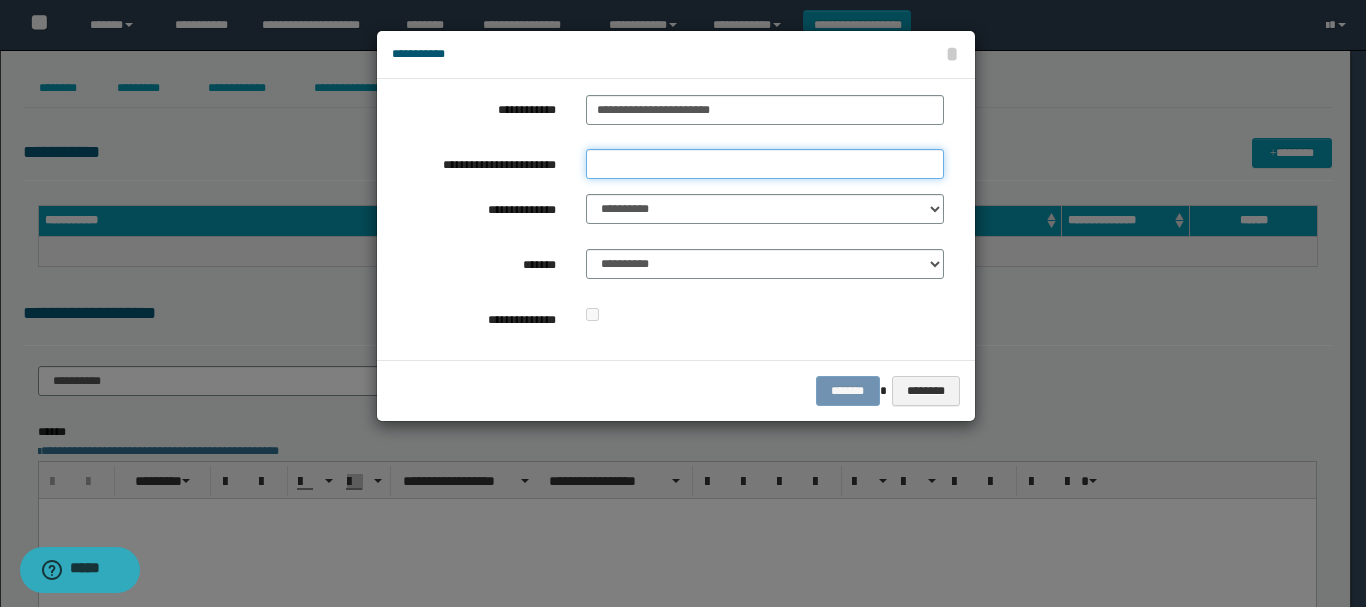 click on "**********" at bounding box center (765, 164) 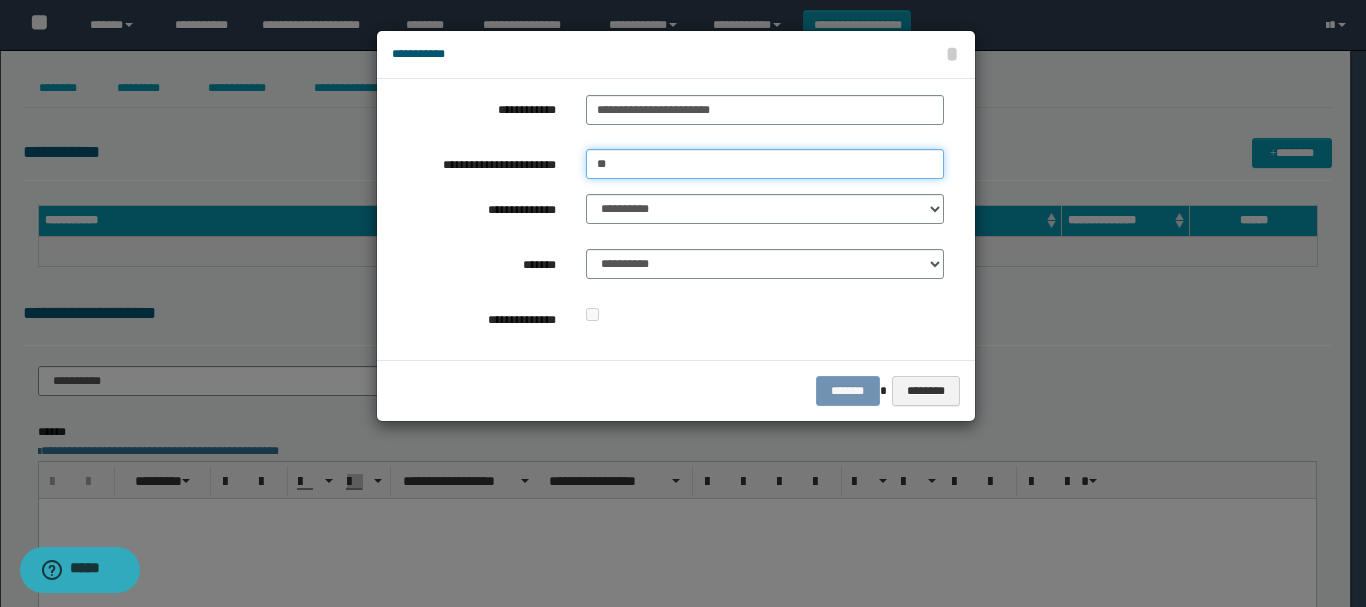 type on "****" 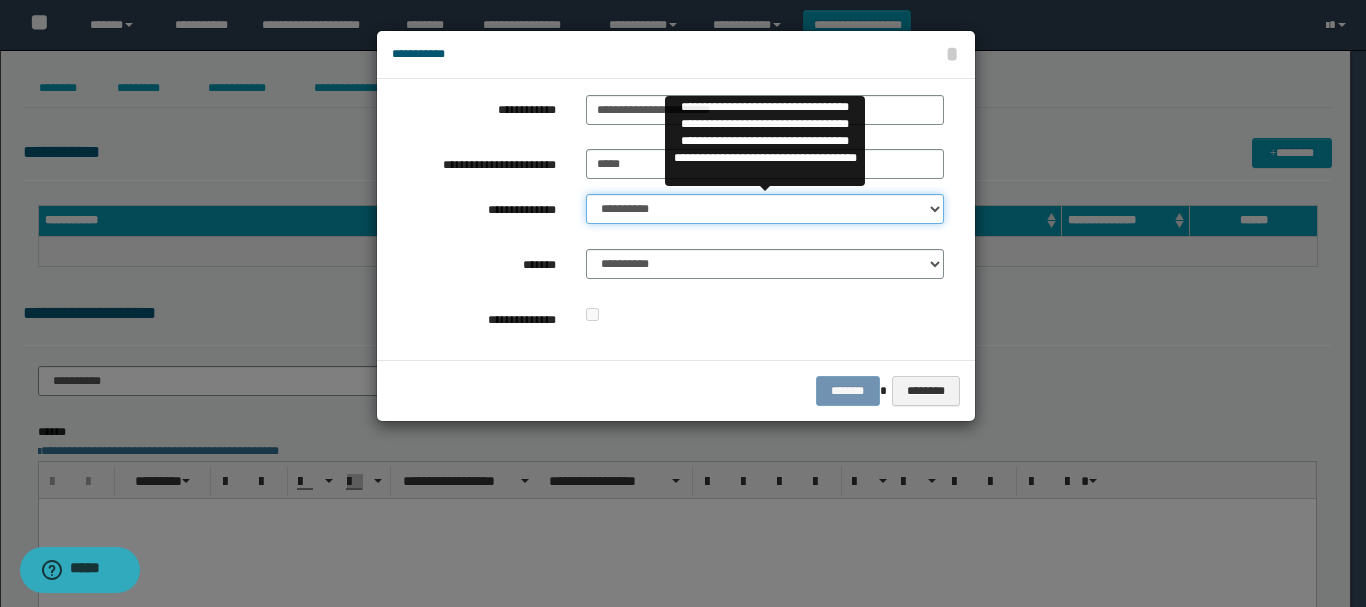 click on "**********" at bounding box center [765, 209] 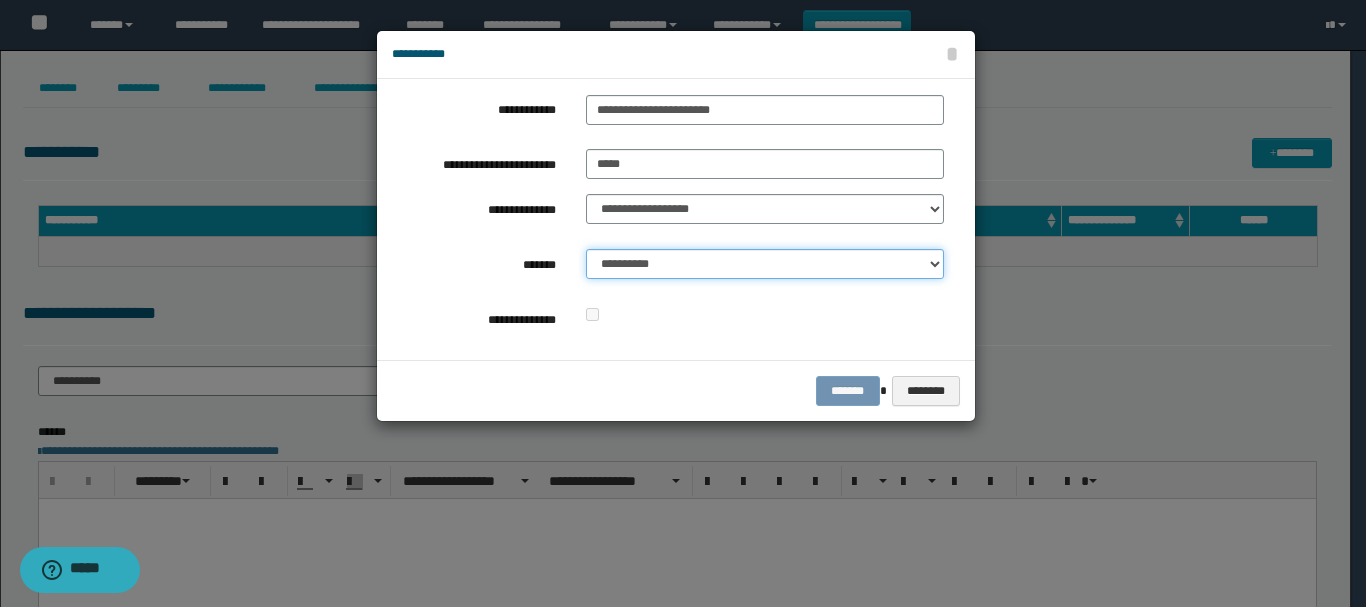 click on "**********" at bounding box center [765, 264] 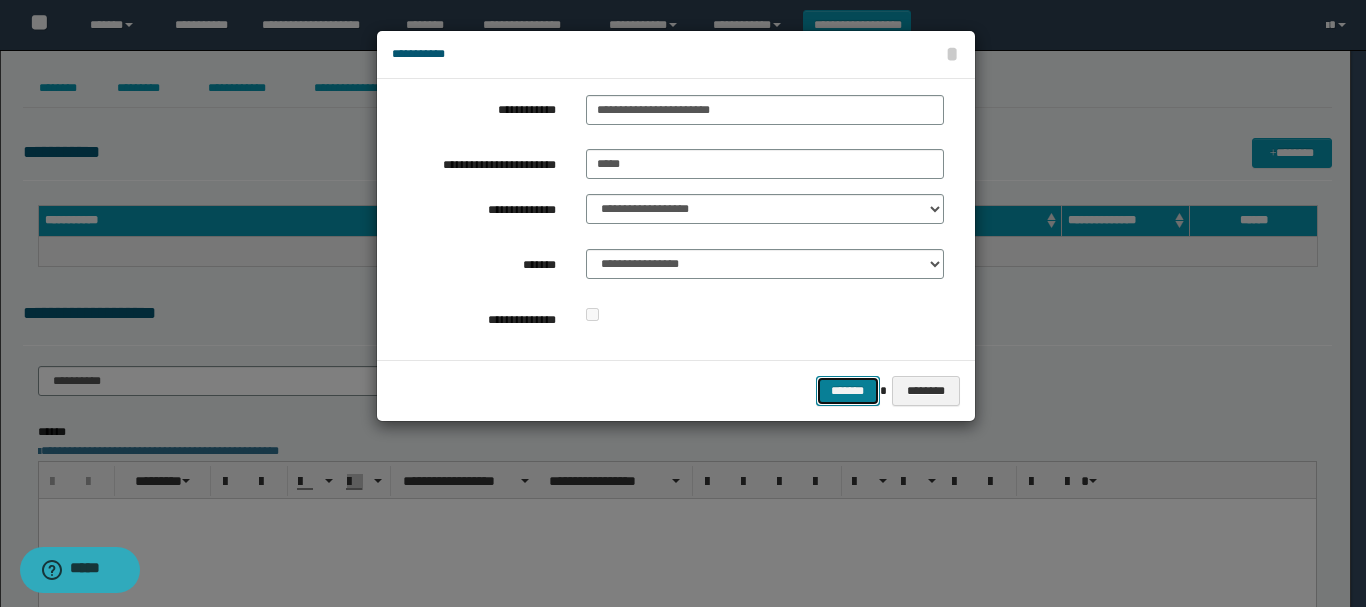 click on "*******" at bounding box center [848, 391] 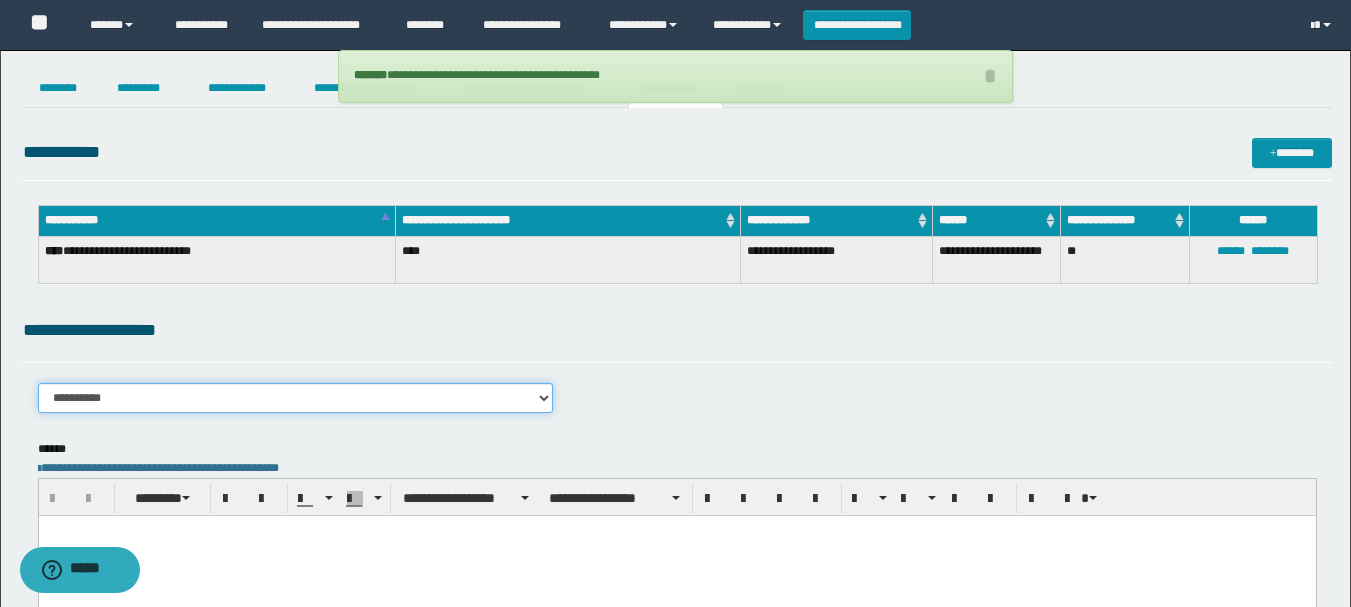 click on "**********" at bounding box center (296, 398) 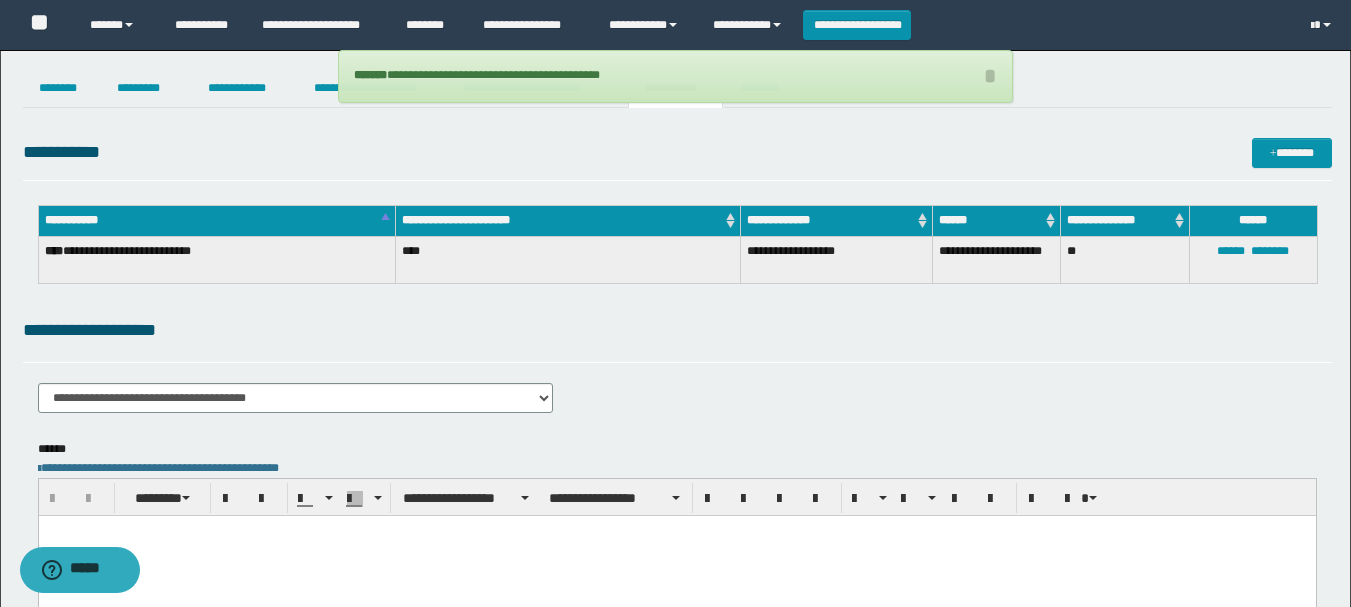 click at bounding box center [676, 555] 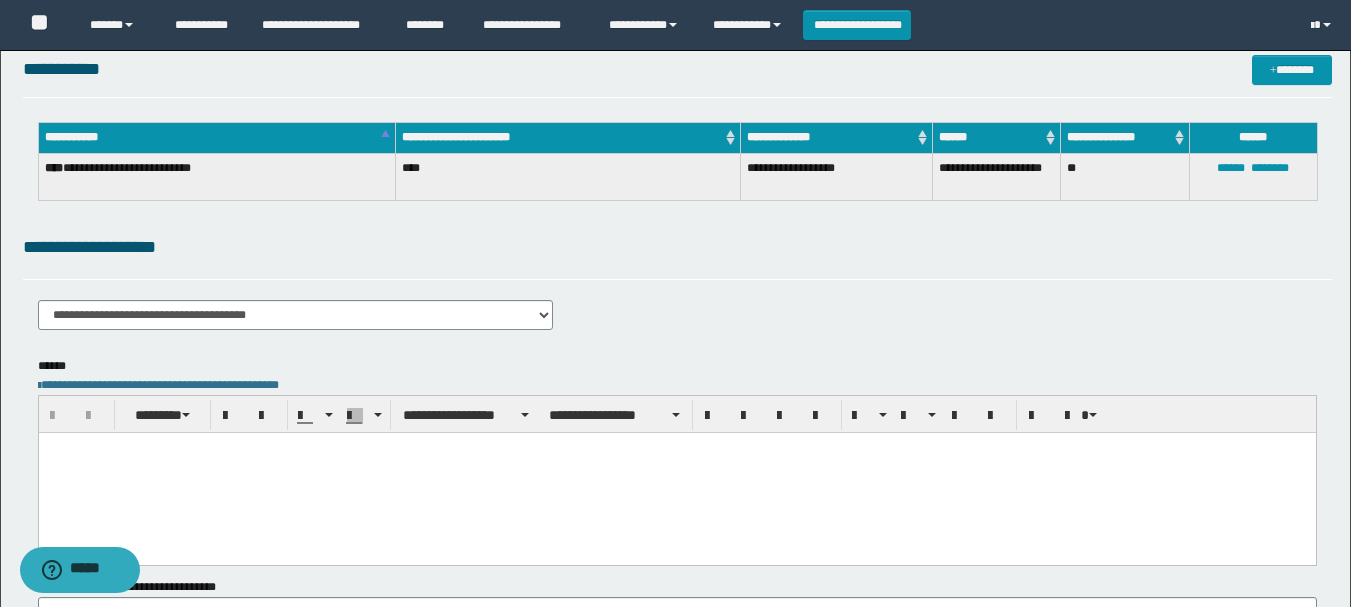 scroll, scrollTop: 200, scrollLeft: 0, axis: vertical 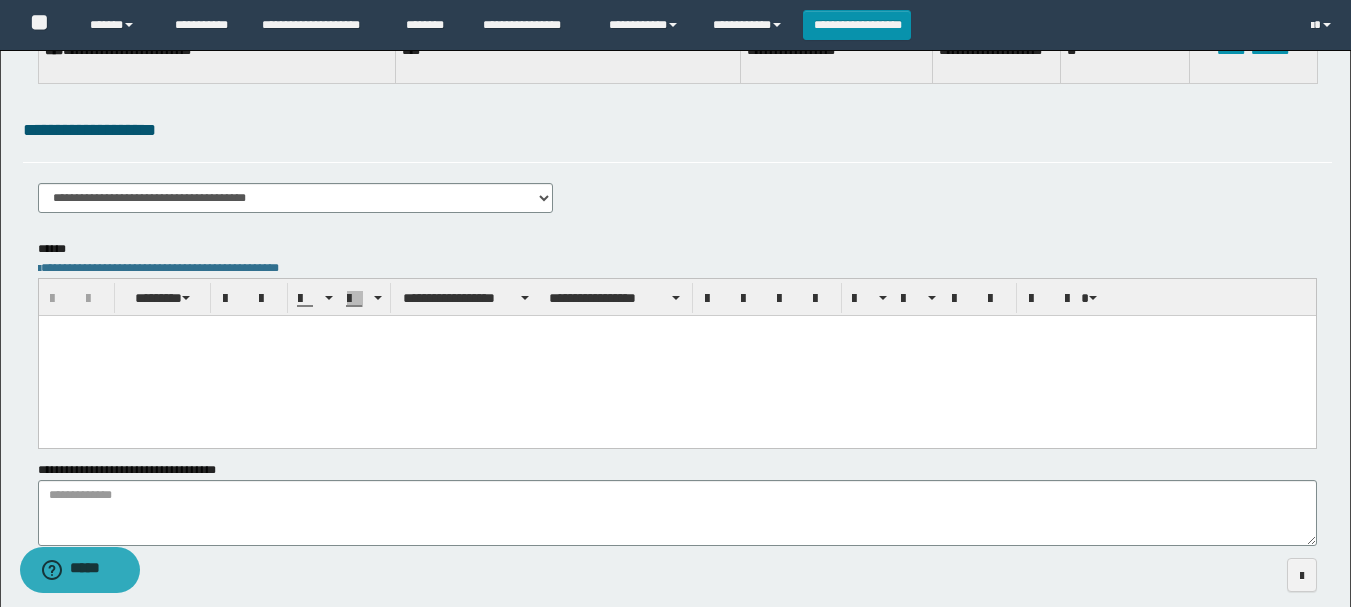 click at bounding box center (676, 355) 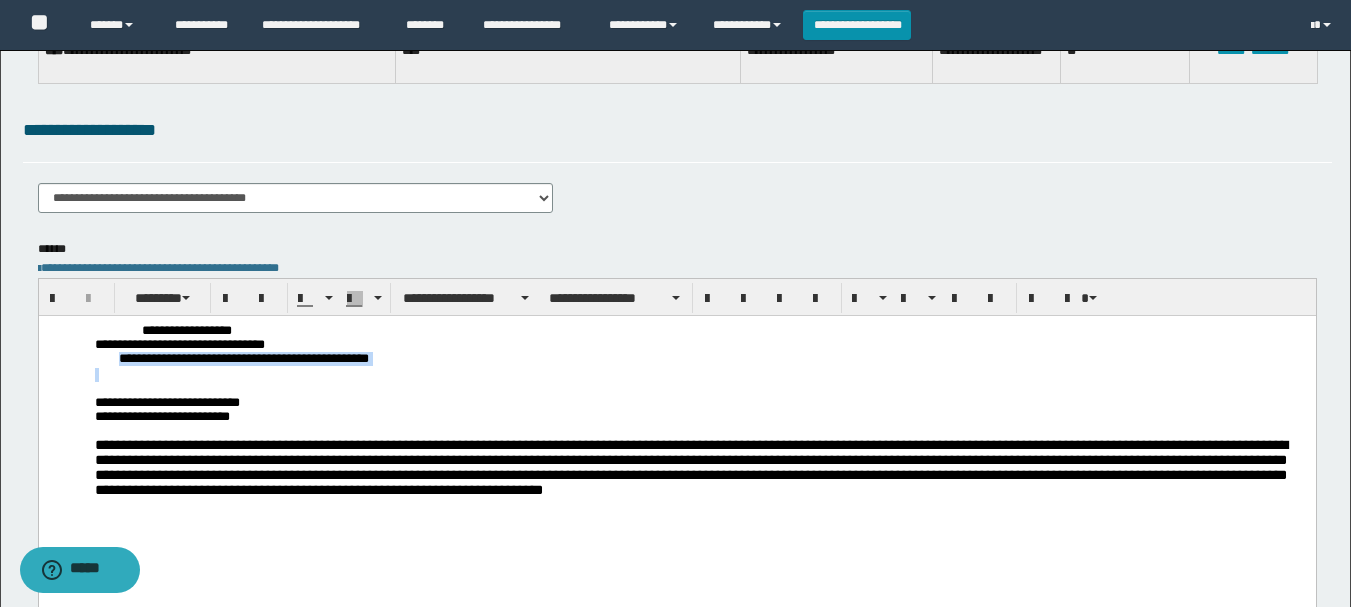 drag, startPoint x: 108, startPoint y: 369, endPoint x: 337, endPoint y: 382, distance: 229.3687 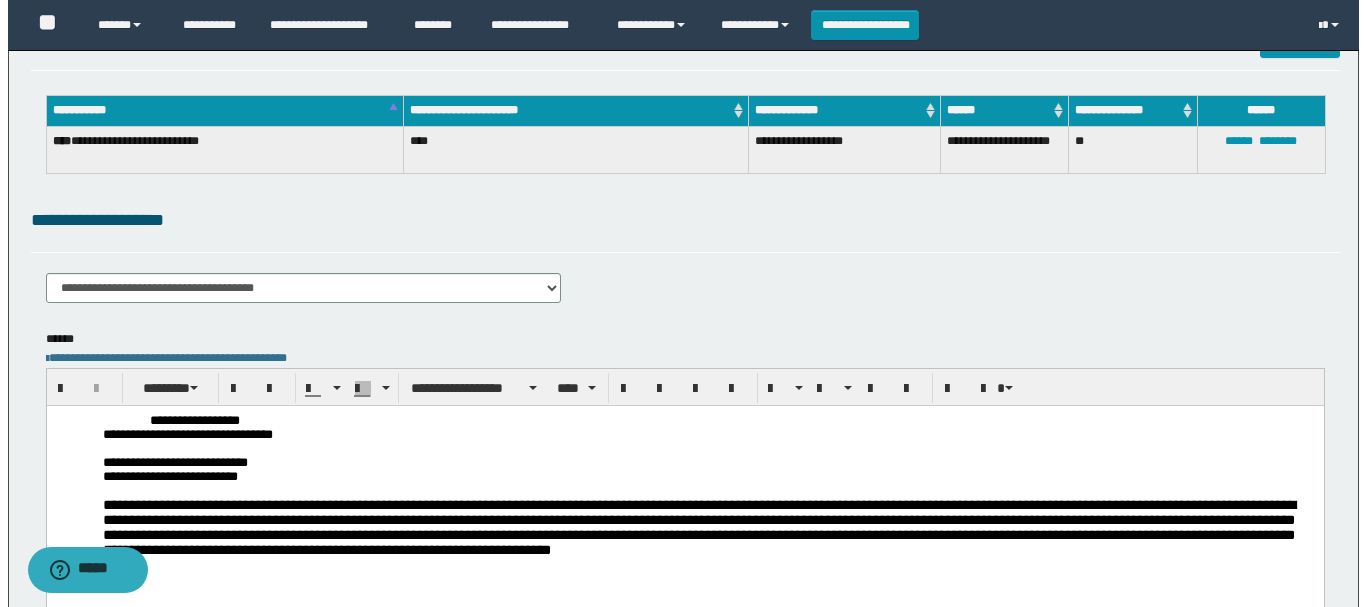 scroll, scrollTop: 0, scrollLeft: 0, axis: both 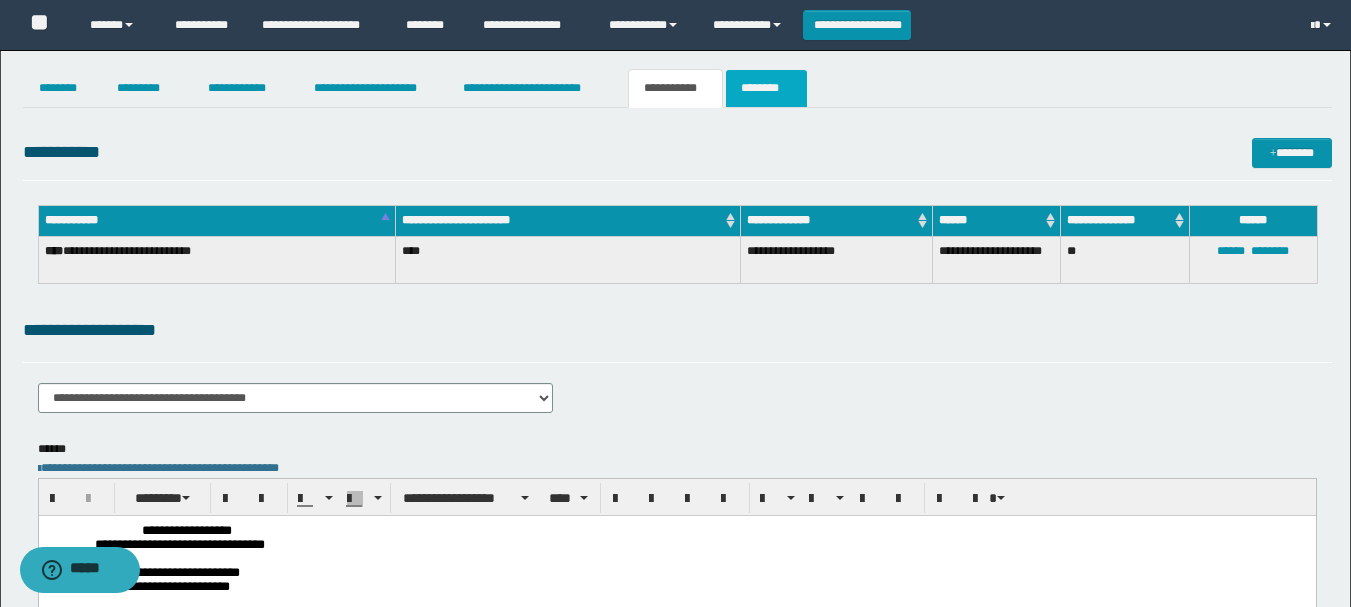 click on "********" at bounding box center (766, 88) 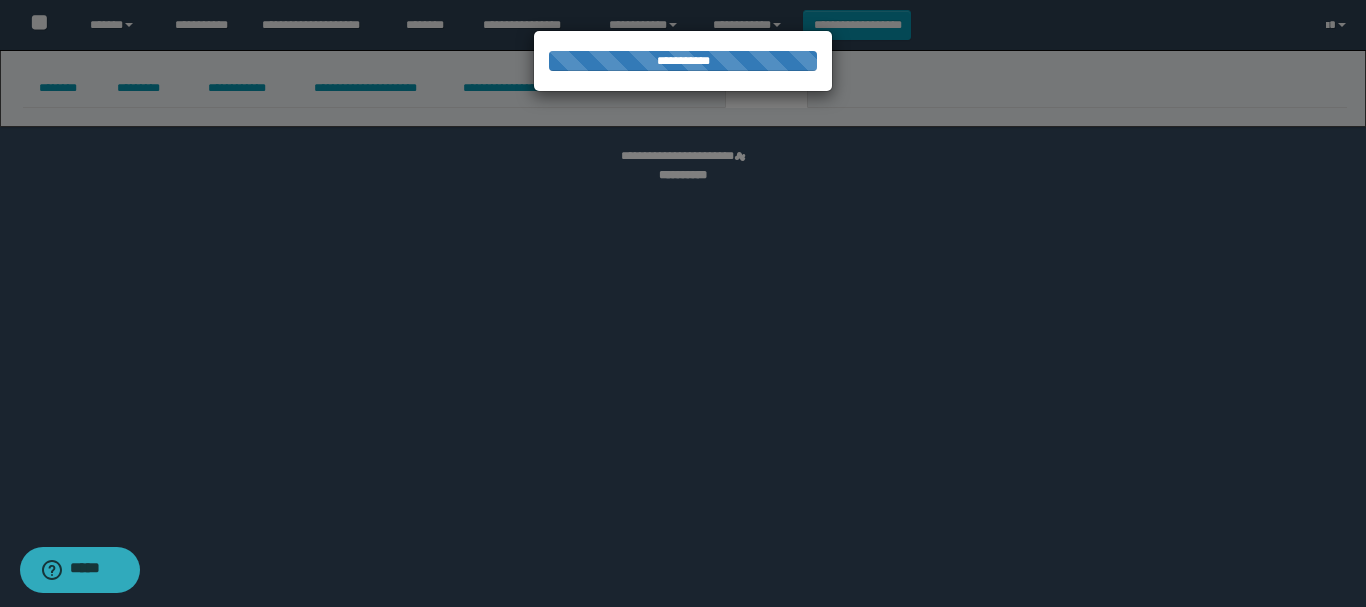select 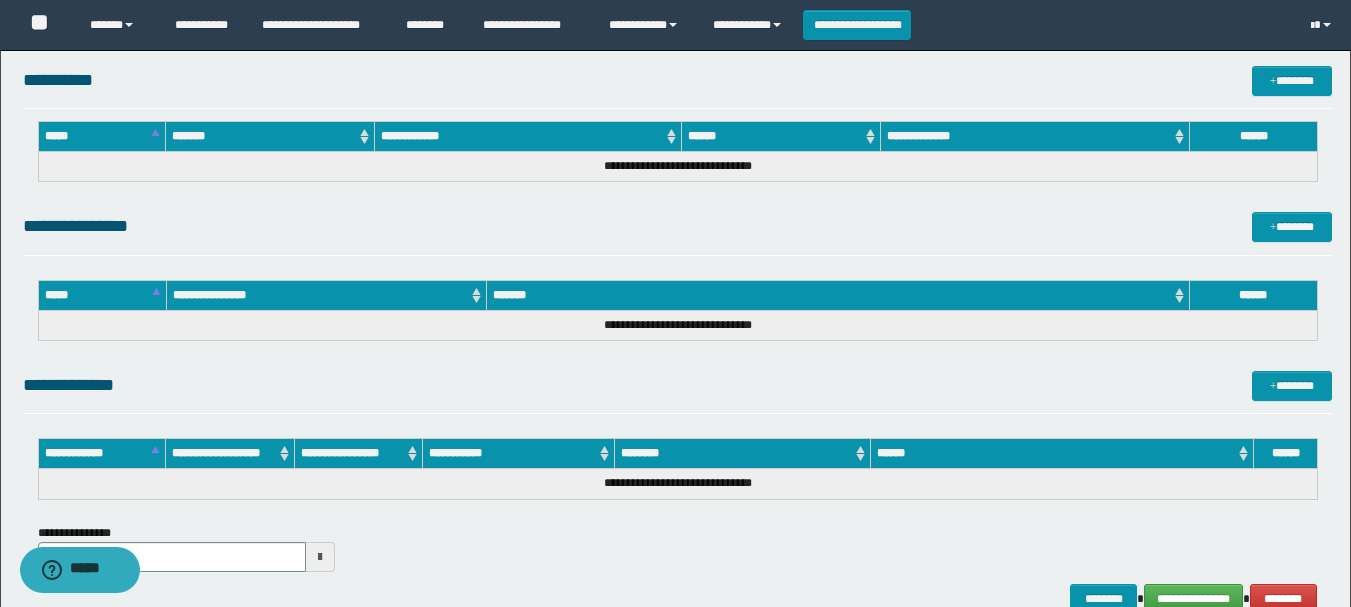 scroll, scrollTop: 1024, scrollLeft: 0, axis: vertical 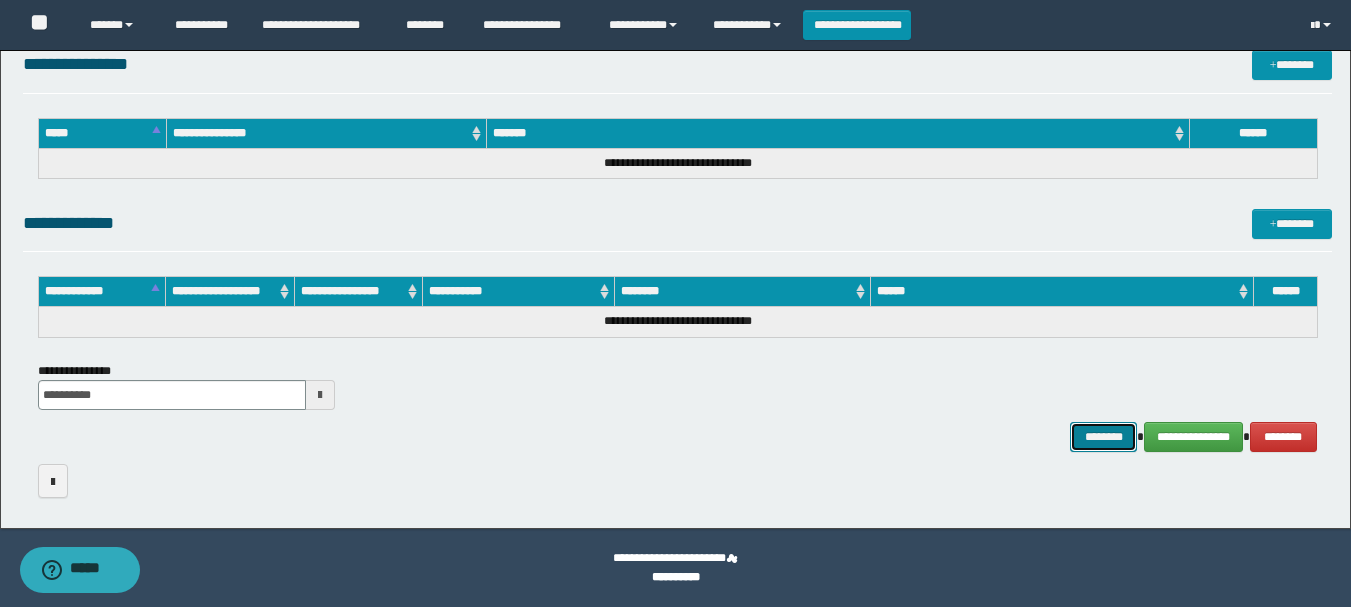 click on "********" at bounding box center [1104, 437] 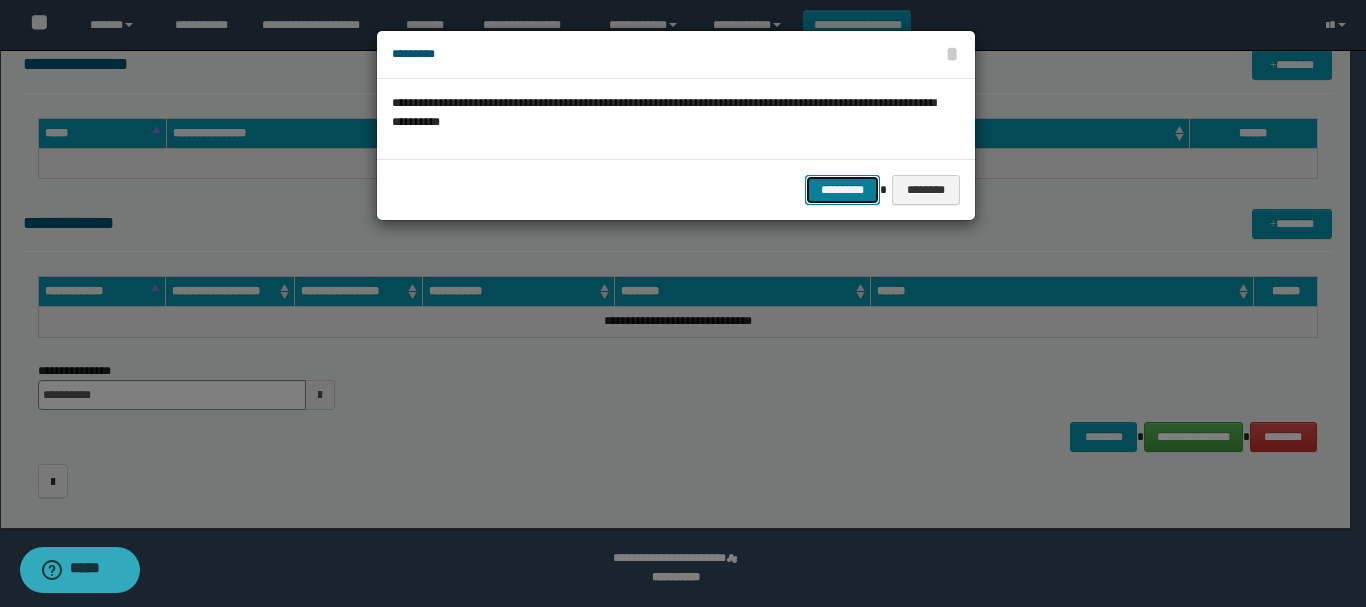 click on "*********" at bounding box center (842, 190) 